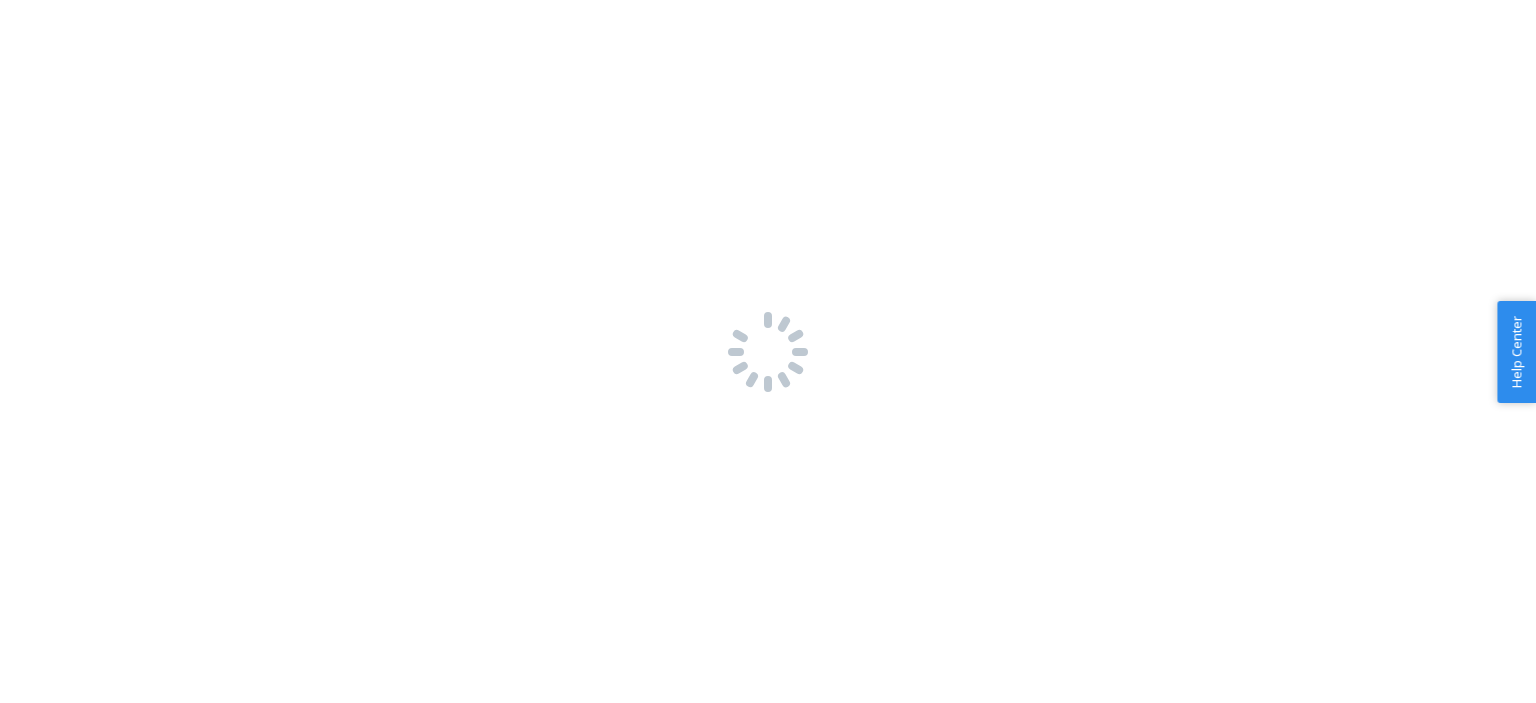 scroll, scrollTop: 0, scrollLeft: 0, axis: both 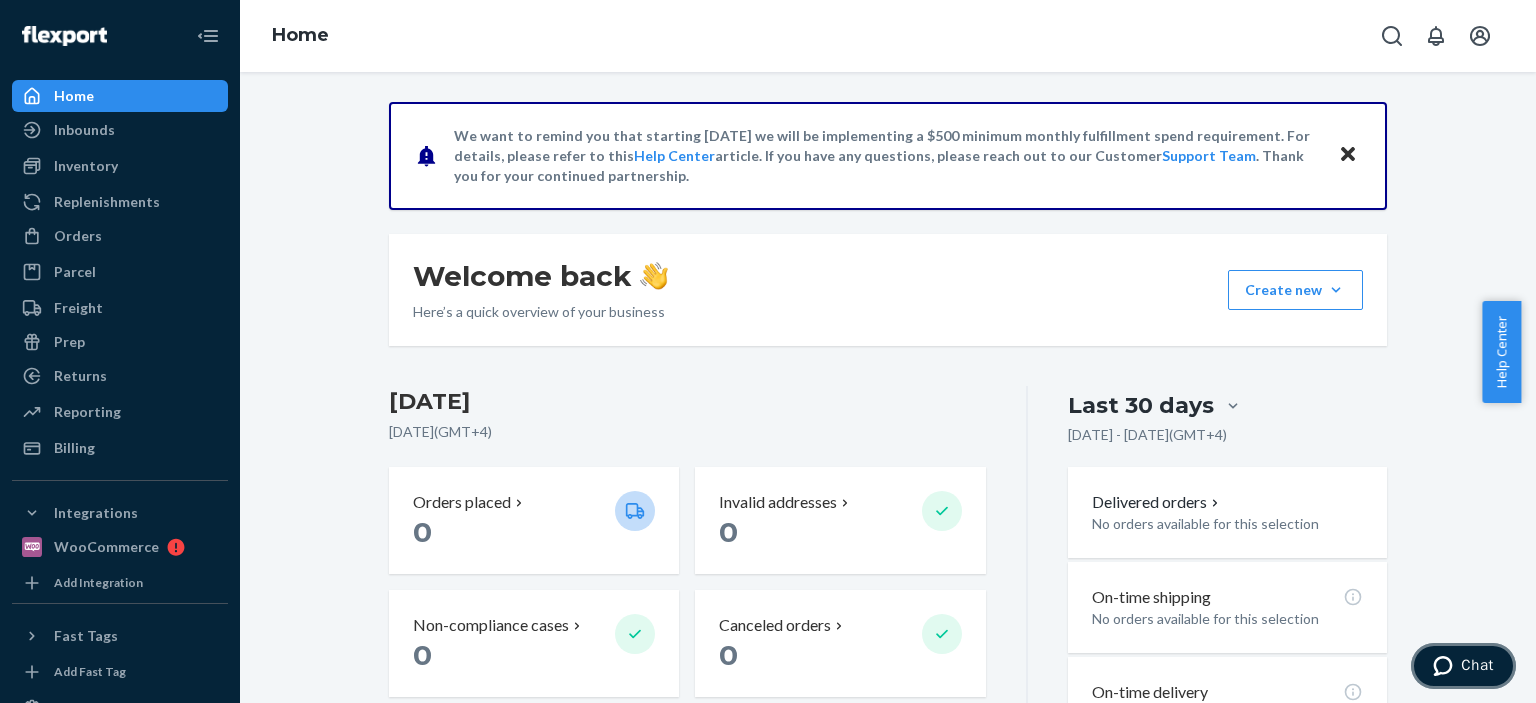 click on "Chat" at bounding box center (1477, 665) 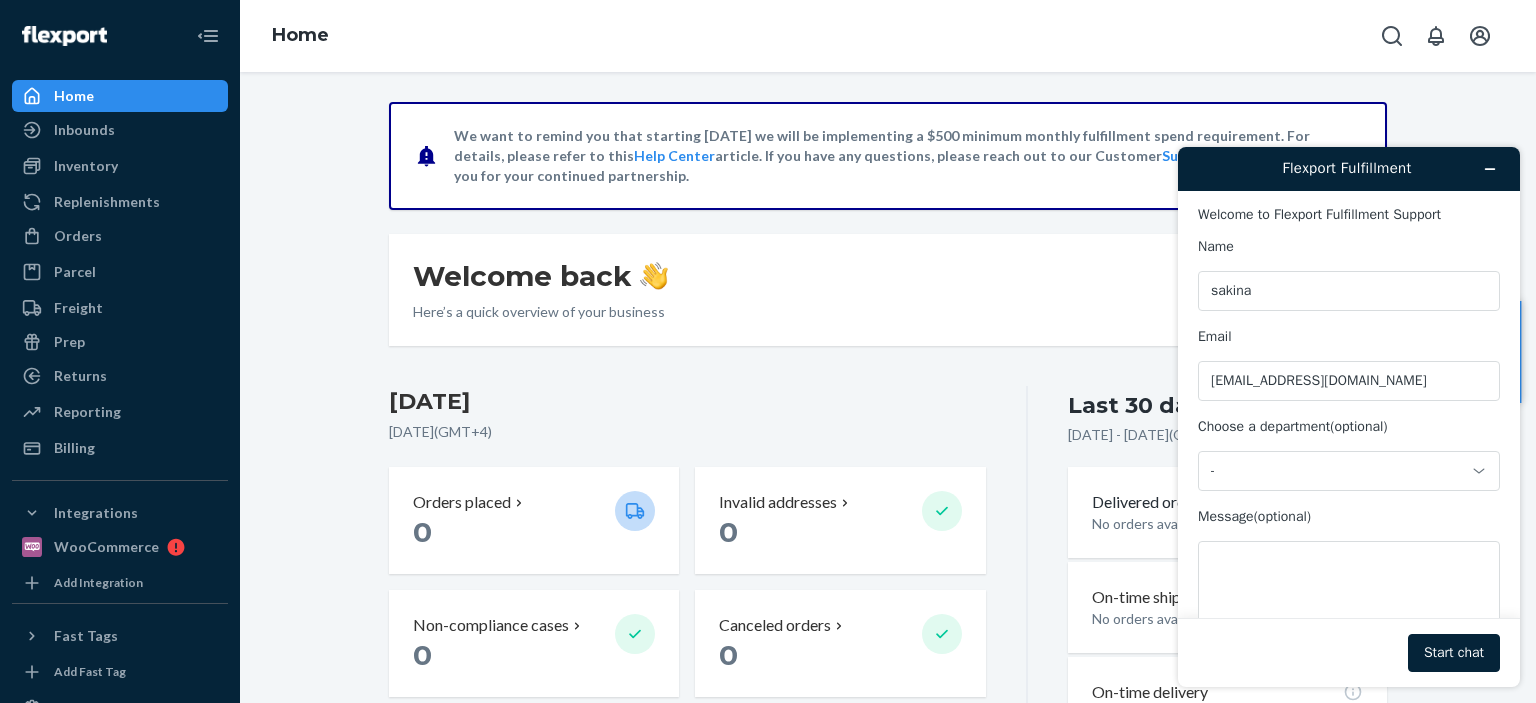 scroll, scrollTop: 0, scrollLeft: 0, axis: both 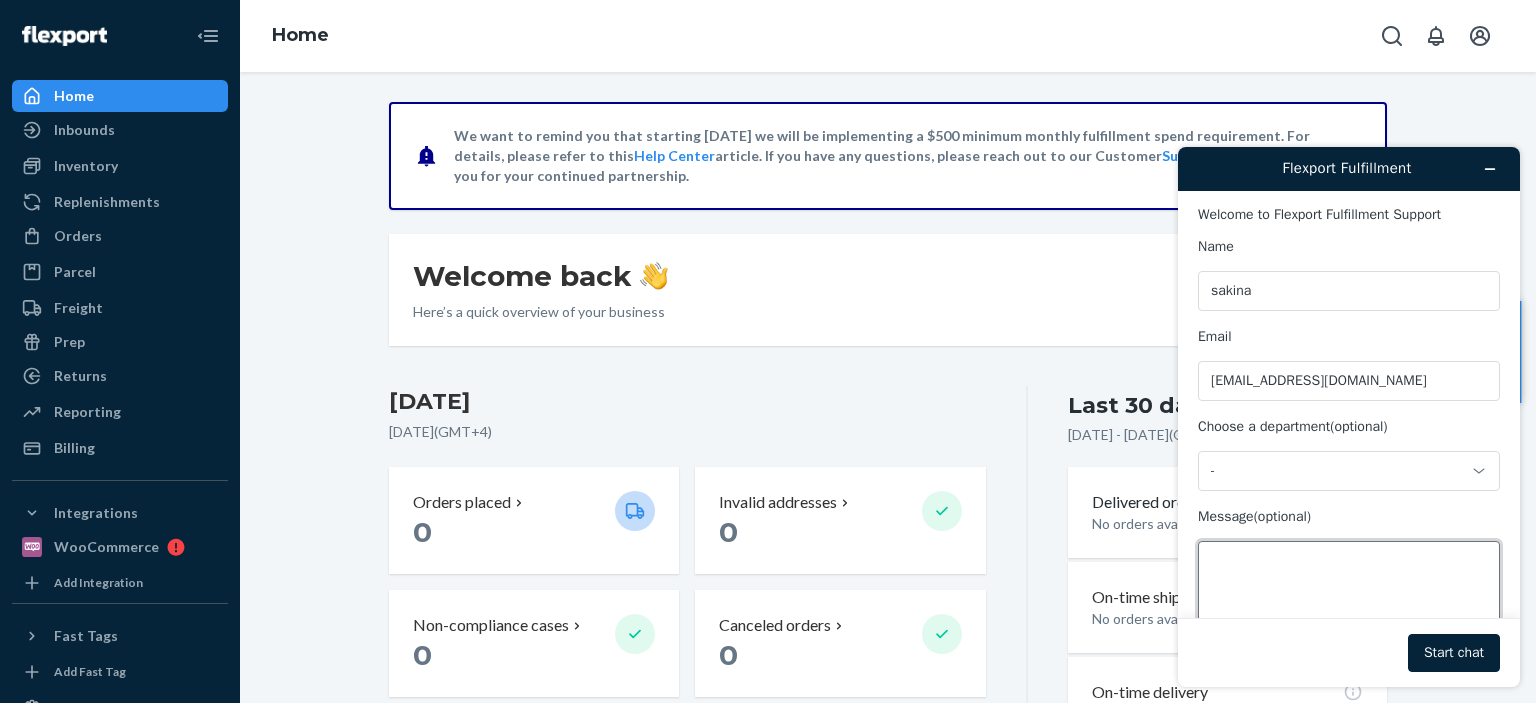 click on "Message  (optional)" at bounding box center [1349, 597] 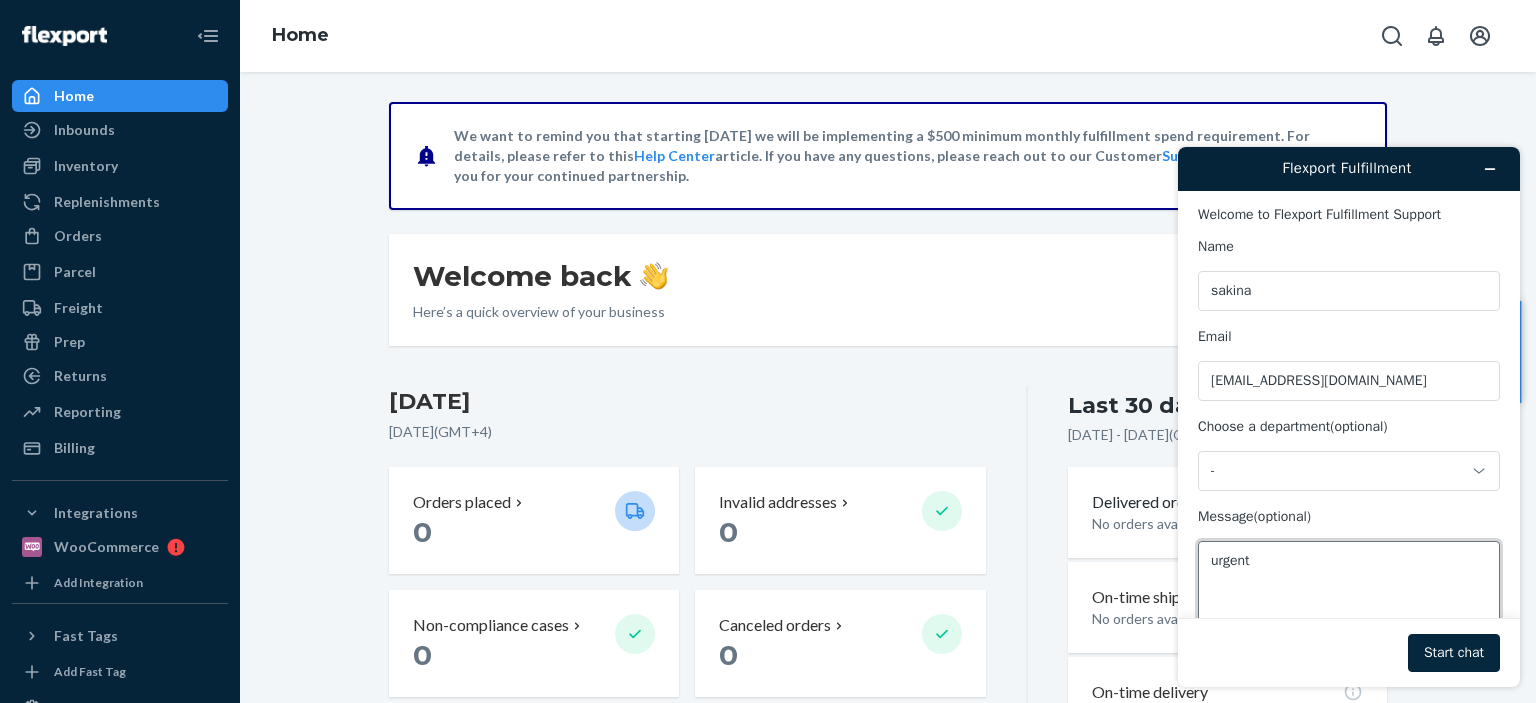type on "urgent" 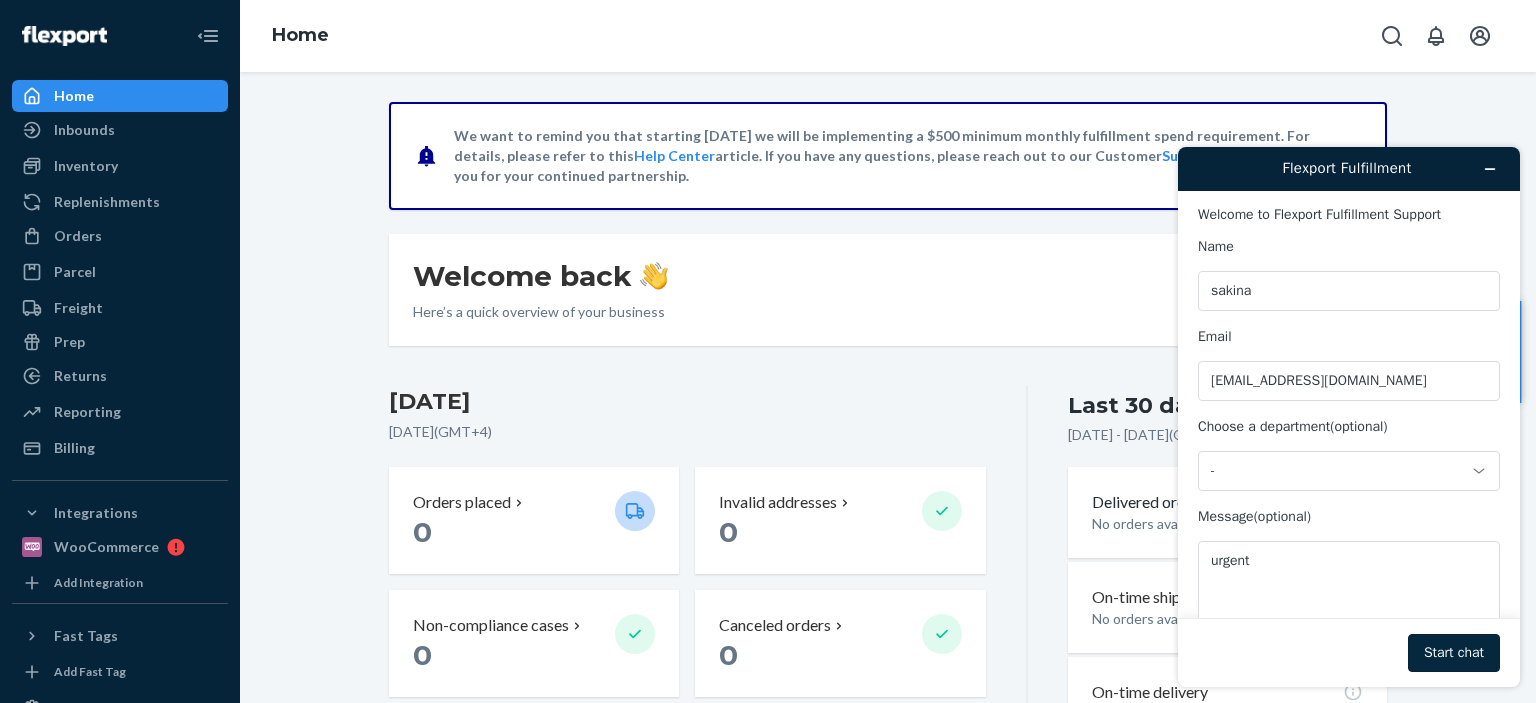 click on "Start chat" at bounding box center [1454, 653] 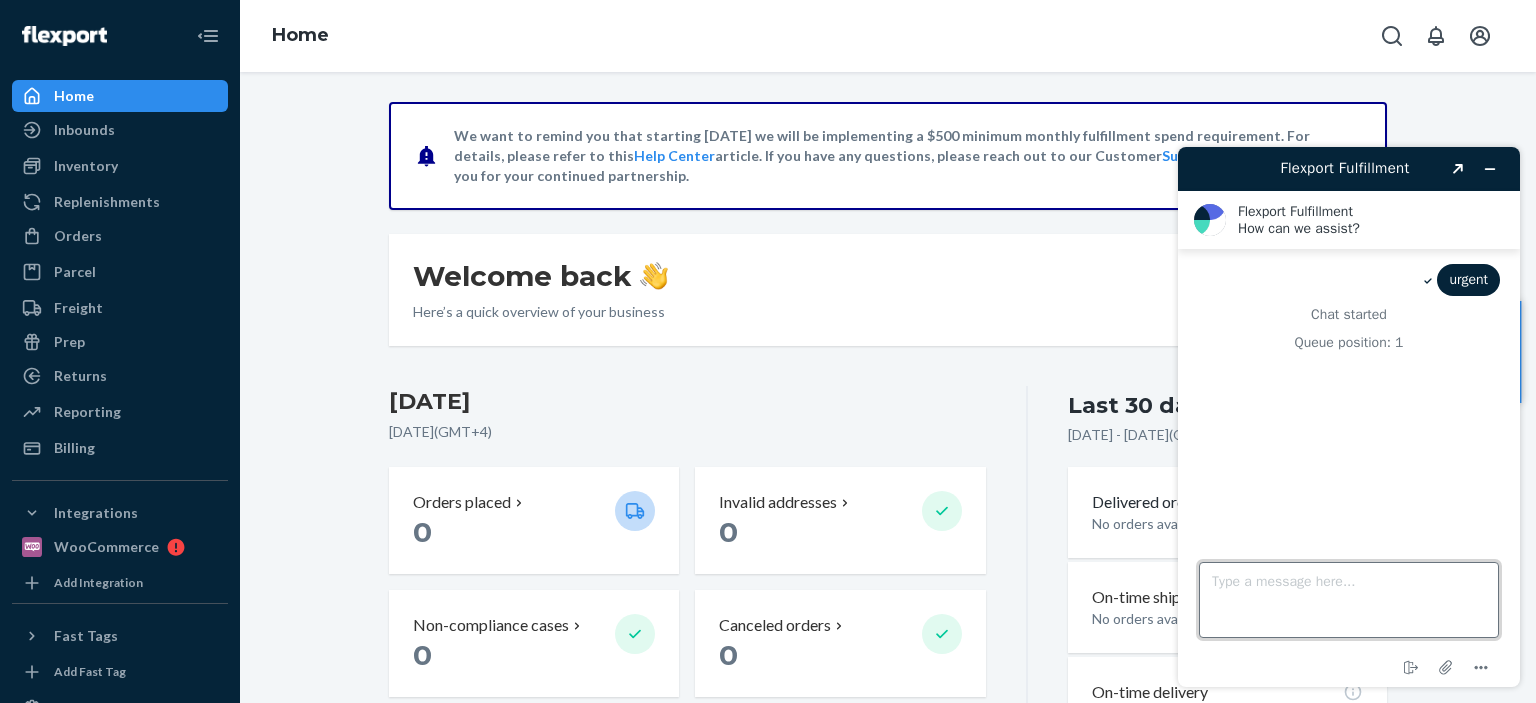 click on "Type a message here..." at bounding box center [1349, 600] 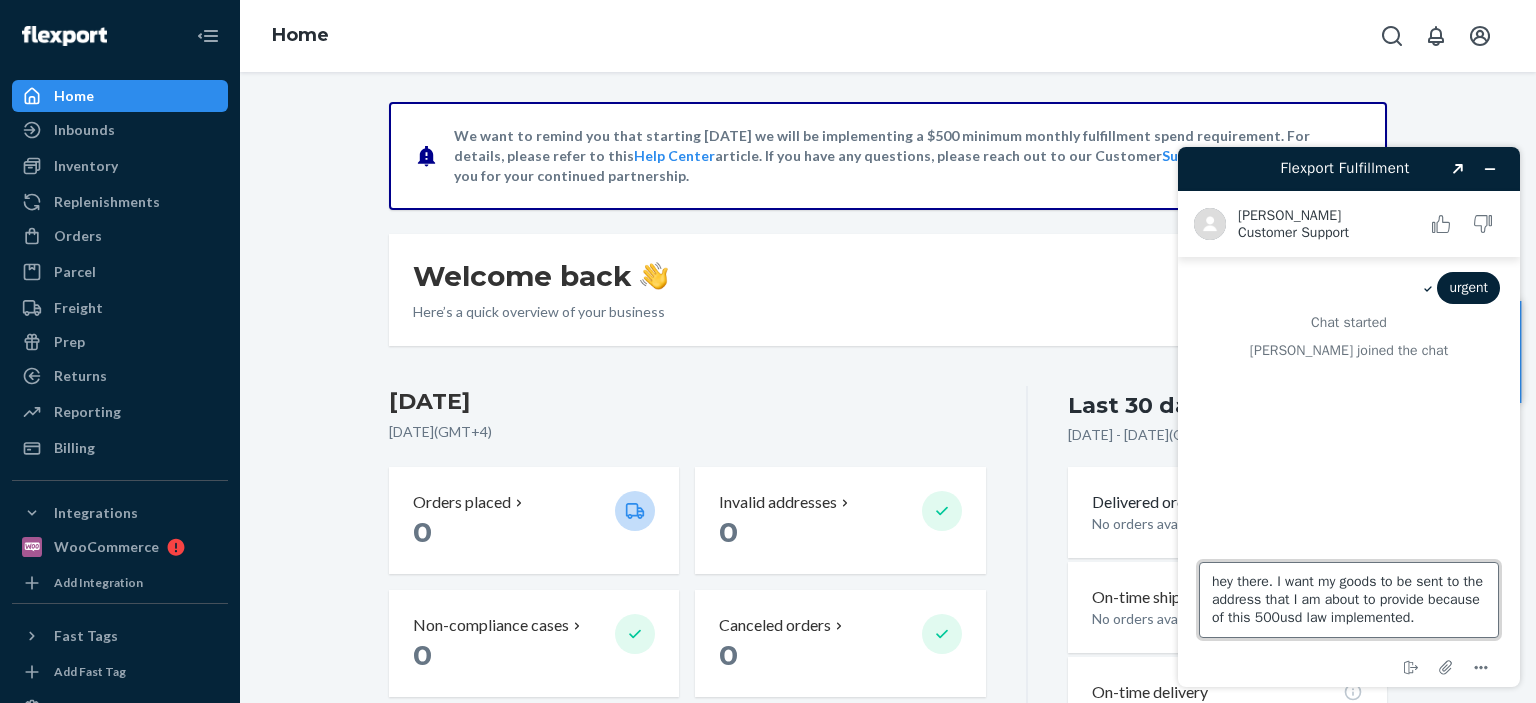 click on "hey there. I want my goods to be sent to the address that I am about to provide because of this 500usd law implemented." at bounding box center [1349, 600] 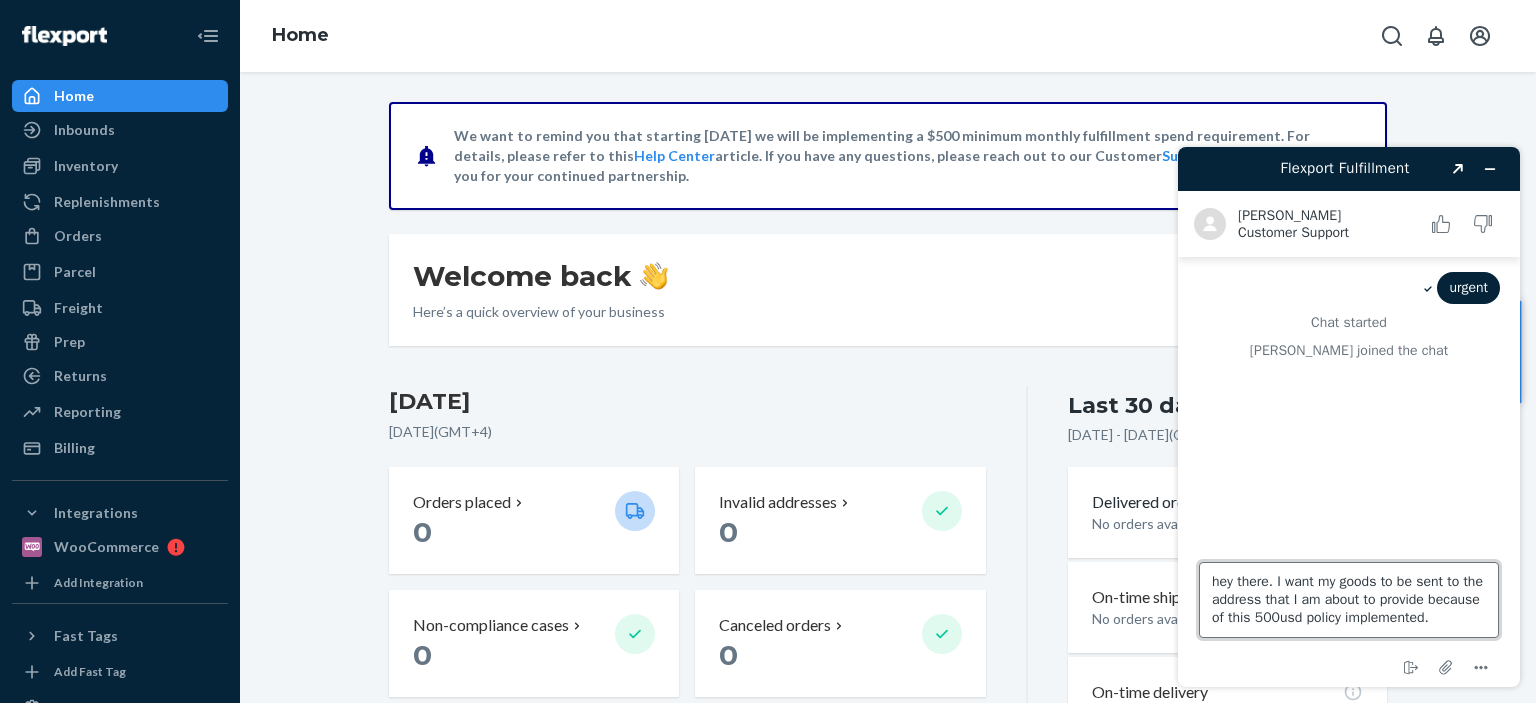 click on "hey there. I want my goods to be sent to the address that I am about to provide because of this 500usd policy implemented." at bounding box center [1349, 600] 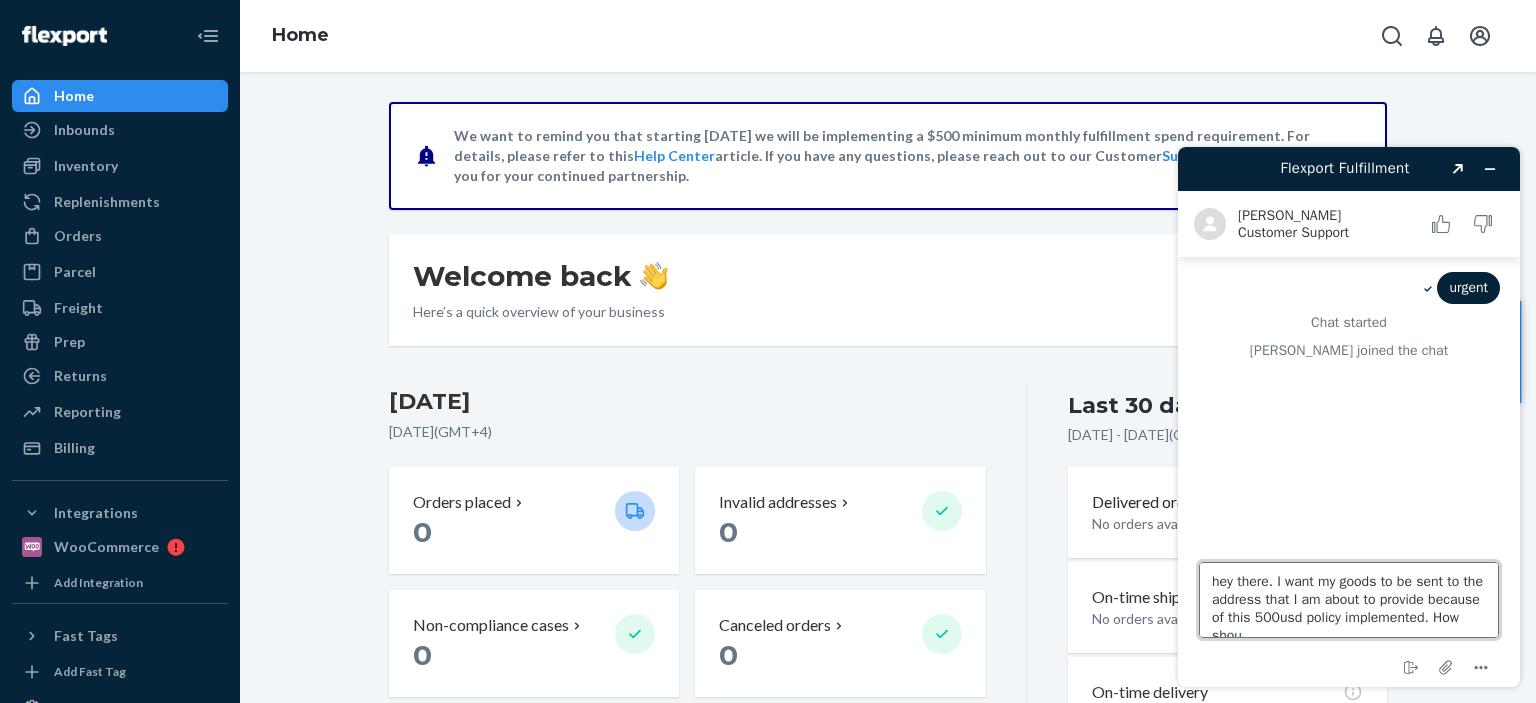 scroll, scrollTop: 8, scrollLeft: 0, axis: vertical 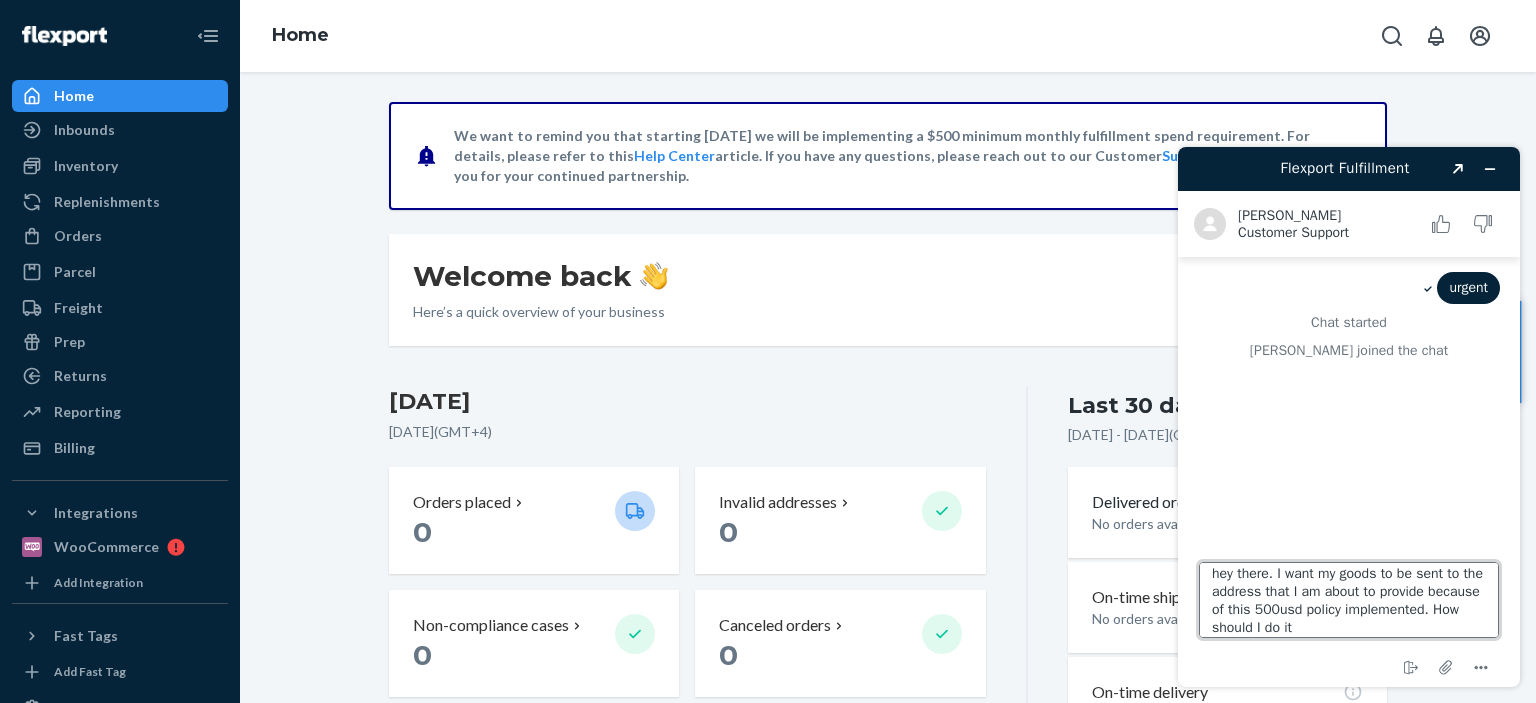 type on "hey there. I want my goods to be sent to the address that I am about to provide because of this 500usd policy implemented. How should I do it?" 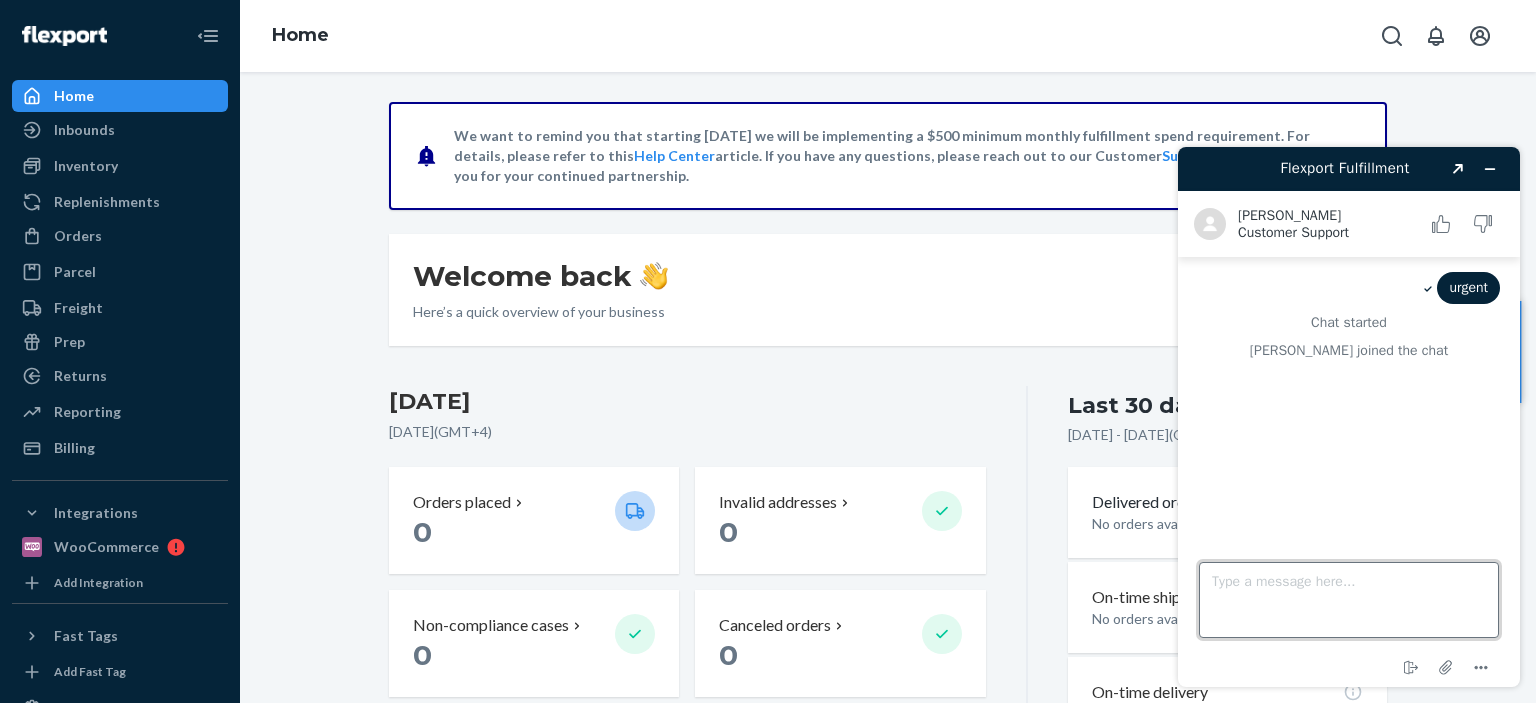 scroll, scrollTop: 0, scrollLeft: 0, axis: both 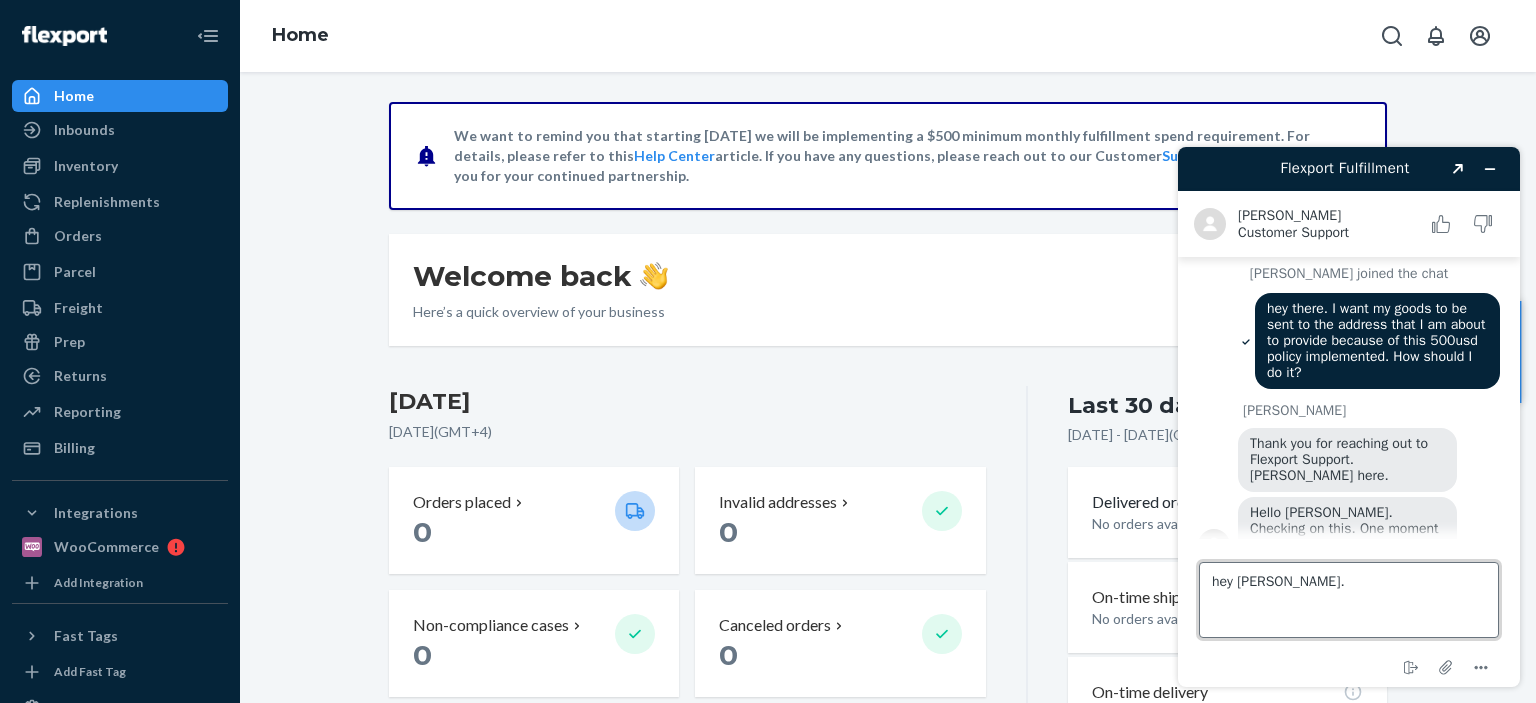 type on "hey [PERSON_NAME]." 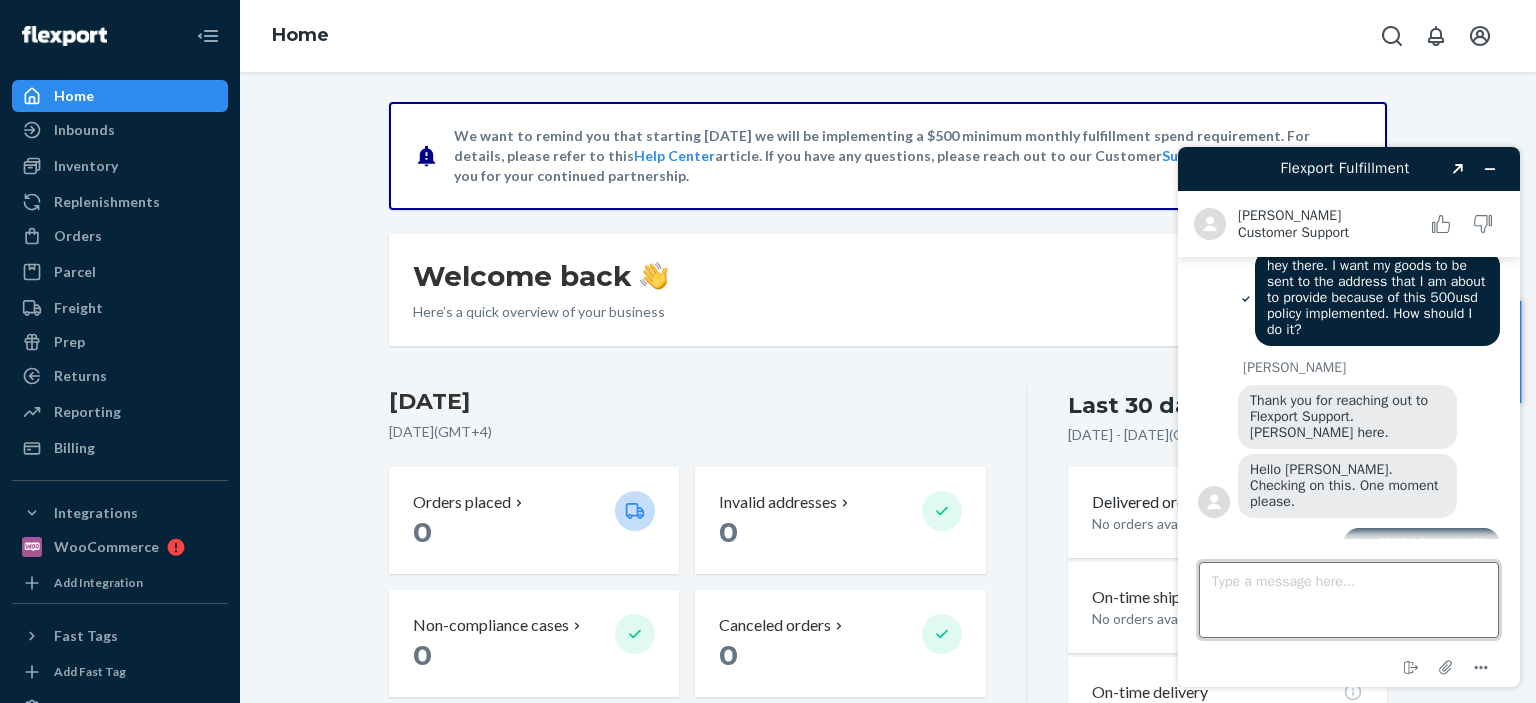 scroll, scrollTop: 124, scrollLeft: 0, axis: vertical 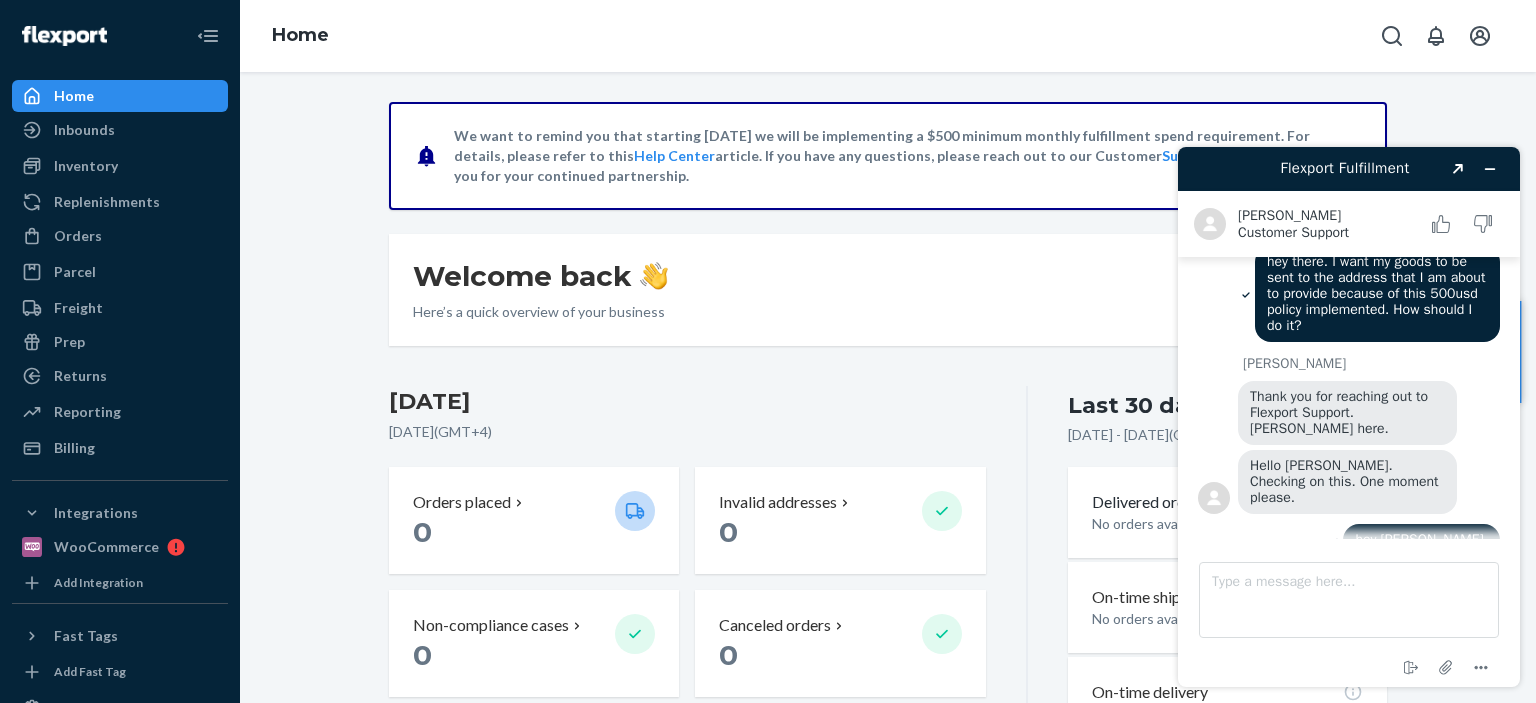 click on "We want to remind you that starting [DATE] we will be implementing a $500 minimum monthly fulfillment spend requirement. For details, please refer to this  Help Center  article. If you have any questions, please reach out to our Customer  Support Team . Thank you for your continued partnership. Welcome back  Here’s a quick overview of your business Create new Create new inbound Create new order Create new product [DATE] [DATE]  ( GMT+4 ) Orders placed   0   Invalid addresses   0   Non-compliance cases   0   Canceled orders   0   Available units 89 Ready for fulfillment Inbounding units 0 No shipments receiving, forwarding, in transit, or ready to ship Popular SKUs to replenish No recommendations yet. We’ll show you popular SKUs that are running low so you never miss a sale. Last 30 days [DATE] - [DATE]  ( GMT+4 ) Delivered orders No orders available for this selection On-time shipping No orders available for this selection On-time delivery No orders available for this selection" at bounding box center [888, 387] 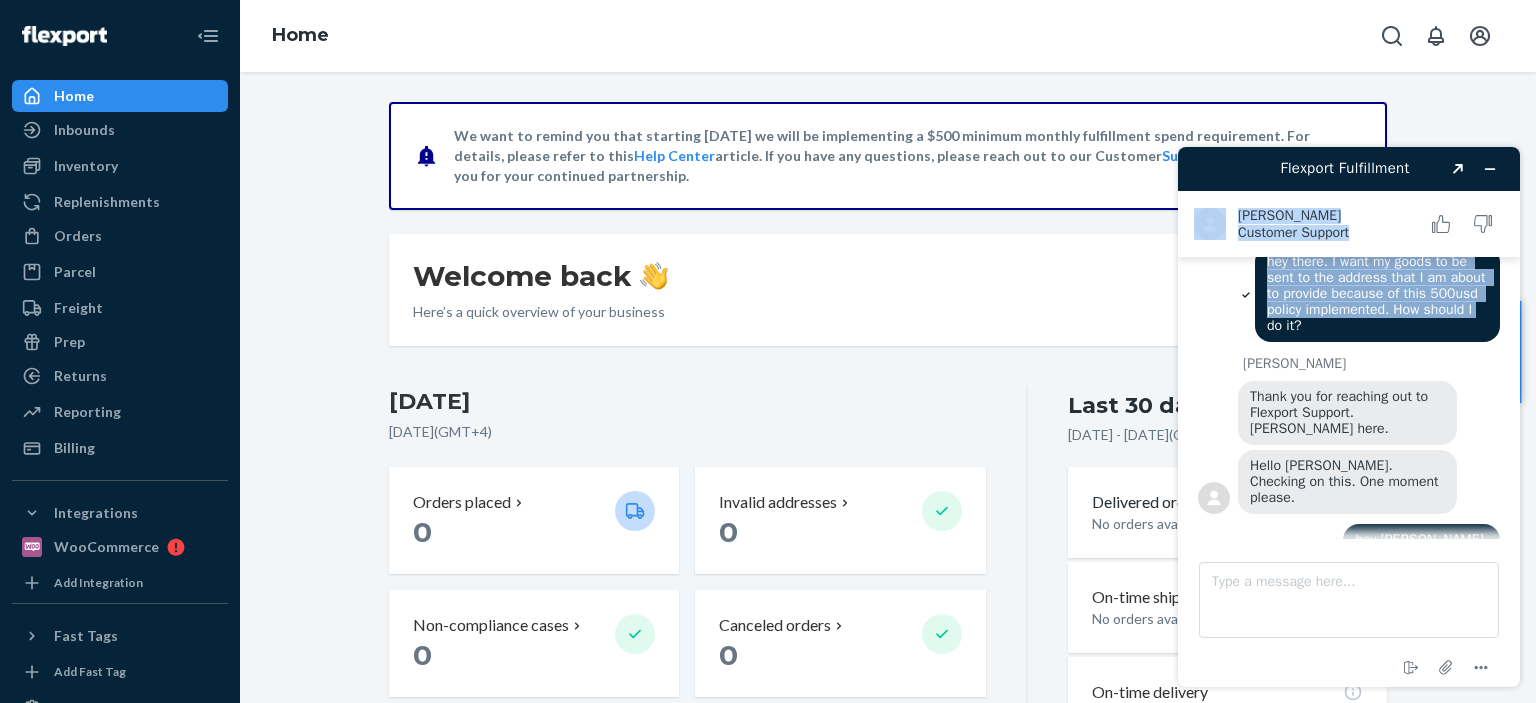 drag, startPoint x: 1534, startPoint y: 131, endPoint x: 1525, endPoint y: 310, distance: 179.22612 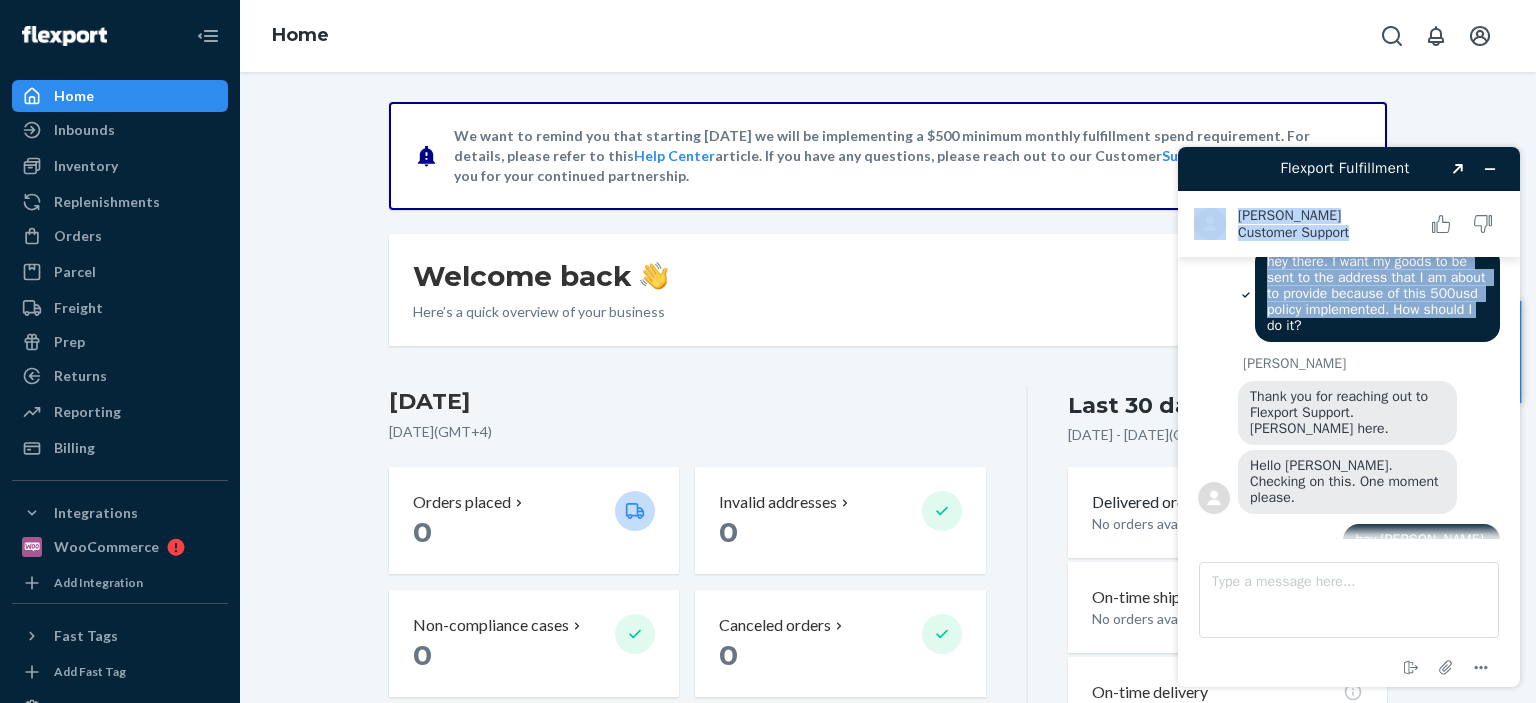 click on "Flexport Fulfillment Created with Sketch. [PERSON_NAME] Customer Support Customer Support urgent
Chat started [PERSON_NAME] joined the chat hey there. I want my goods to be sent to the address that I am about to provide because of this 500usd policy implemented. How should I do it? [PERSON_NAME] Thank you for reaching out to Flexport Support. [PERSON_NAME] here. Hello [PERSON_NAME]. Checking on this. One moment please. hey [PERSON_NAME].  [PERSON_NAME] is typing Type a message here... End chat Attach file Options" at bounding box center (1349, 417) 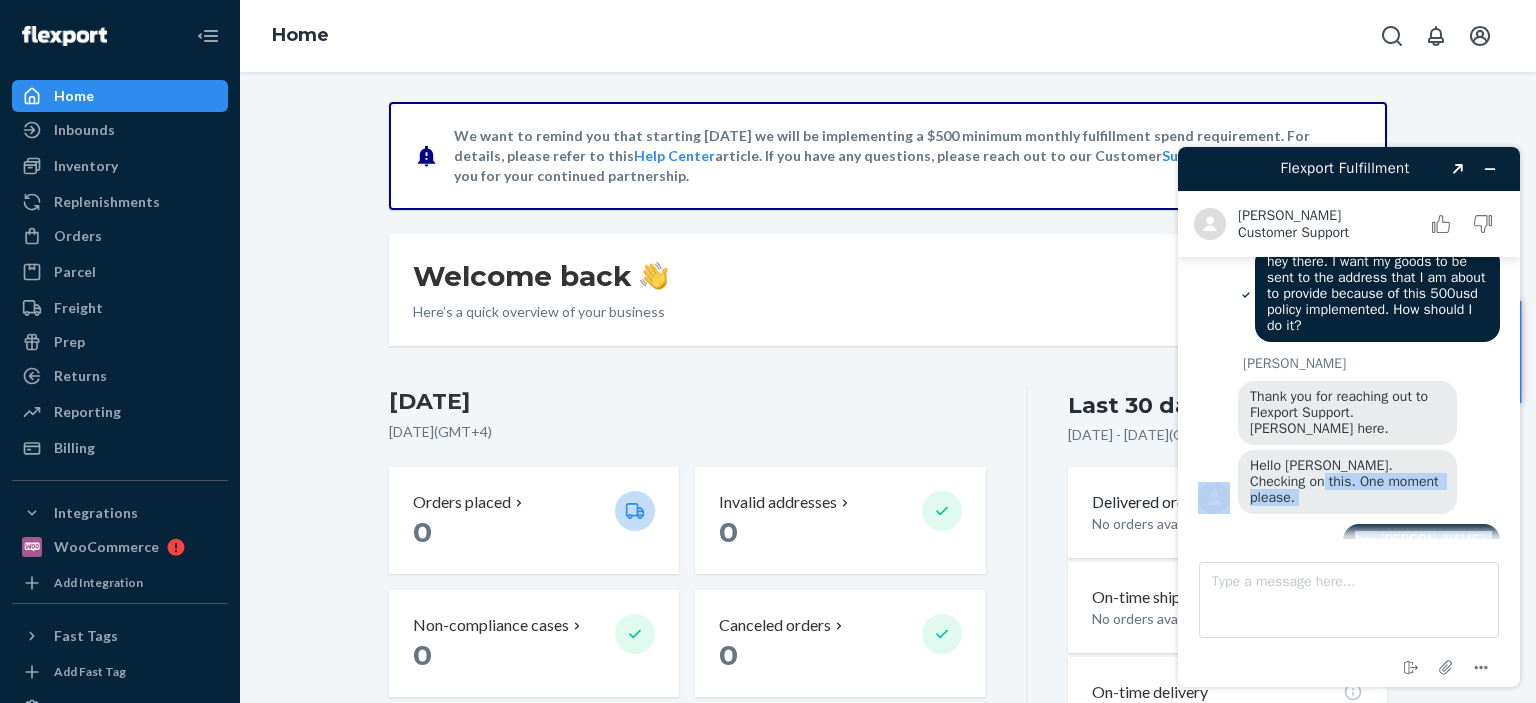 drag, startPoint x: 1526, startPoint y: 456, endPoint x: 1532, endPoint y: 584, distance: 128.14055 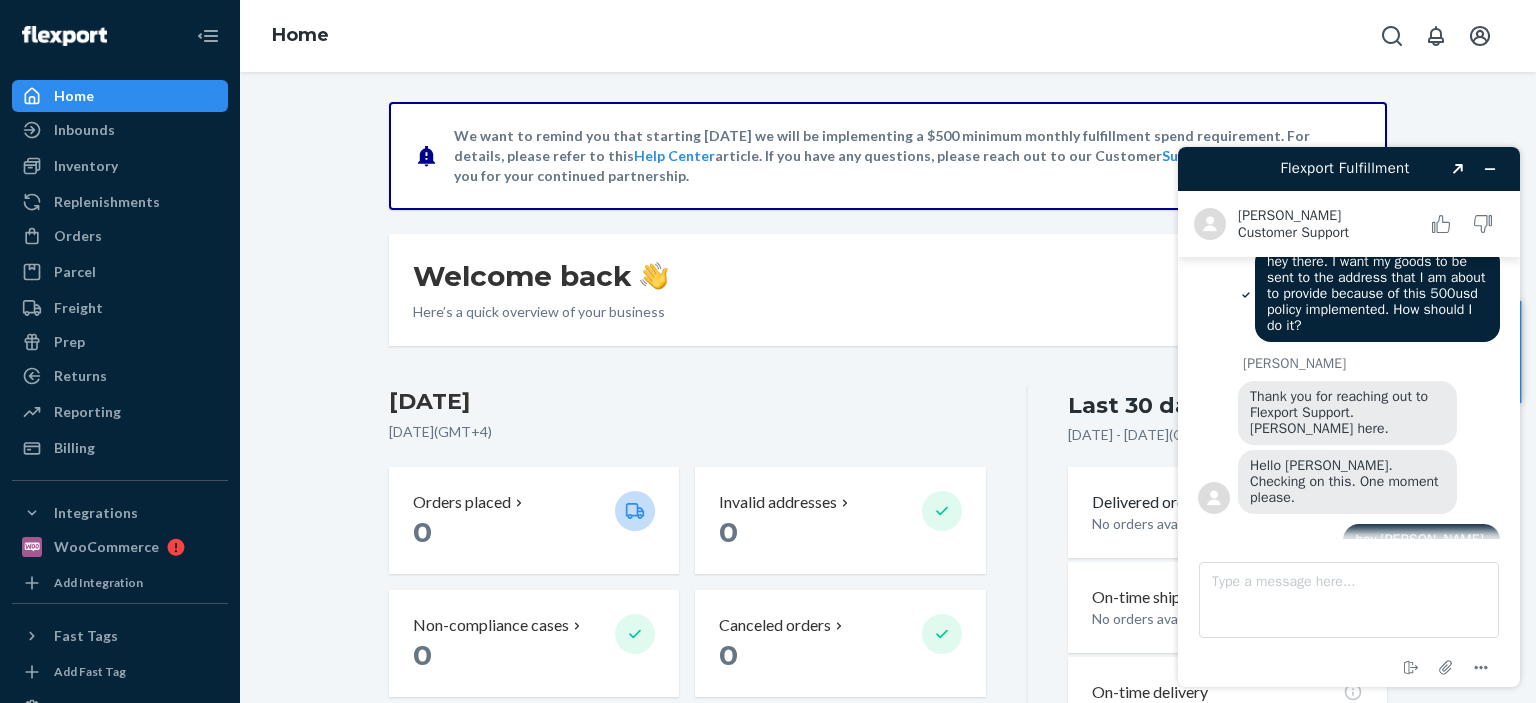 click on "Flexport Fulfillment Created with Sketch. [PERSON_NAME] Customer Support Customer Support urgent
Chat started [PERSON_NAME] joined the chat hey there. I want my goods to be sent to the address that I am about to provide because of this 500usd policy implemented. How should I do it? [PERSON_NAME] Thank you for reaching out to Flexport Support. [PERSON_NAME] here. Hello [PERSON_NAME]. Checking on this. One moment please. hey [PERSON_NAME].  [PERSON_NAME] is typing Type a message here... End chat Attach file Options" at bounding box center (1349, 417) 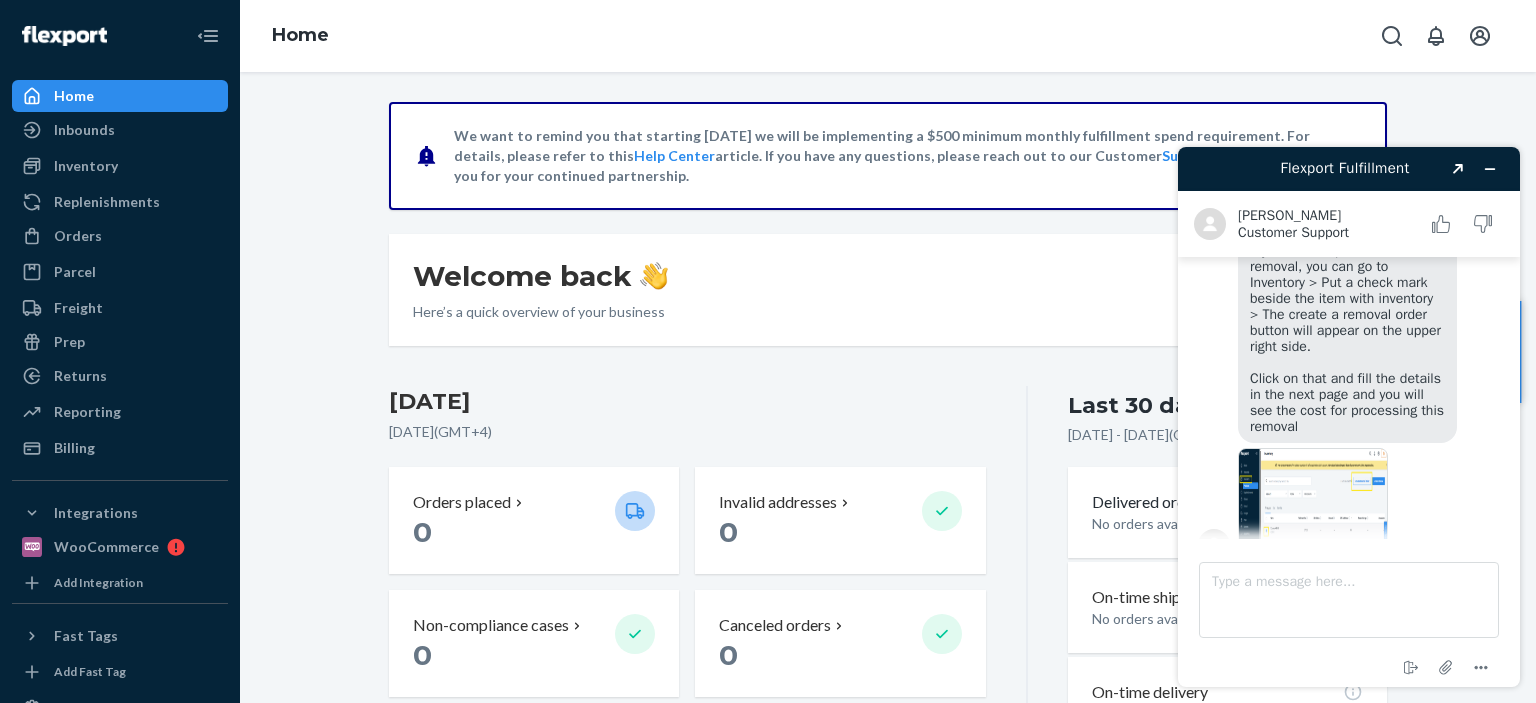 scroll, scrollTop: 490, scrollLeft: 0, axis: vertical 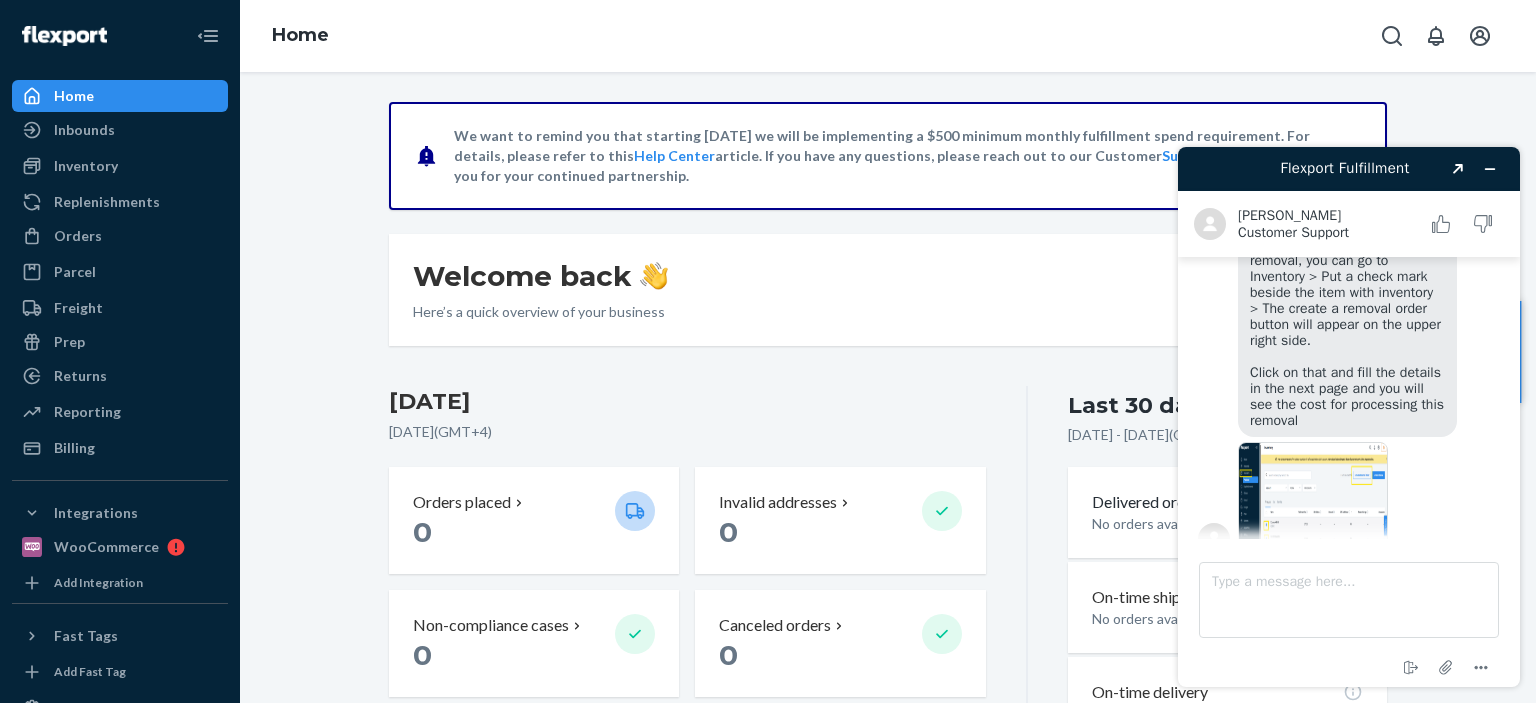 click at bounding box center [1369, 501] 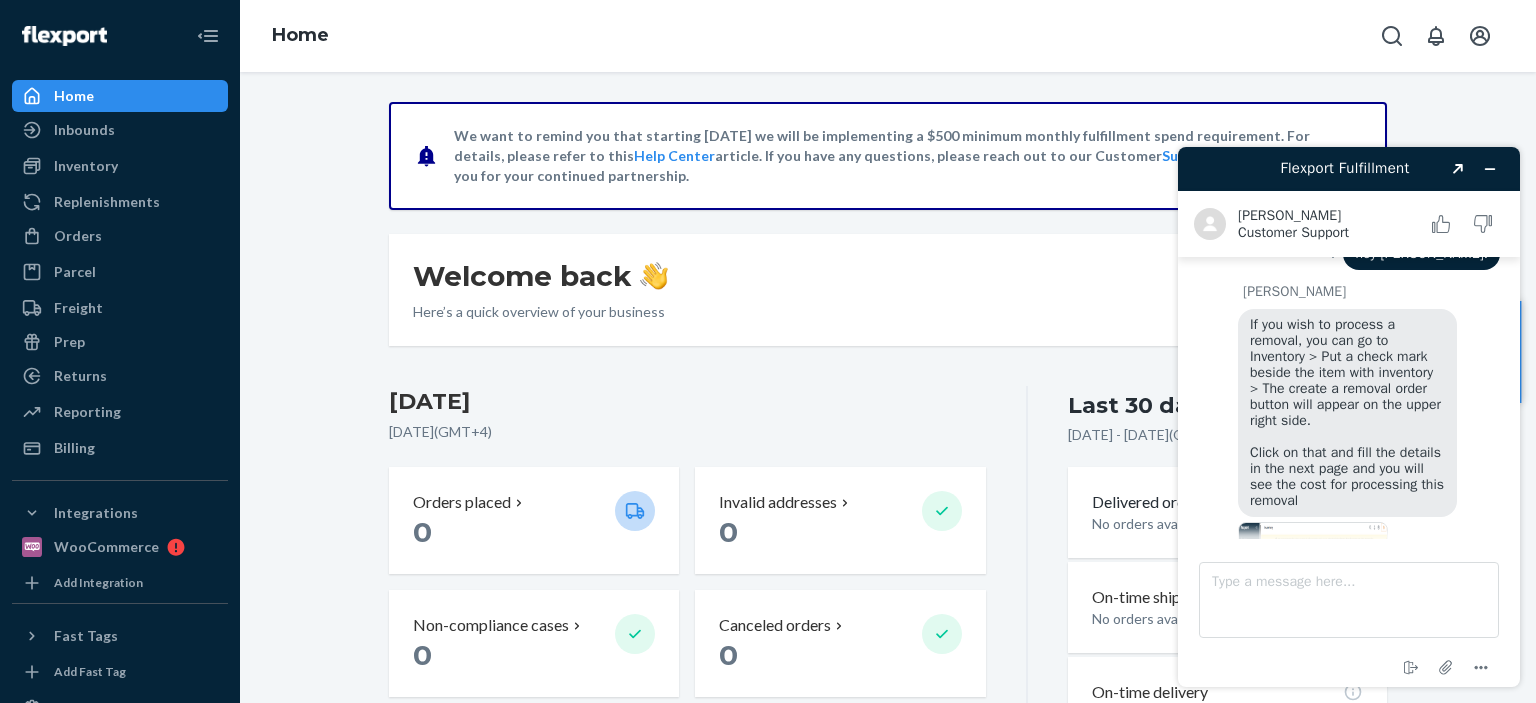 scroll, scrollTop: 370, scrollLeft: 0, axis: vertical 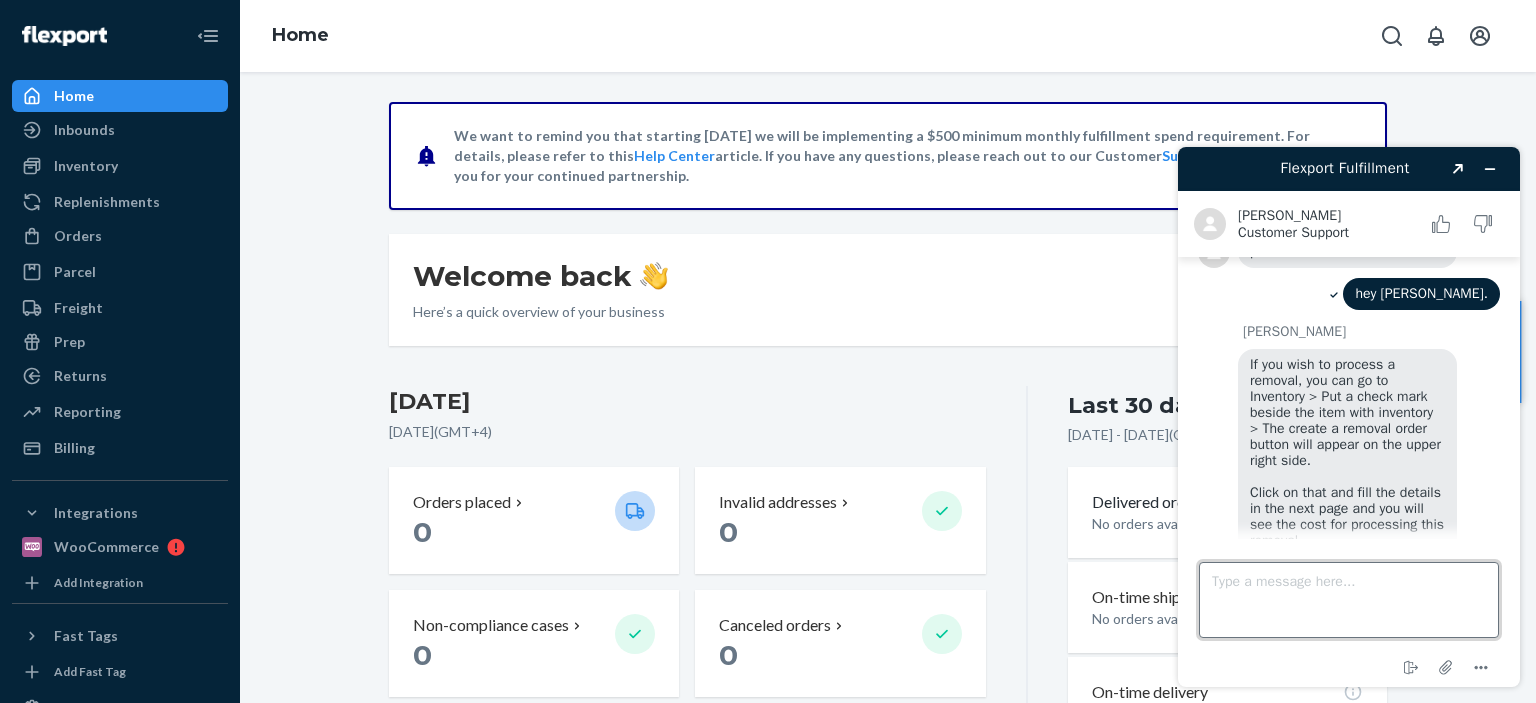 click on "Type a message here..." at bounding box center (1349, 600) 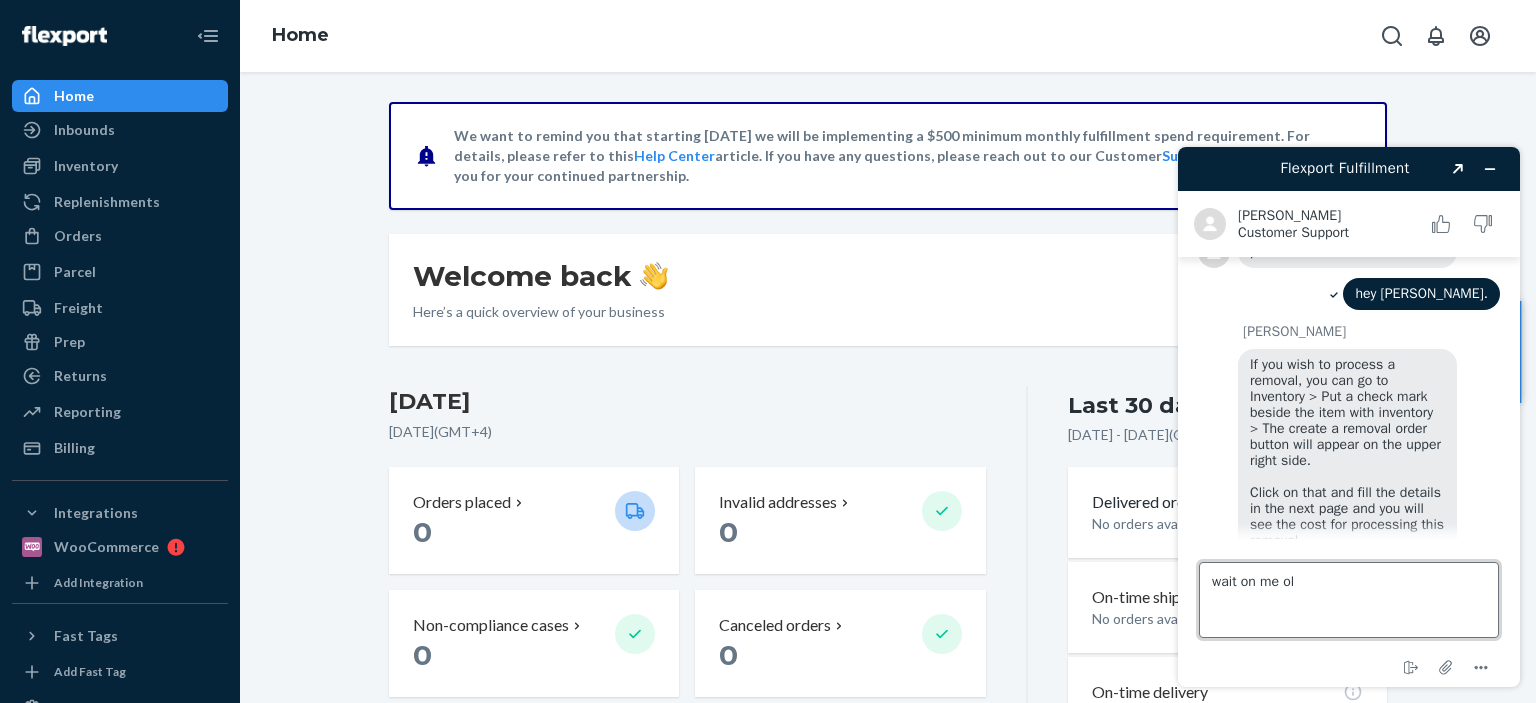 type on "wait on me ols" 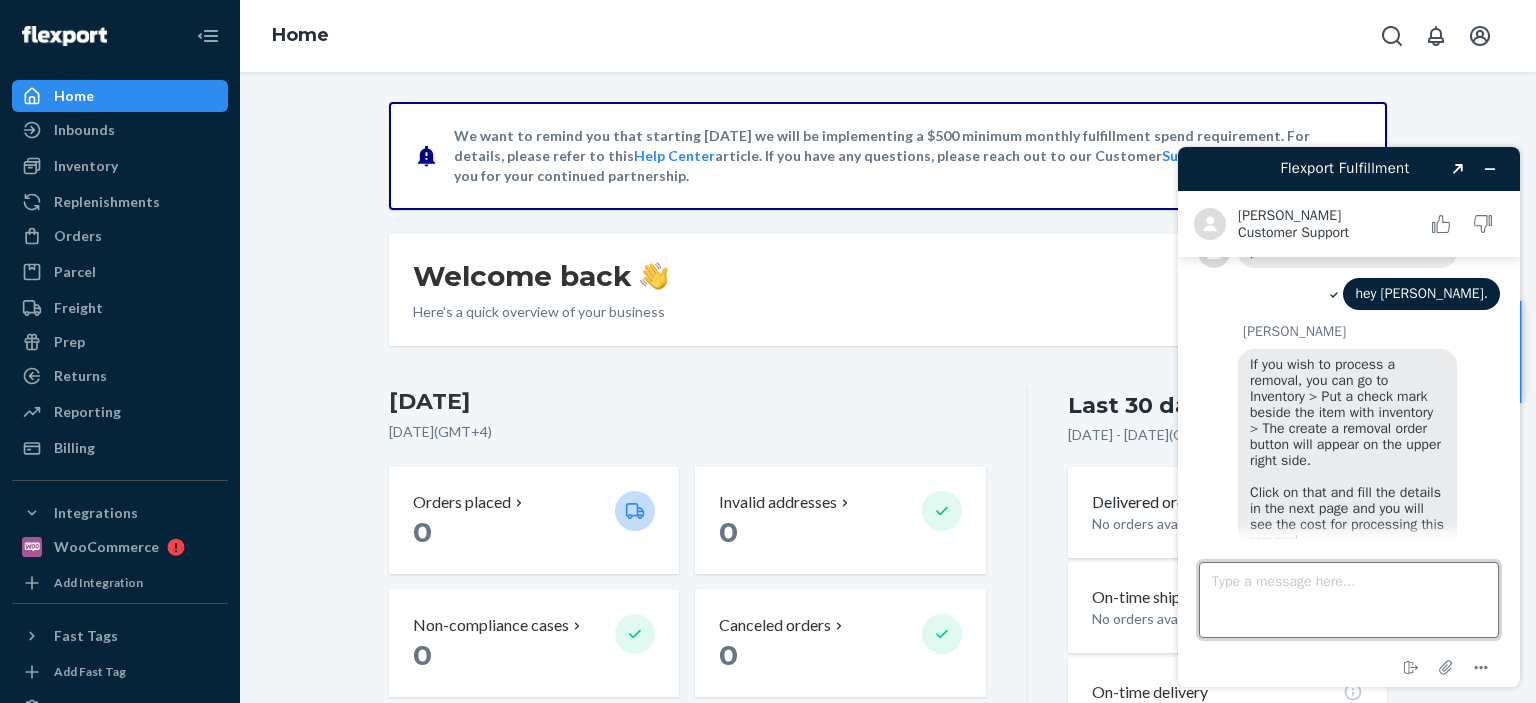 scroll, scrollTop: 566, scrollLeft: 0, axis: vertical 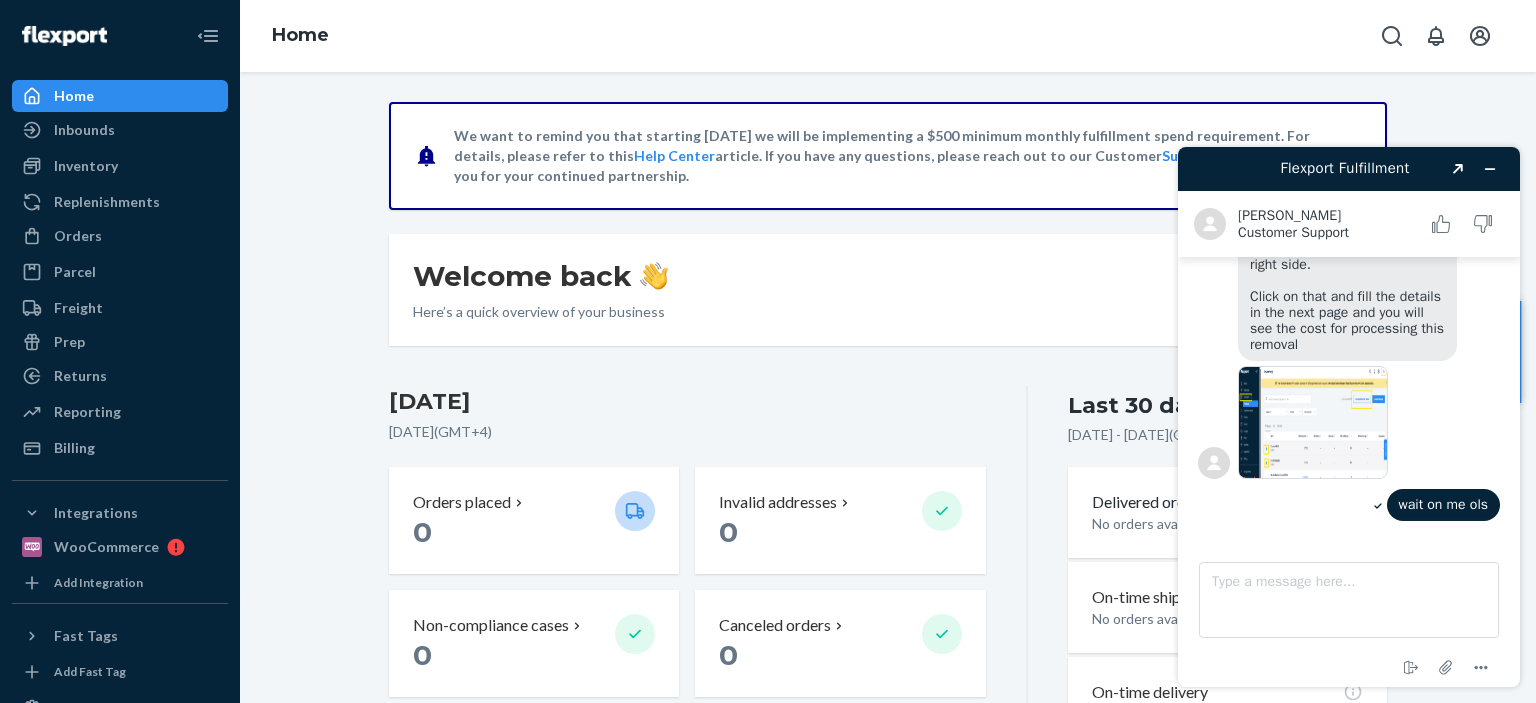 click on "urgent
Chat started [PERSON_NAME] joined the chat hey there. I want my goods to be sent to the address that I am about to provide because of this 500usd policy implemented. How should I do it? [PERSON_NAME] Thank you for reaching out to Flexport Support. [PERSON_NAME] here. Hello [PERSON_NAME]. Checking on this. One moment please. hey [PERSON_NAME].  [PERSON_NAME] If you wish to process a removal, you can go to Inventory > Put a check mark beside the item with inventory > The create a removal order button will appear on the upper right side.
Click on that and fill the details in the next page and you will see the cost for processing this removal wait on me ols" at bounding box center (1349, 116) 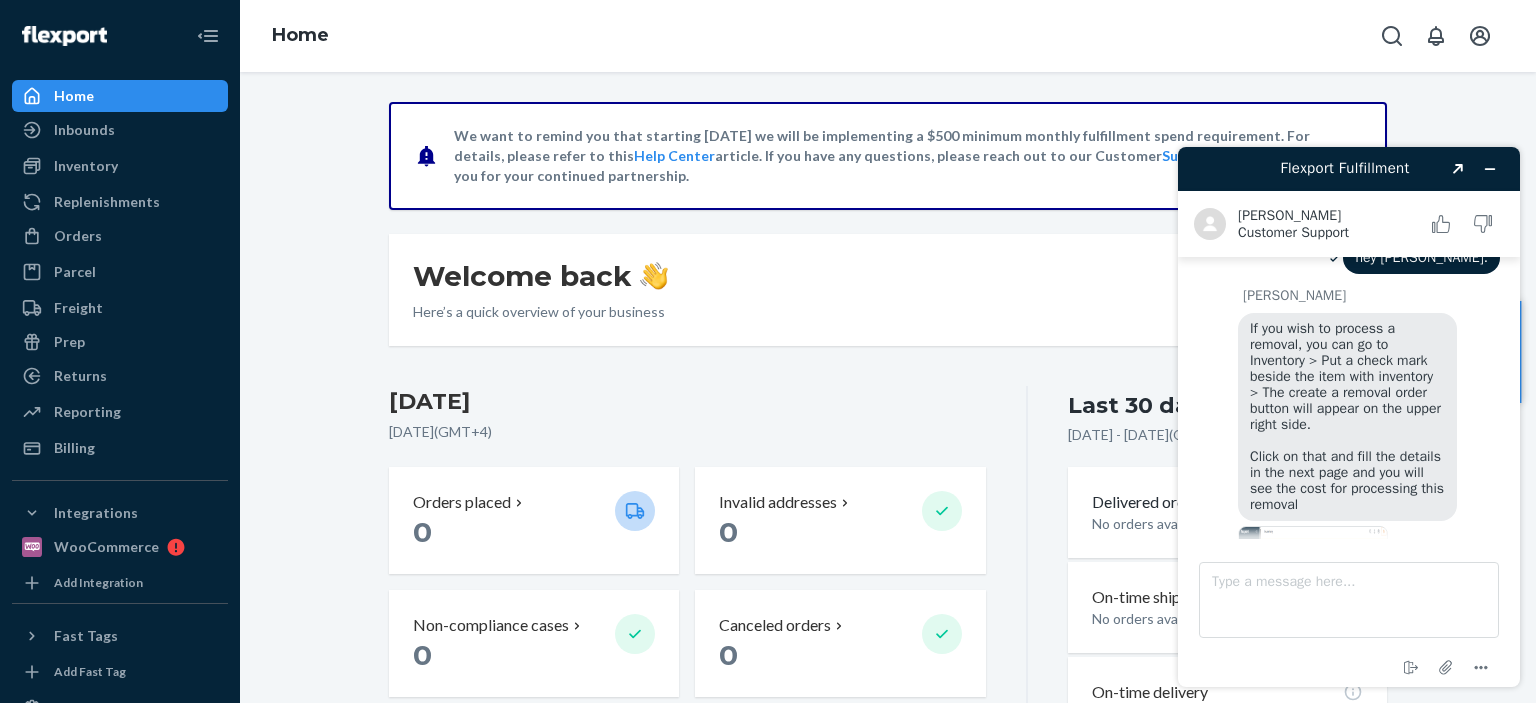 scroll, scrollTop: 366, scrollLeft: 0, axis: vertical 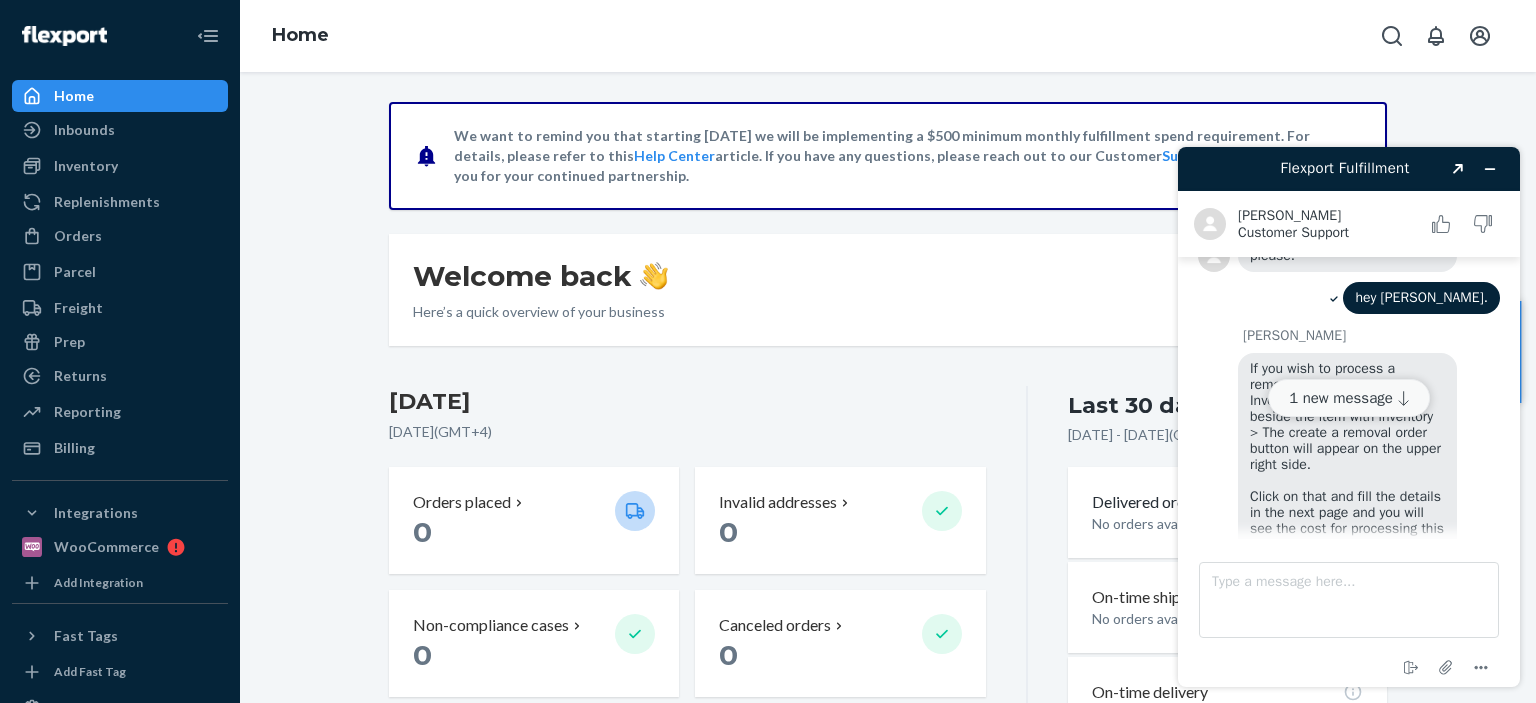 click on "1 new message" at bounding box center [1349, 398] 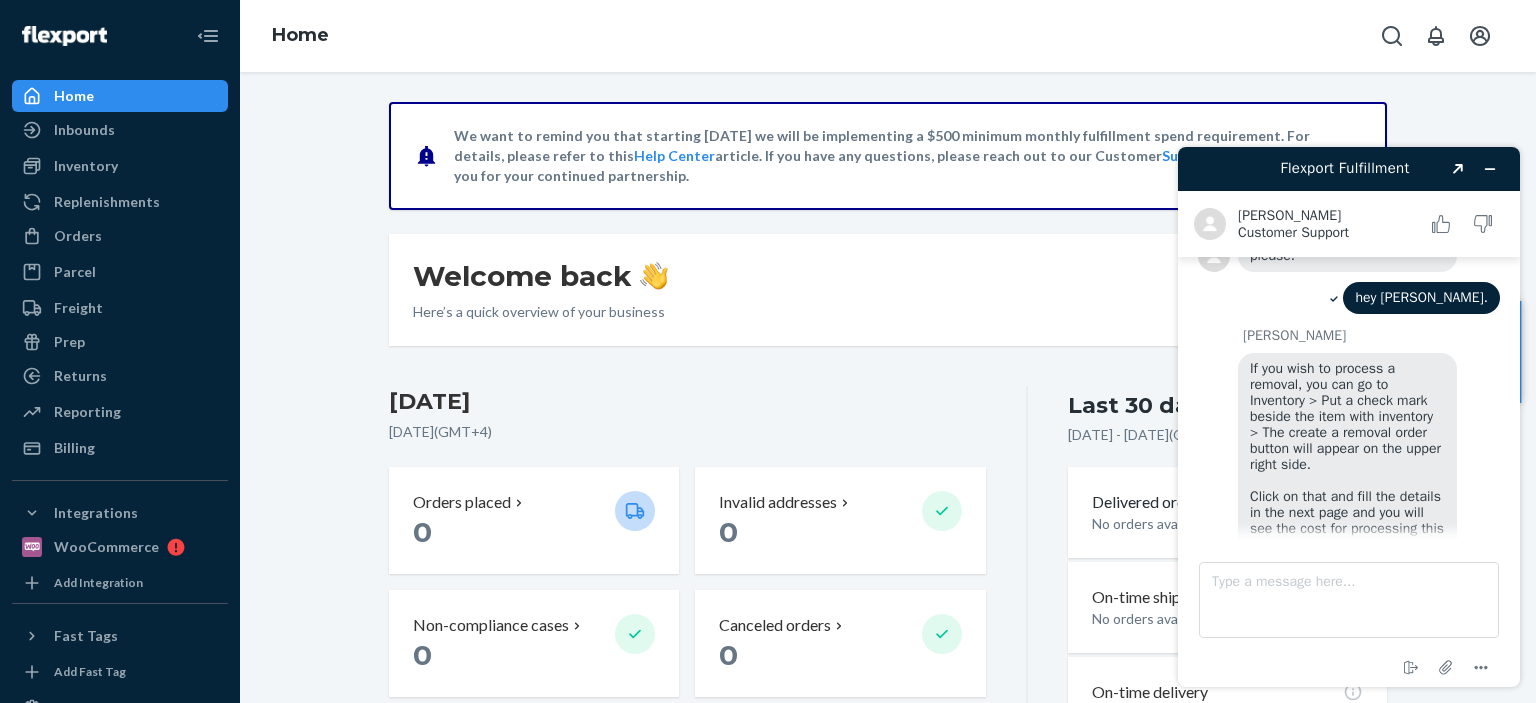 scroll, scrollTop: 678, scrollLeft: 0, axis: vertical 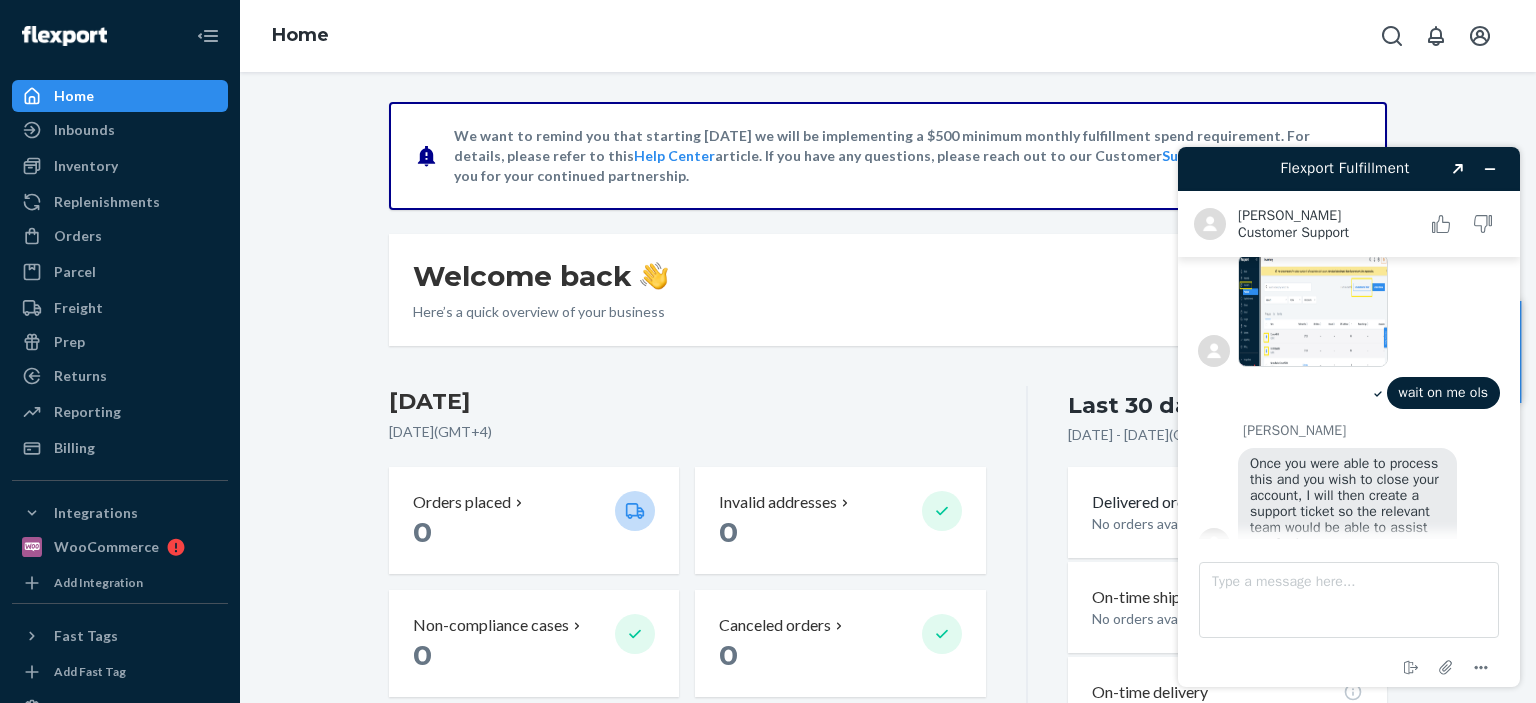 click on "[PERSON_NAME] Once you were able to process this and you wish to close your account, I will then create a support ticket so the relevant team would be able to assist you further" at bounding box center [1349, 493] 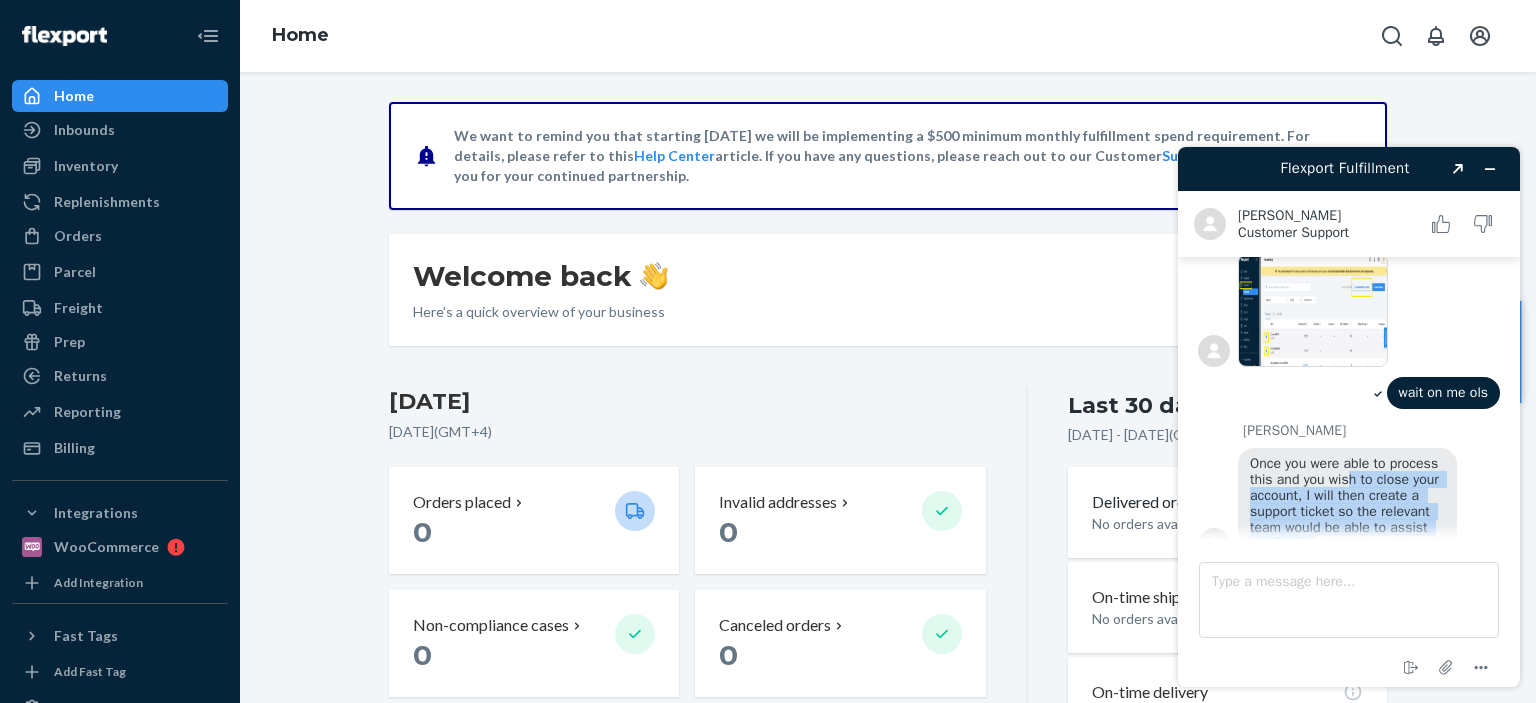 drag, startPoint x: 1348, startPoint y: 454, endPoint x: 1348, endPoint y: 518, distance: 64 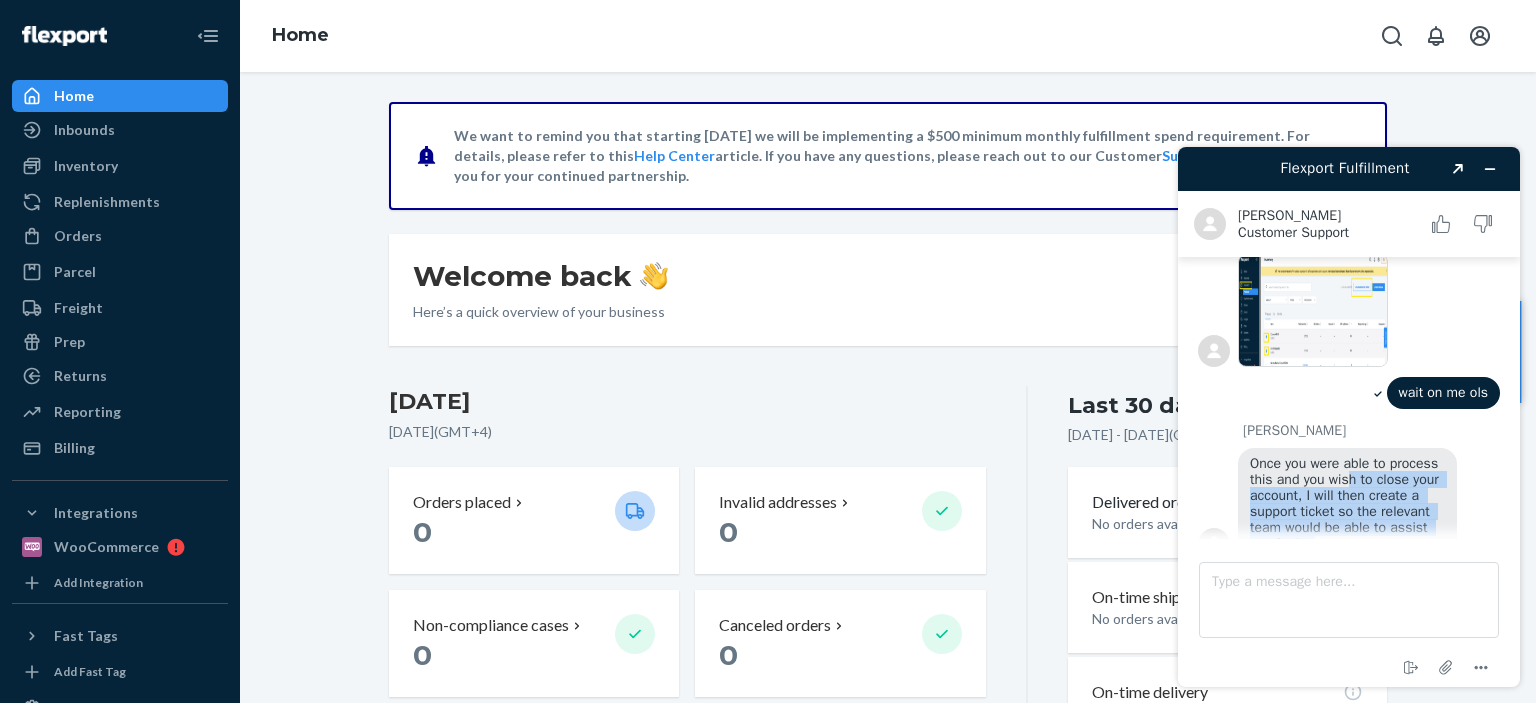 click on "Once you were able to process this and you wish to close your account, I will then create a support ticket so the relevant team would be able to assist you further" at bounding box center [1347, 504] 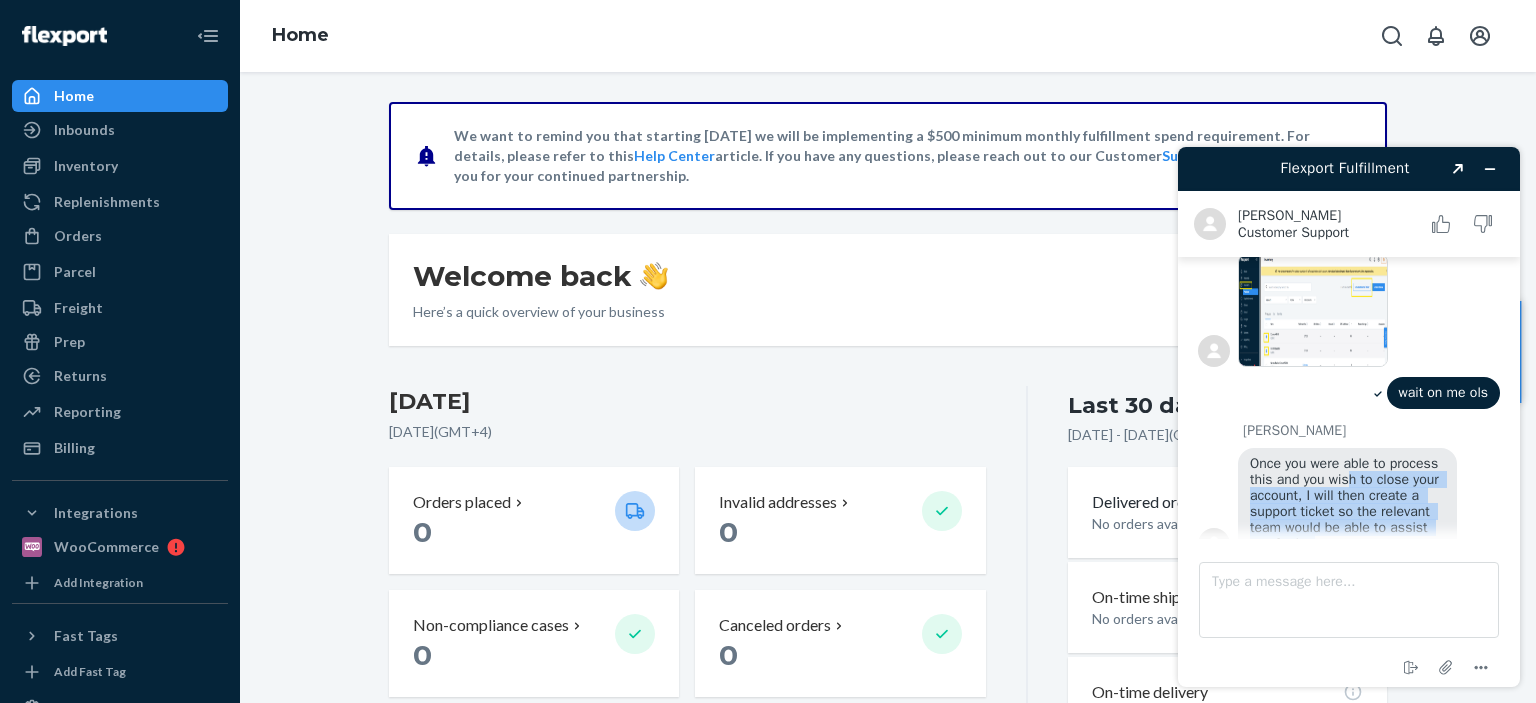 click on "Once you were able to process this and you wish to close your account, I will then create a support ticket so the relevant team would be able to assist you further" at bounding box center [1369, 506] 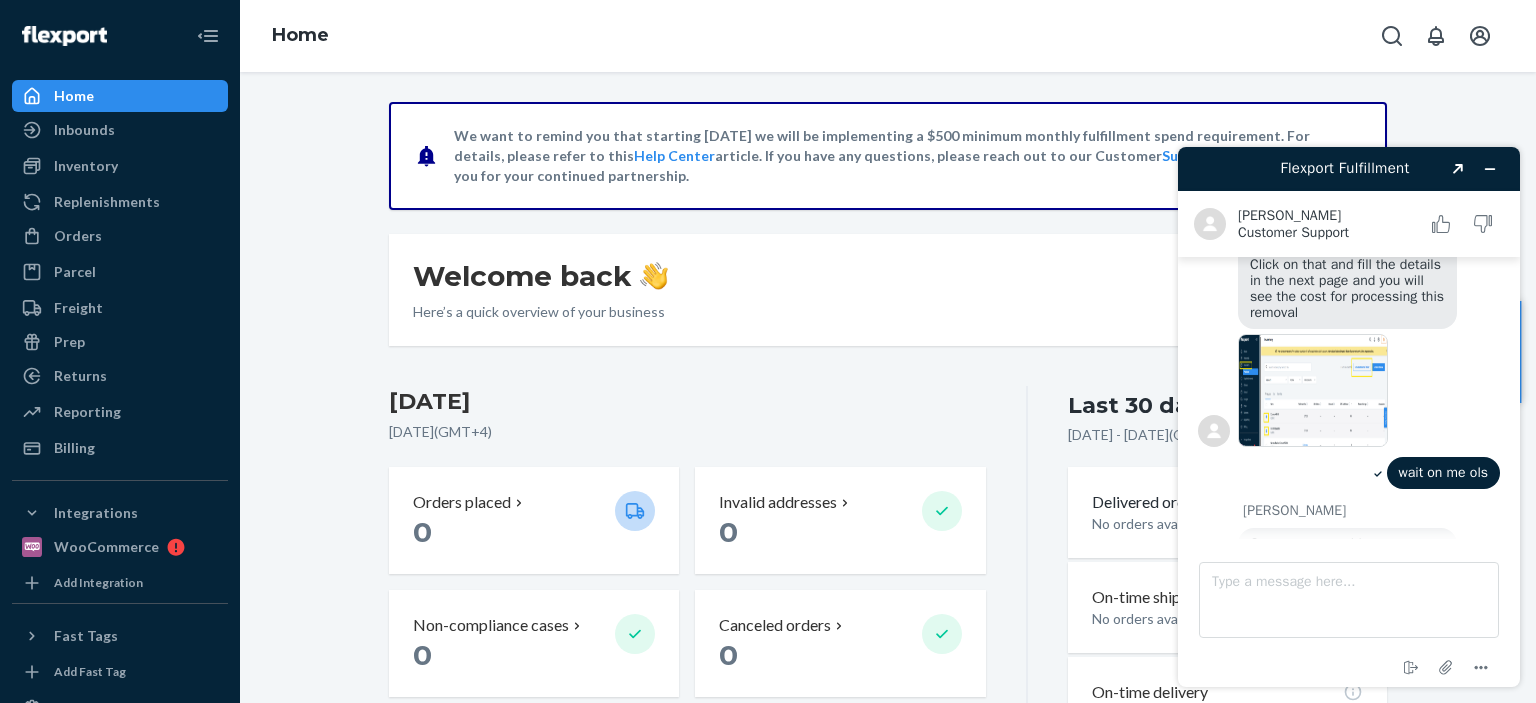 scroll, scrollTop: 558, scrollLeft: 0, axis: vertical 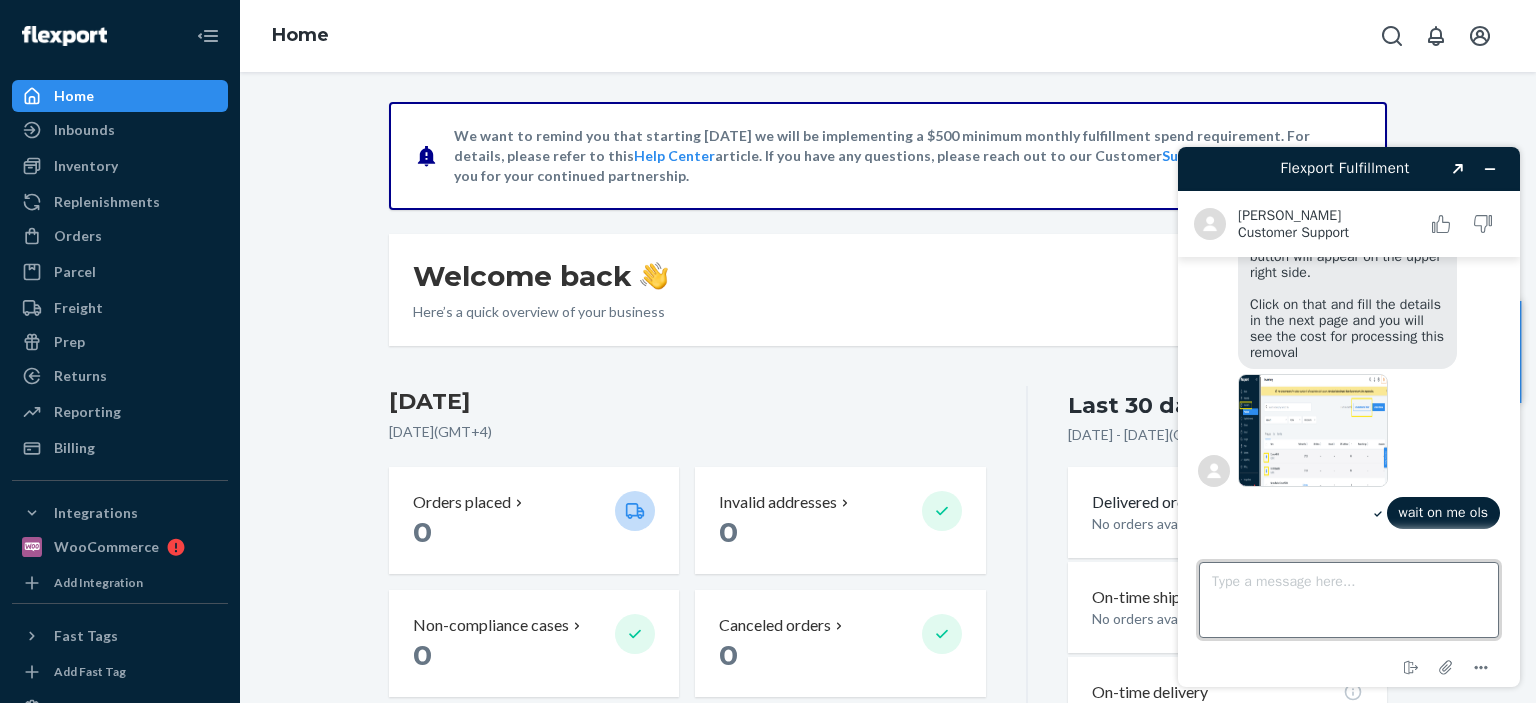 click on "Type a message here..." at bounding box center (1349, 600) 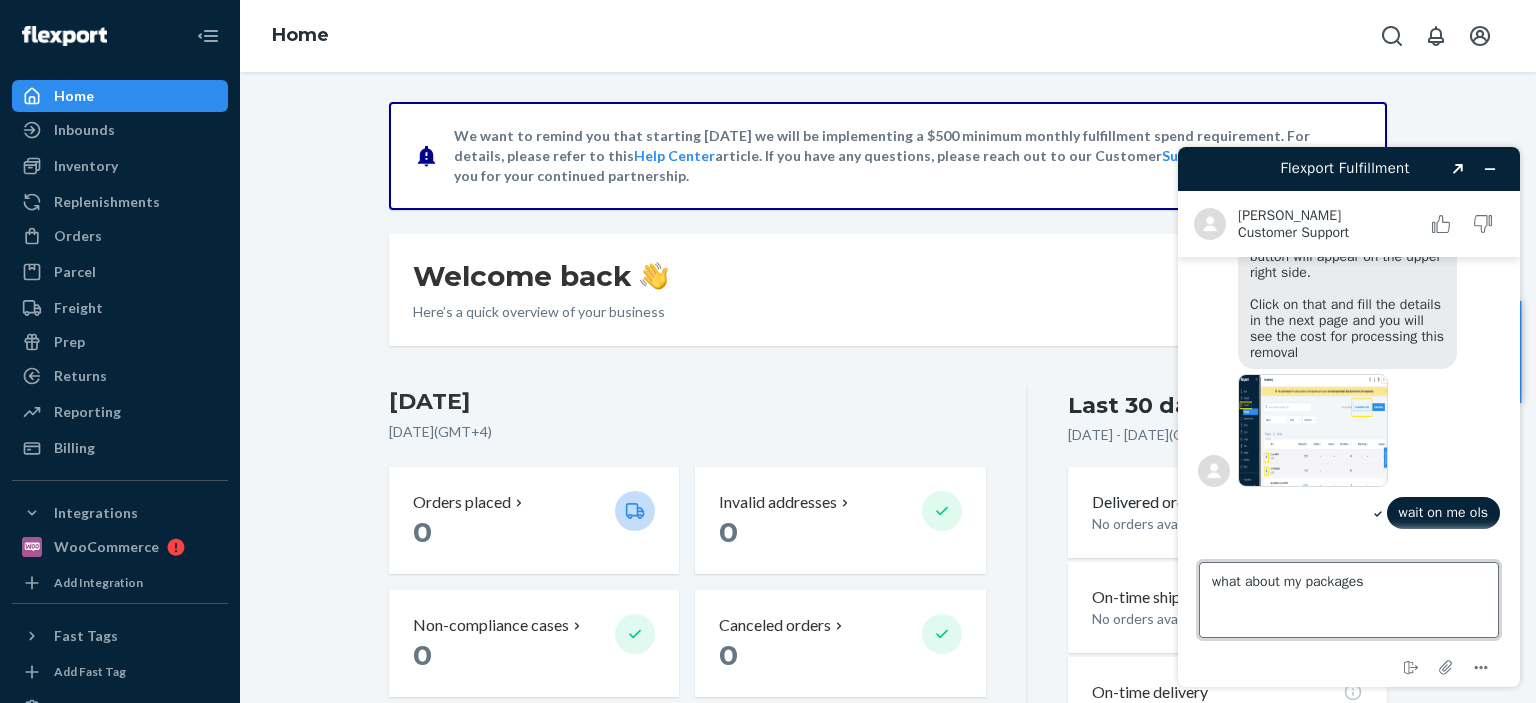 type on "what about my packages?" 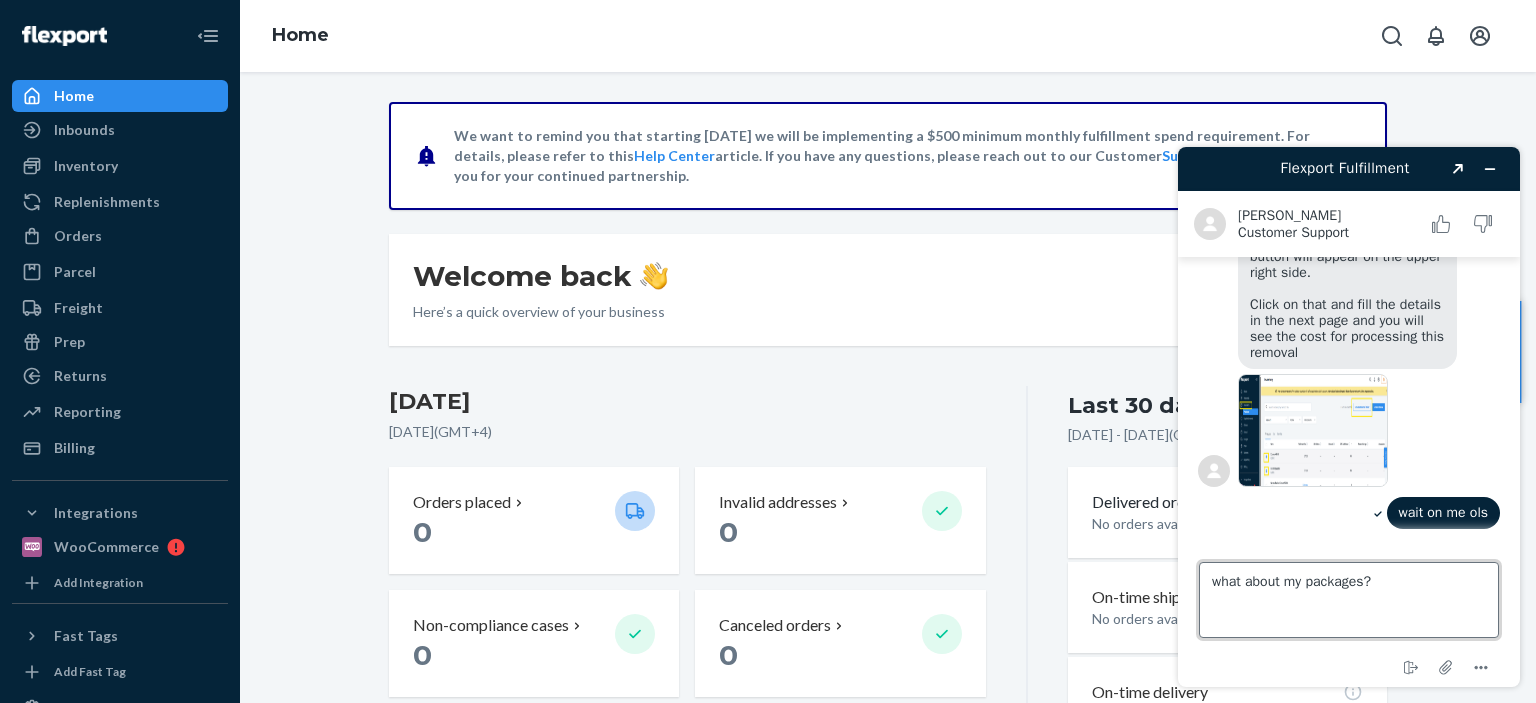 type 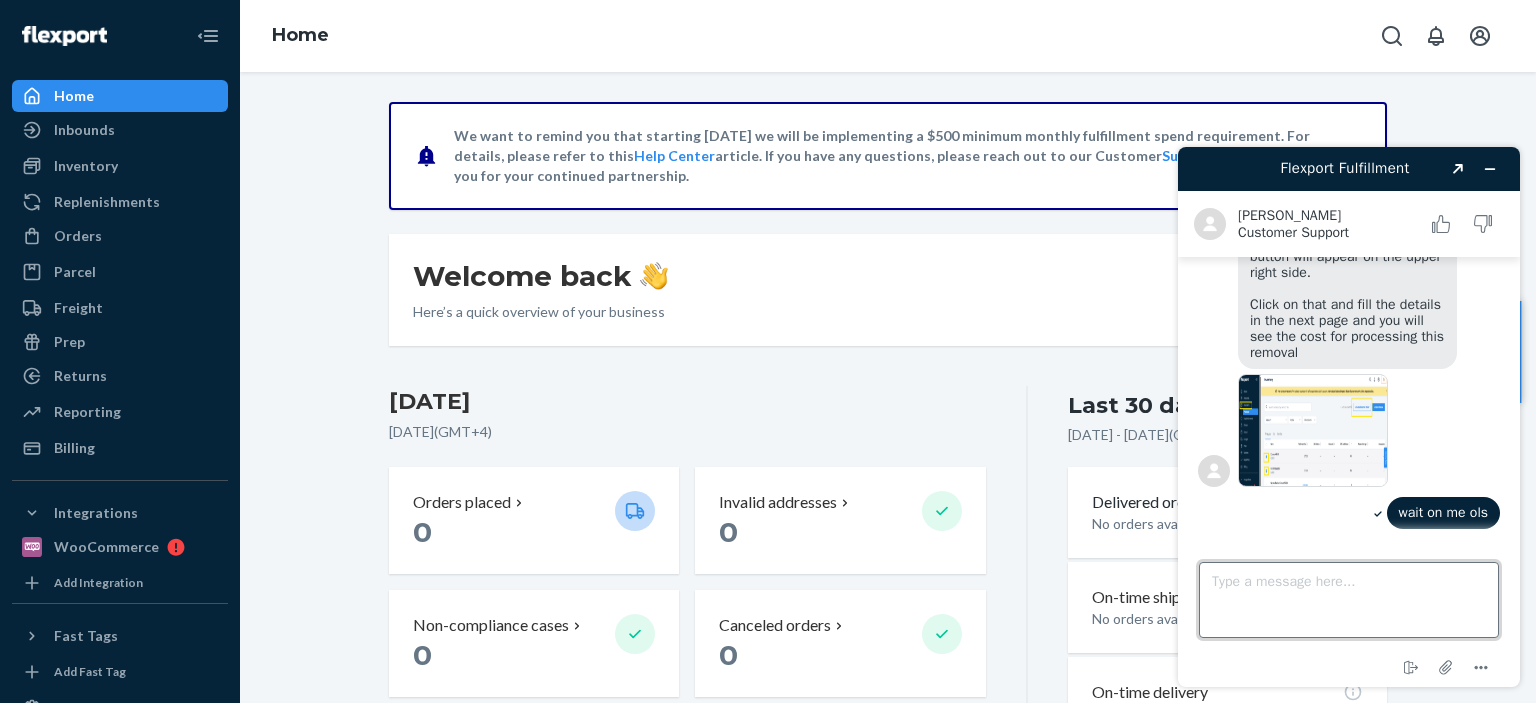 scroll, scrollTop: 720, scrollLeft: 0, axis: vertical 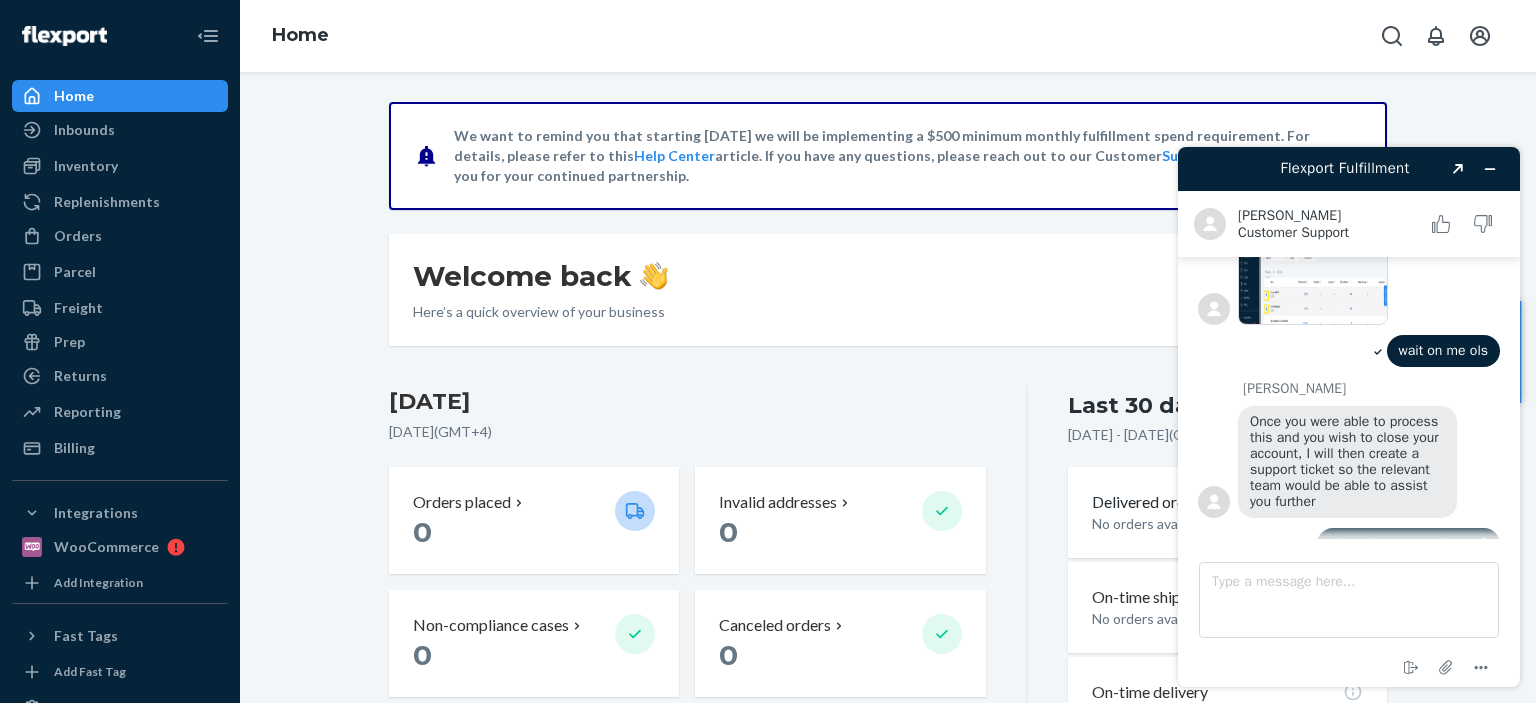 click on "[PERSON_NAME] Once you were able to process this and you wish to close your account, I will then create a support ticket so the relevant team would be able to assist you further" at bounding box center [1349, 451] 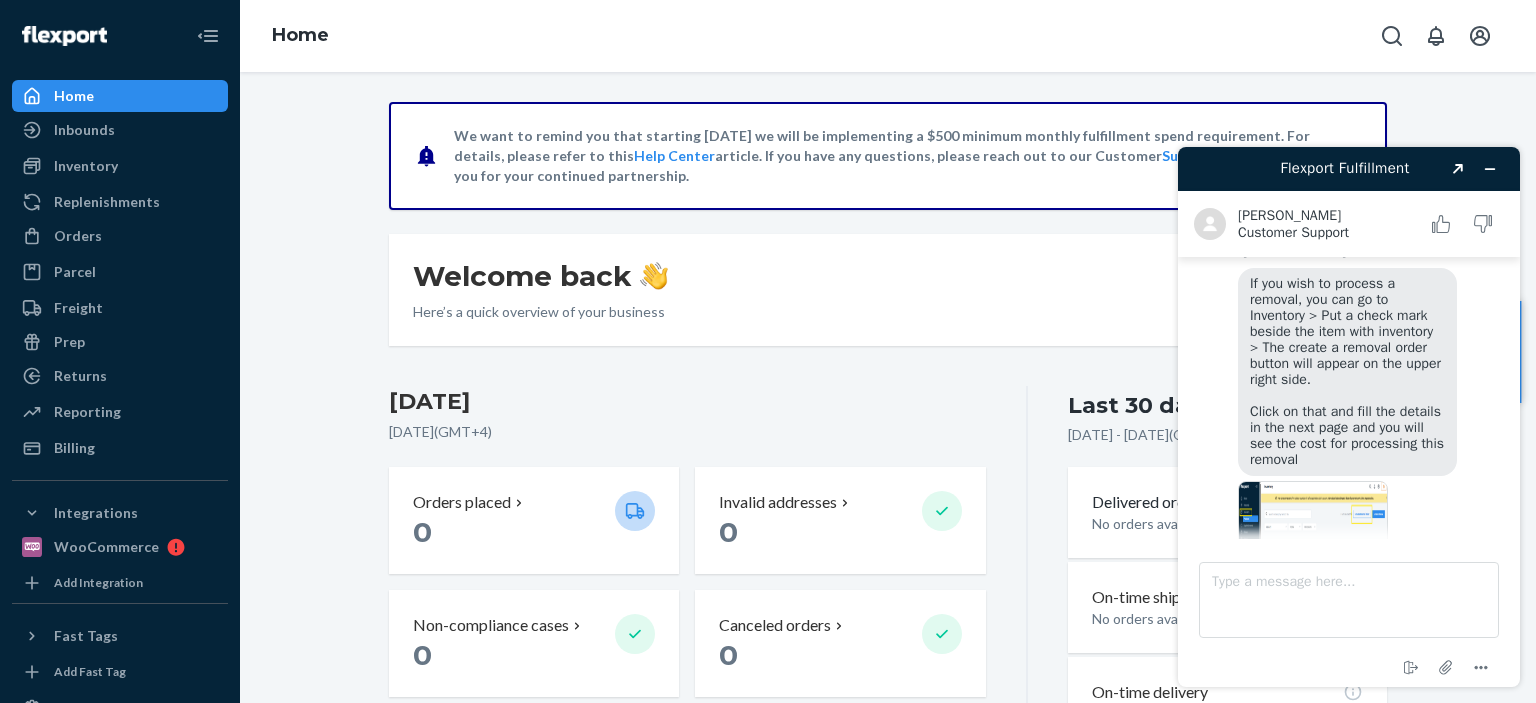 scroll, scrollTop: 400, scrollLeft: 0, axis: vertical 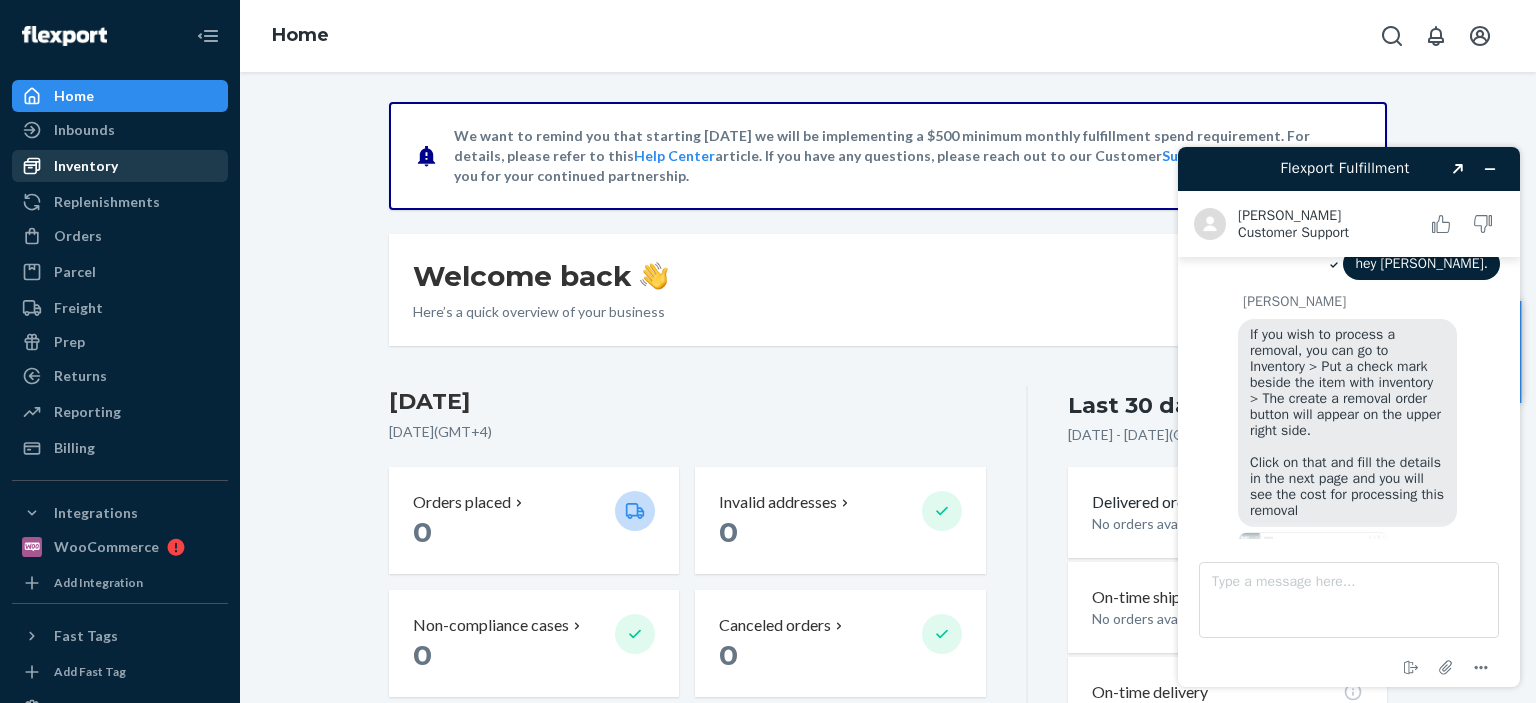 click on "Inventory" at bounding box center [86, 166] 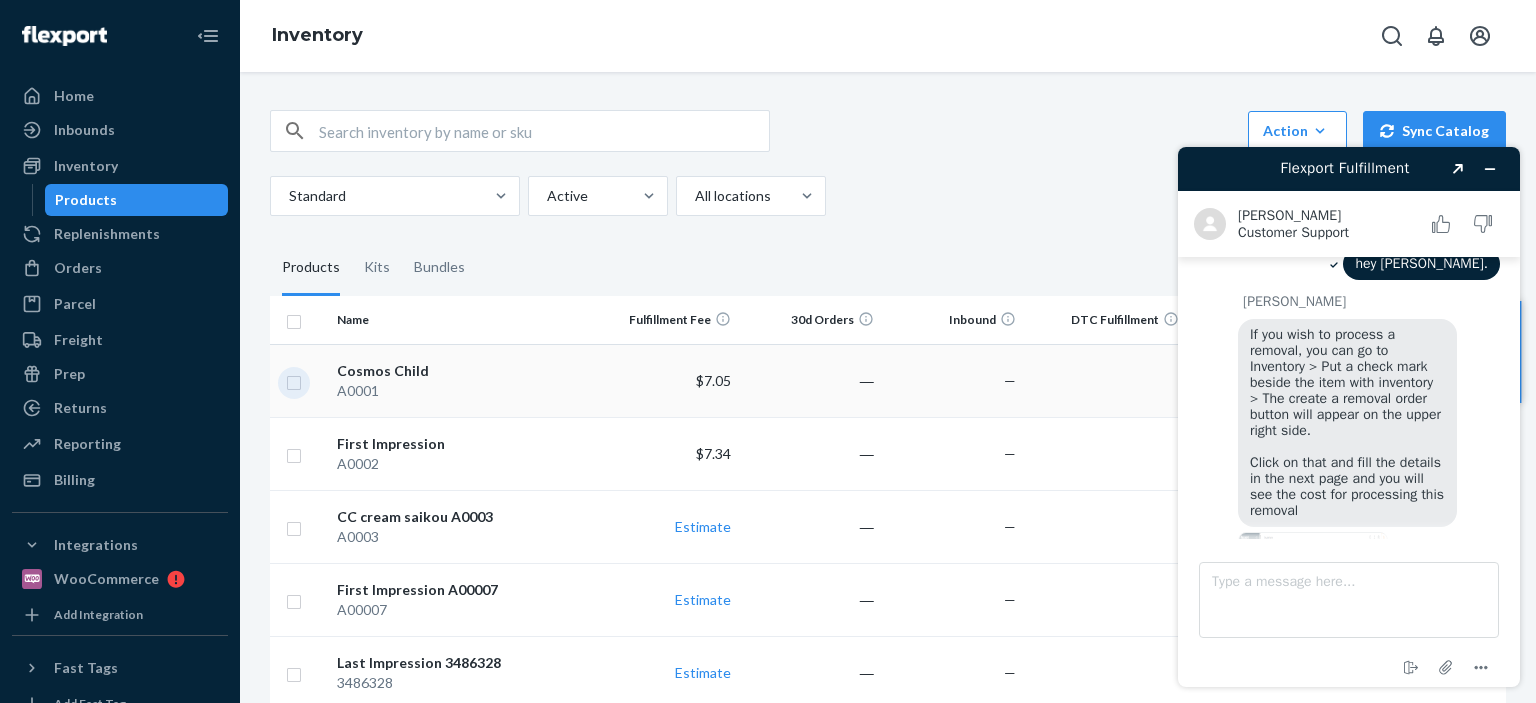 click at bounding box center (294, 380) 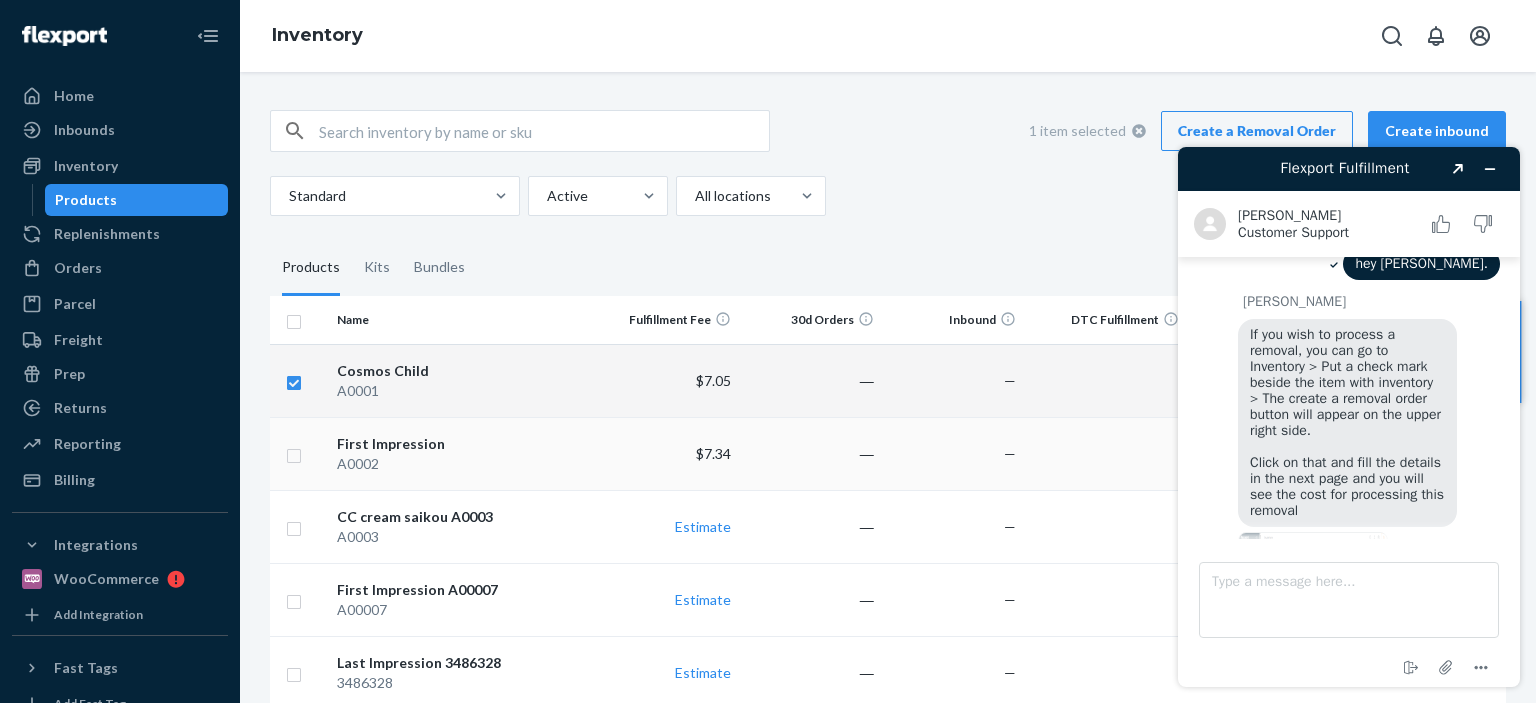 checkbox on "true" 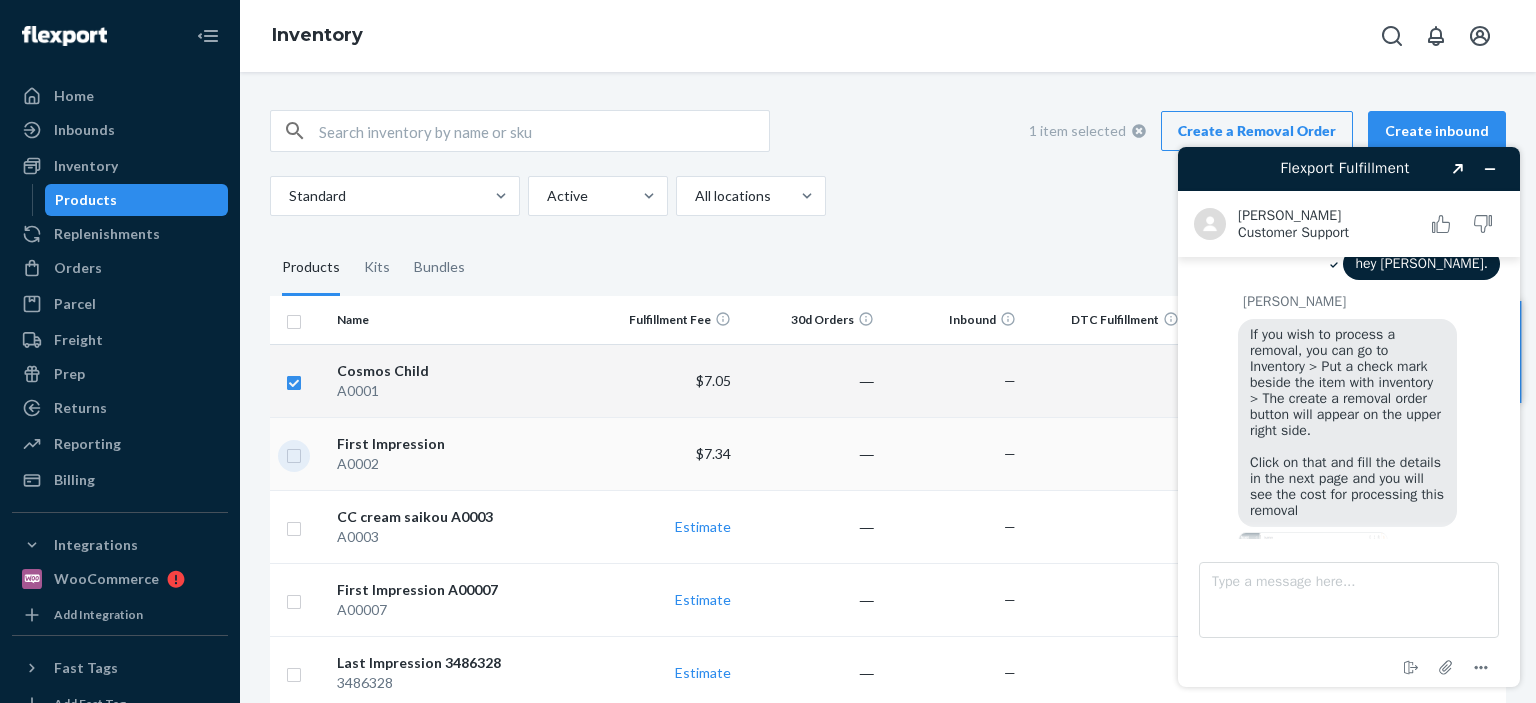 click at bounding box center (294, 453) 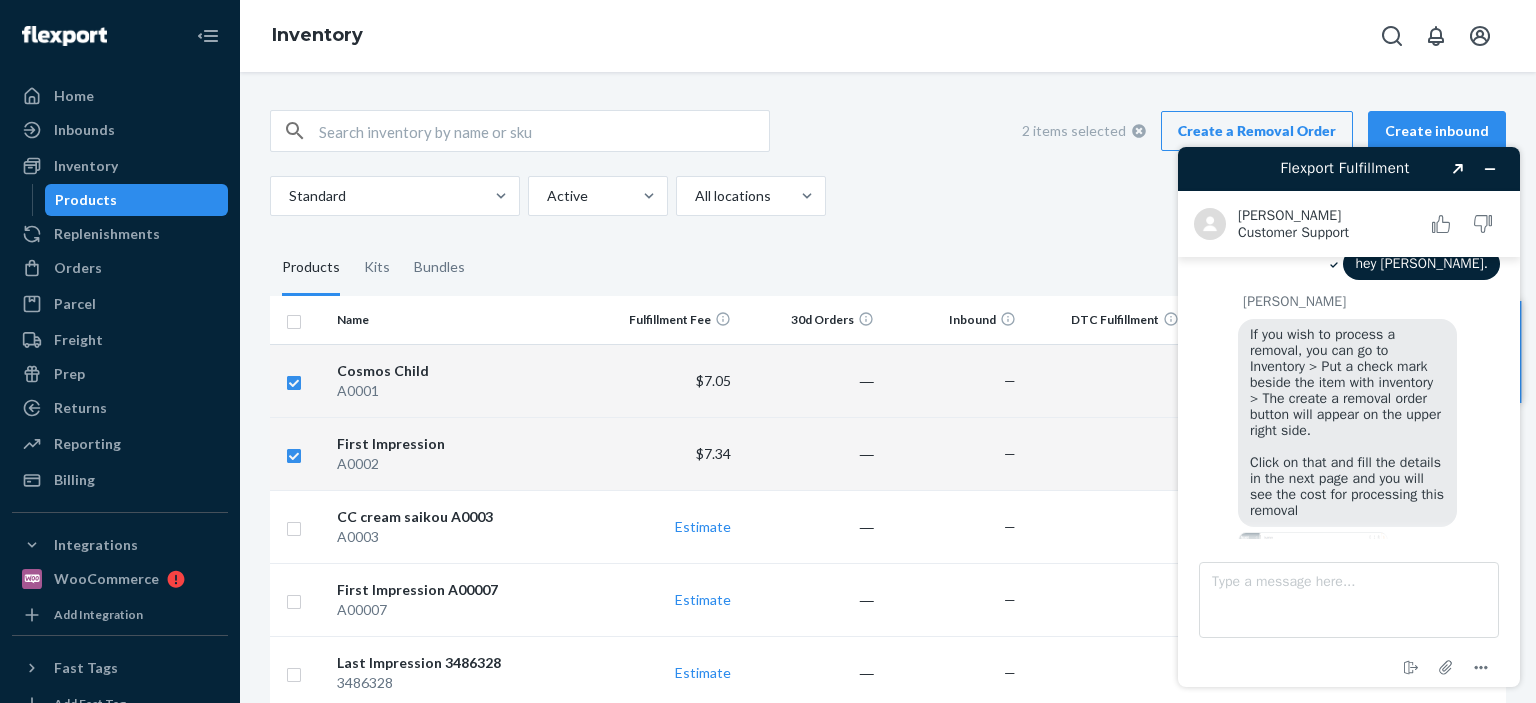 checkbox on "true" 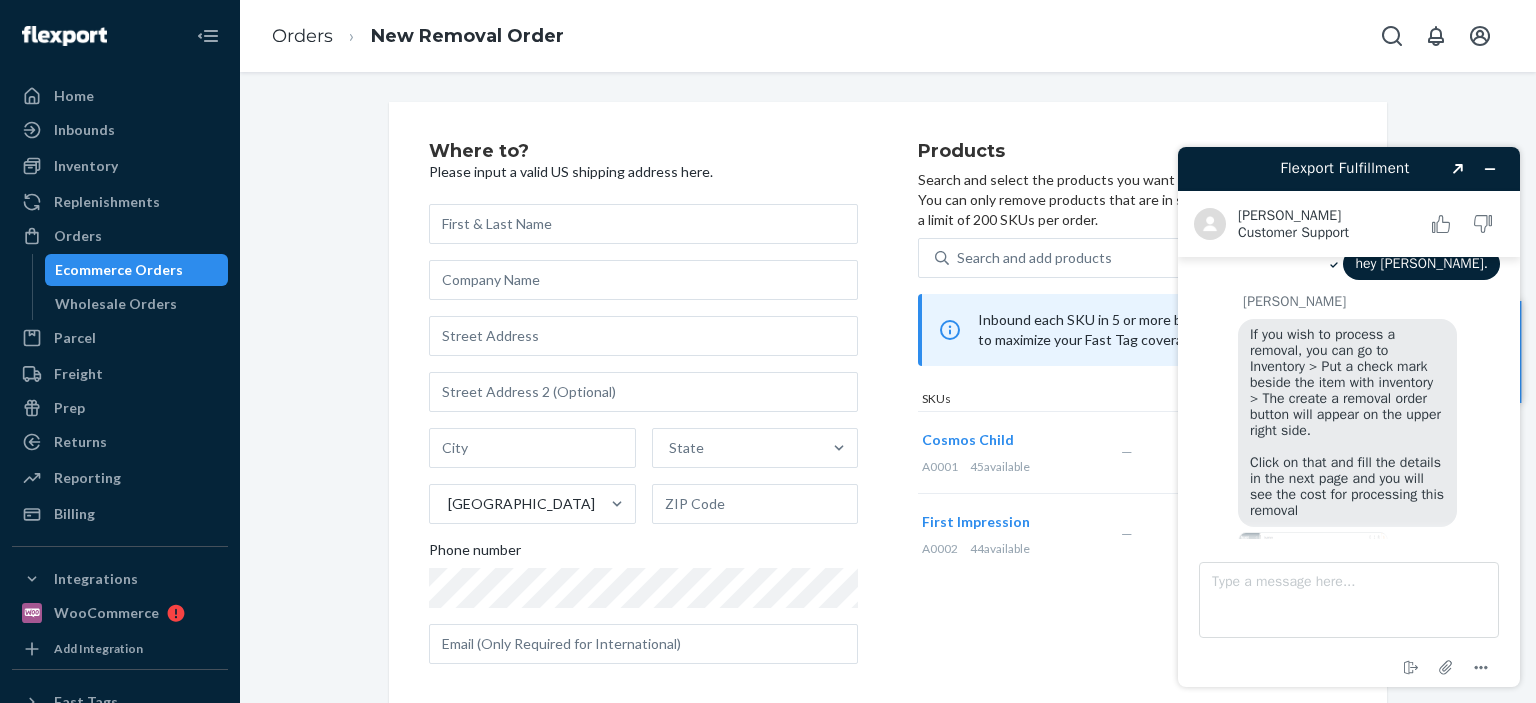 click at bounding box center [643, 224] 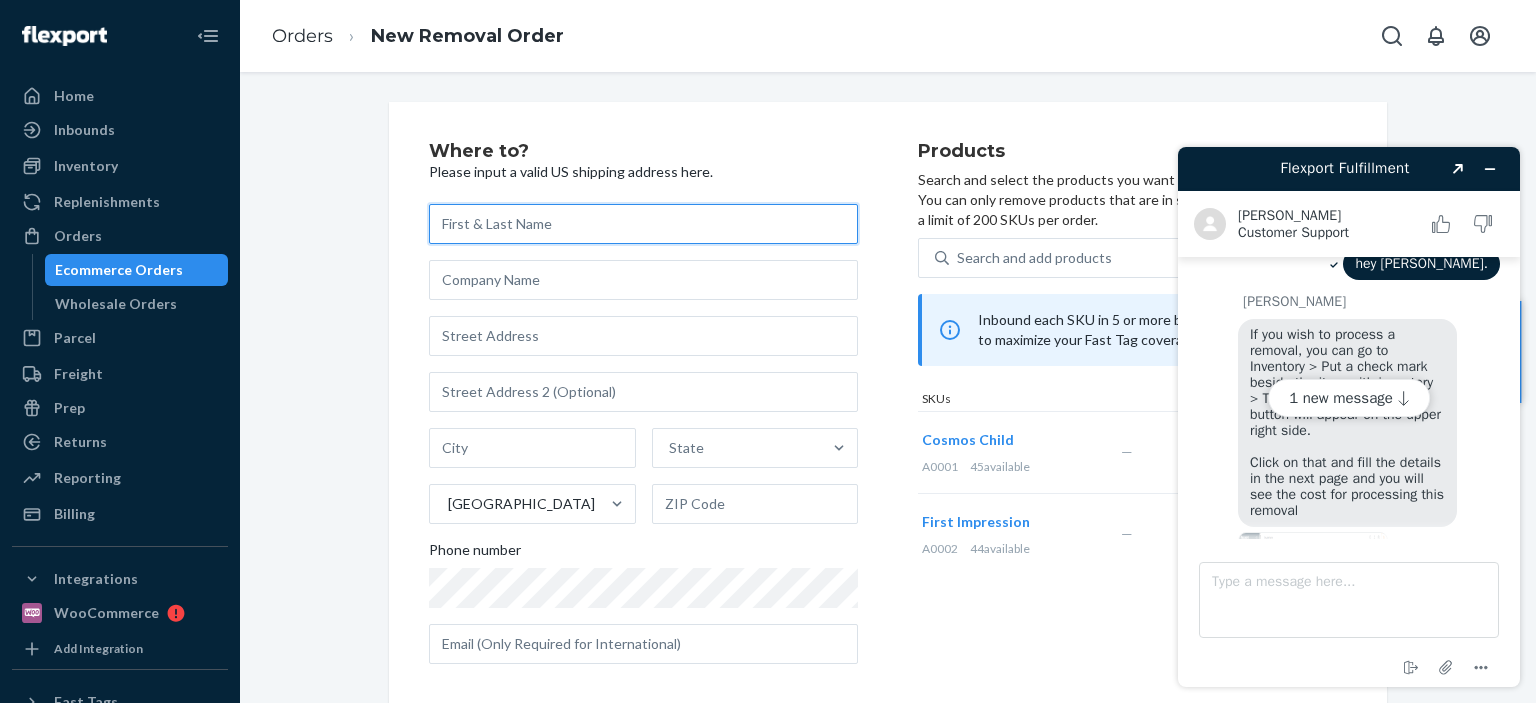 click at bounding box center (643, 224) 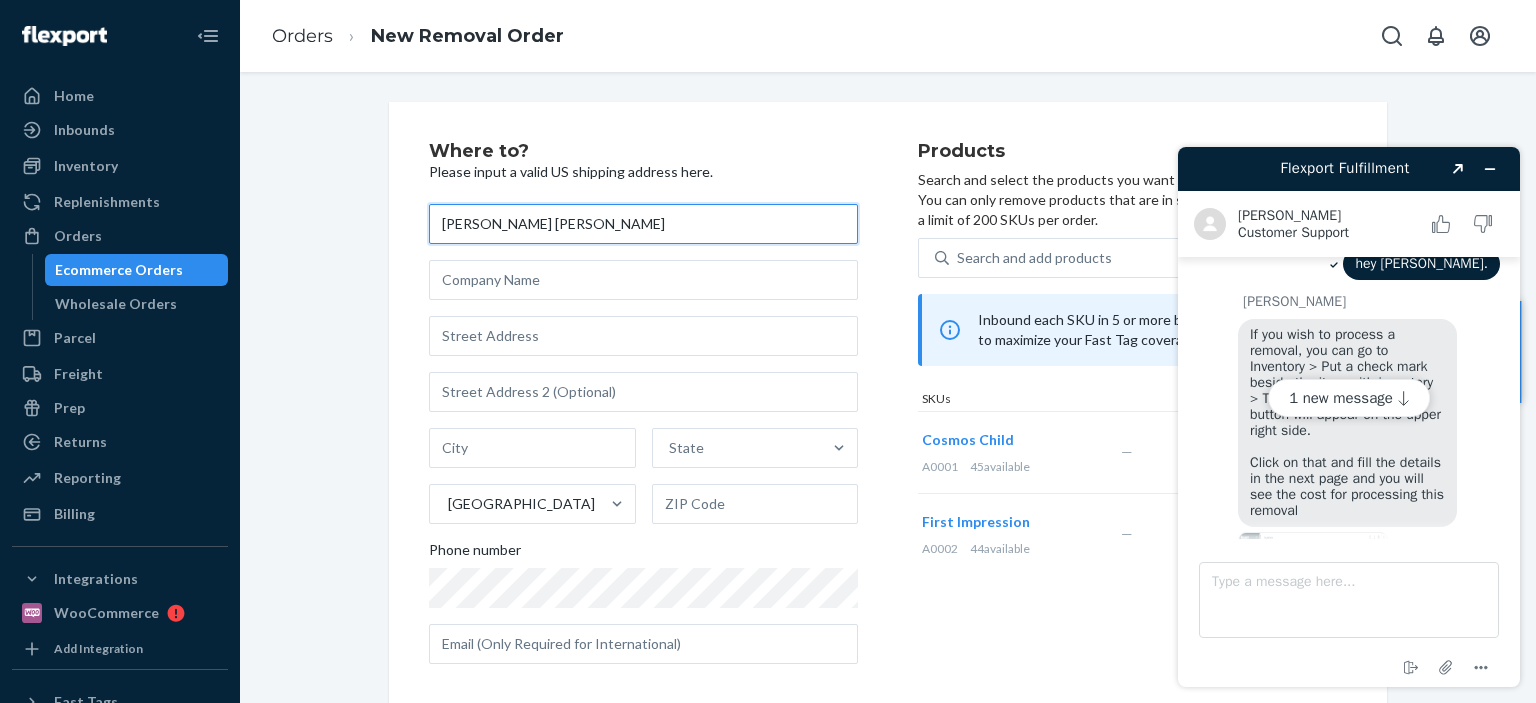 type on "[PERSON_NAME] [PERSON_NAME]" 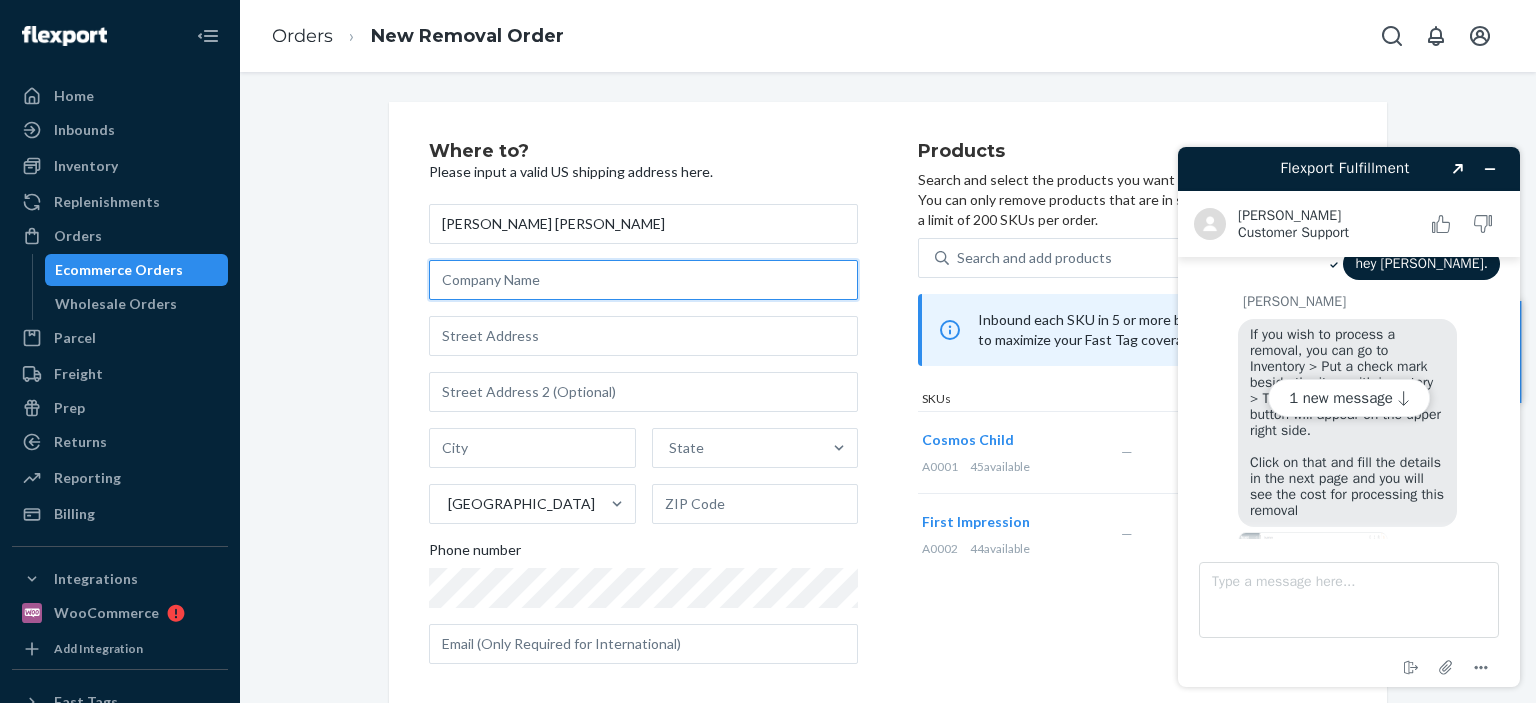 click at bounding box center (643, 280) 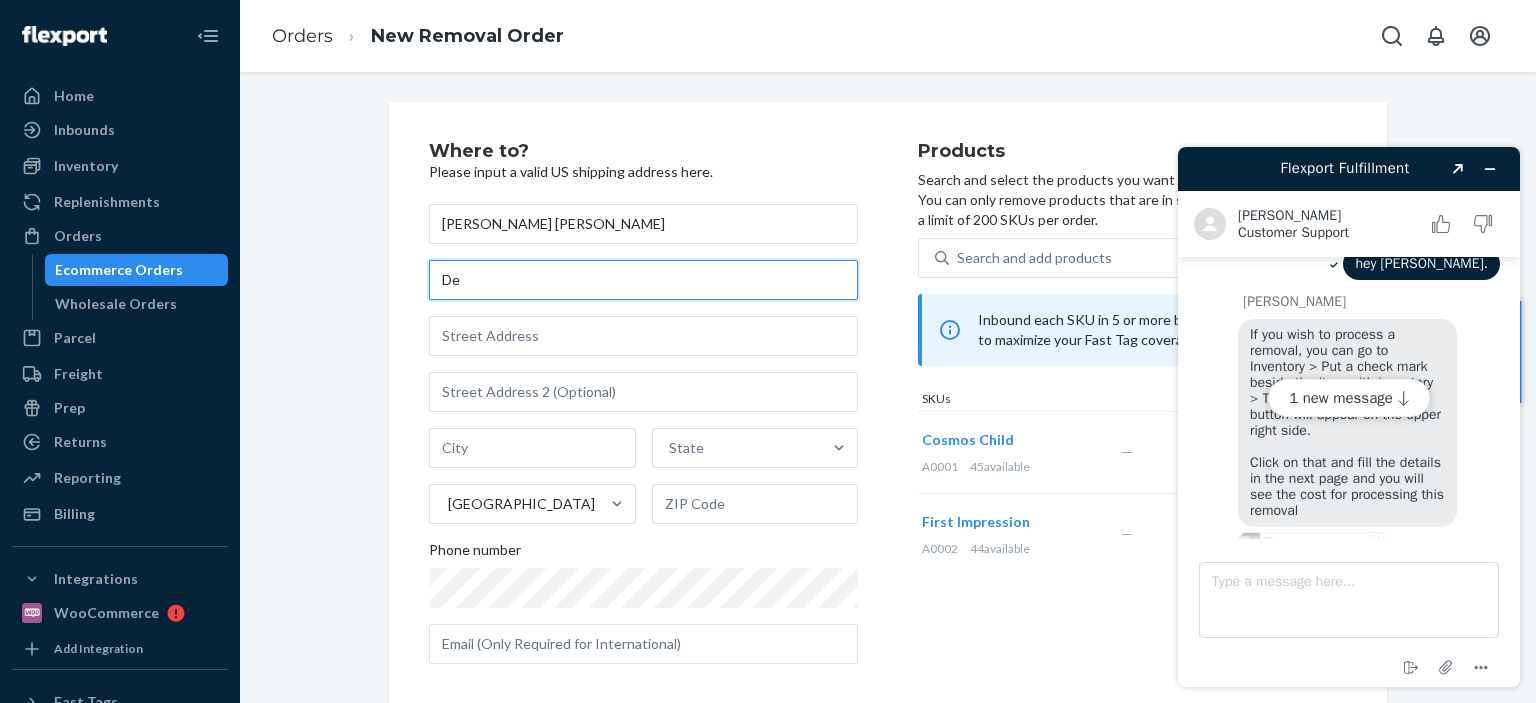type on "D" 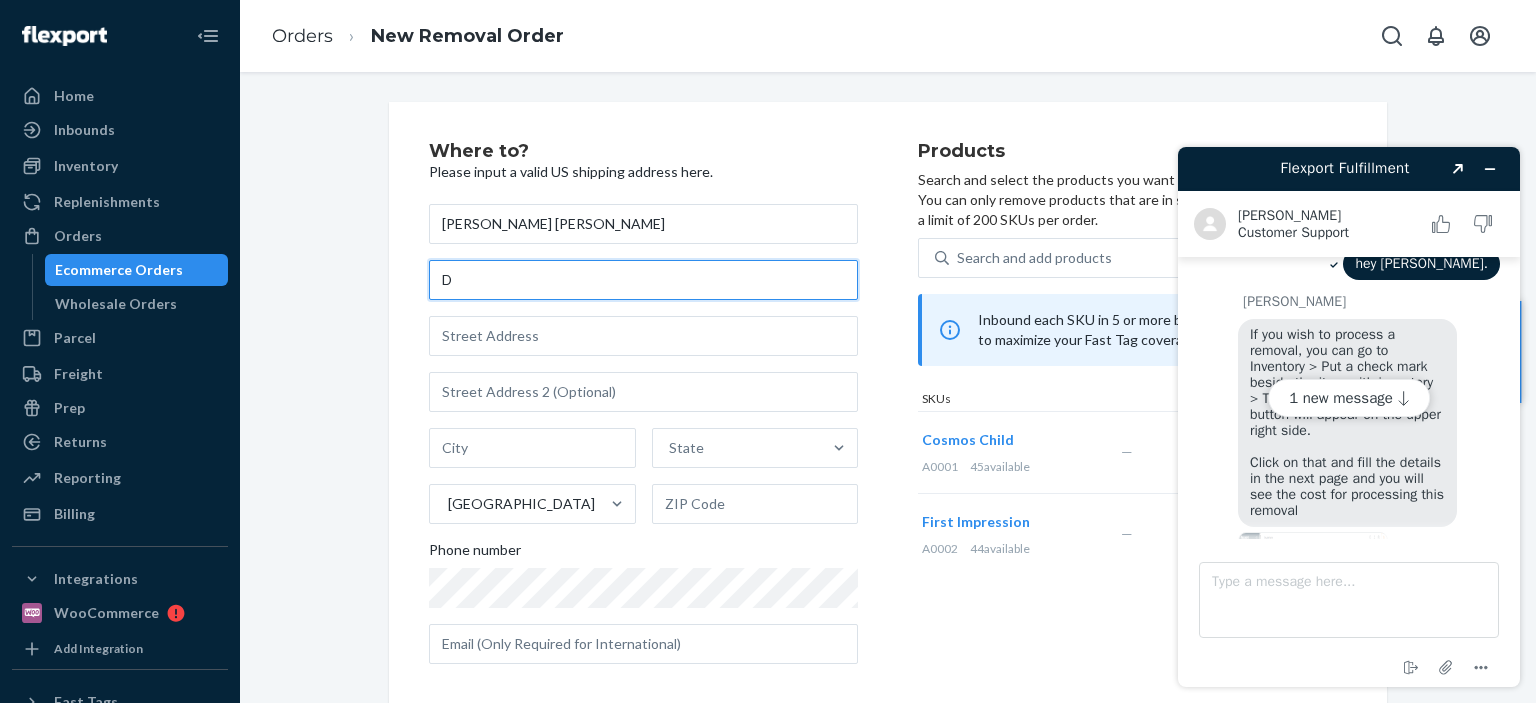type 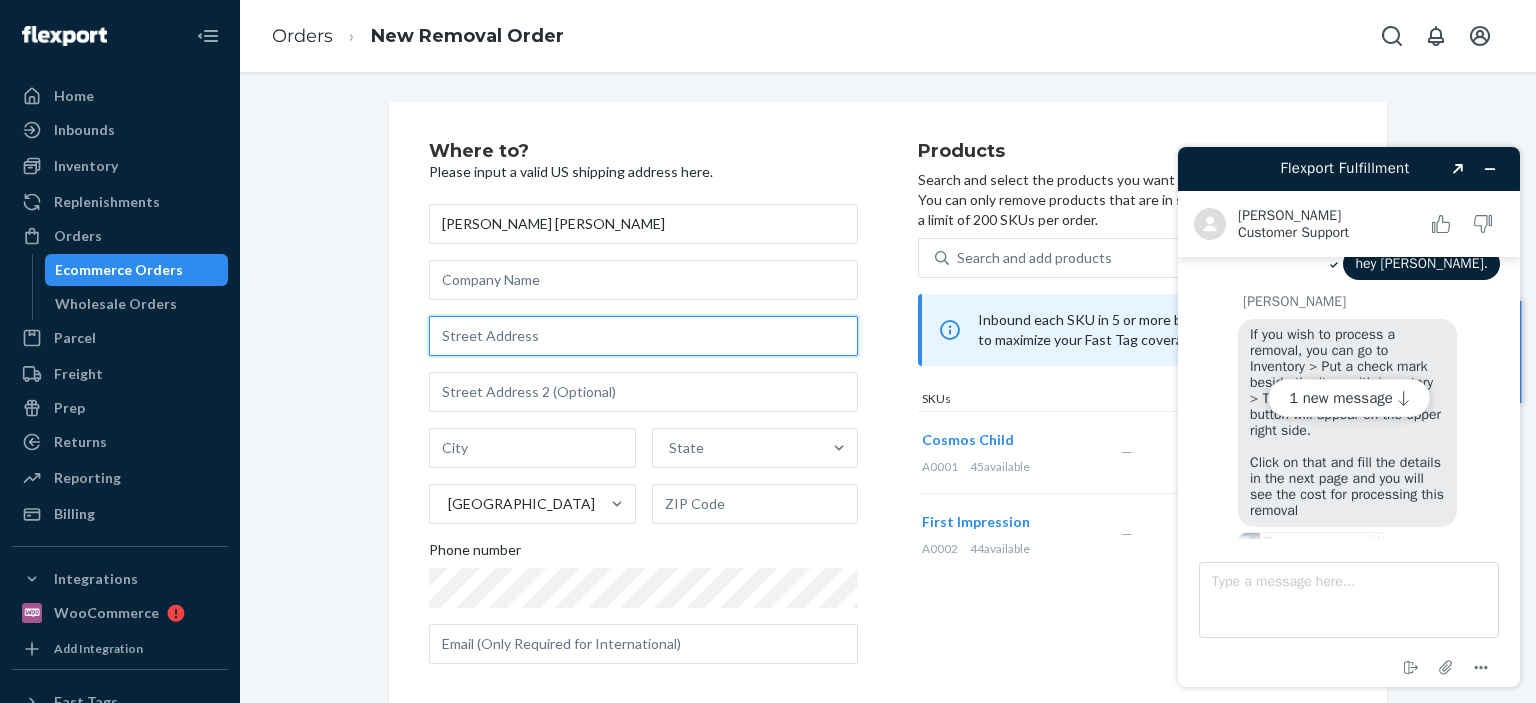 click at bounding box center [643, 336] 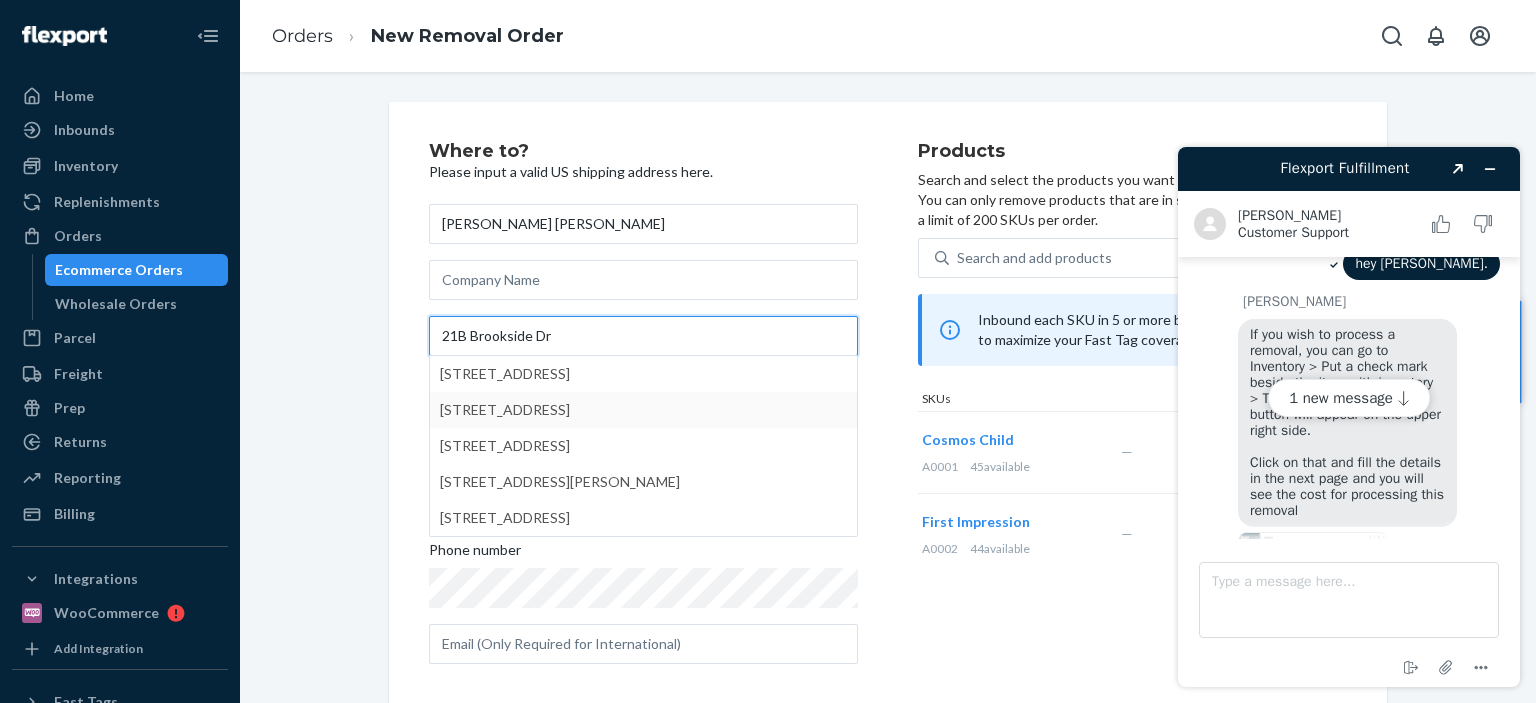 type on "21B Brookside Dr" 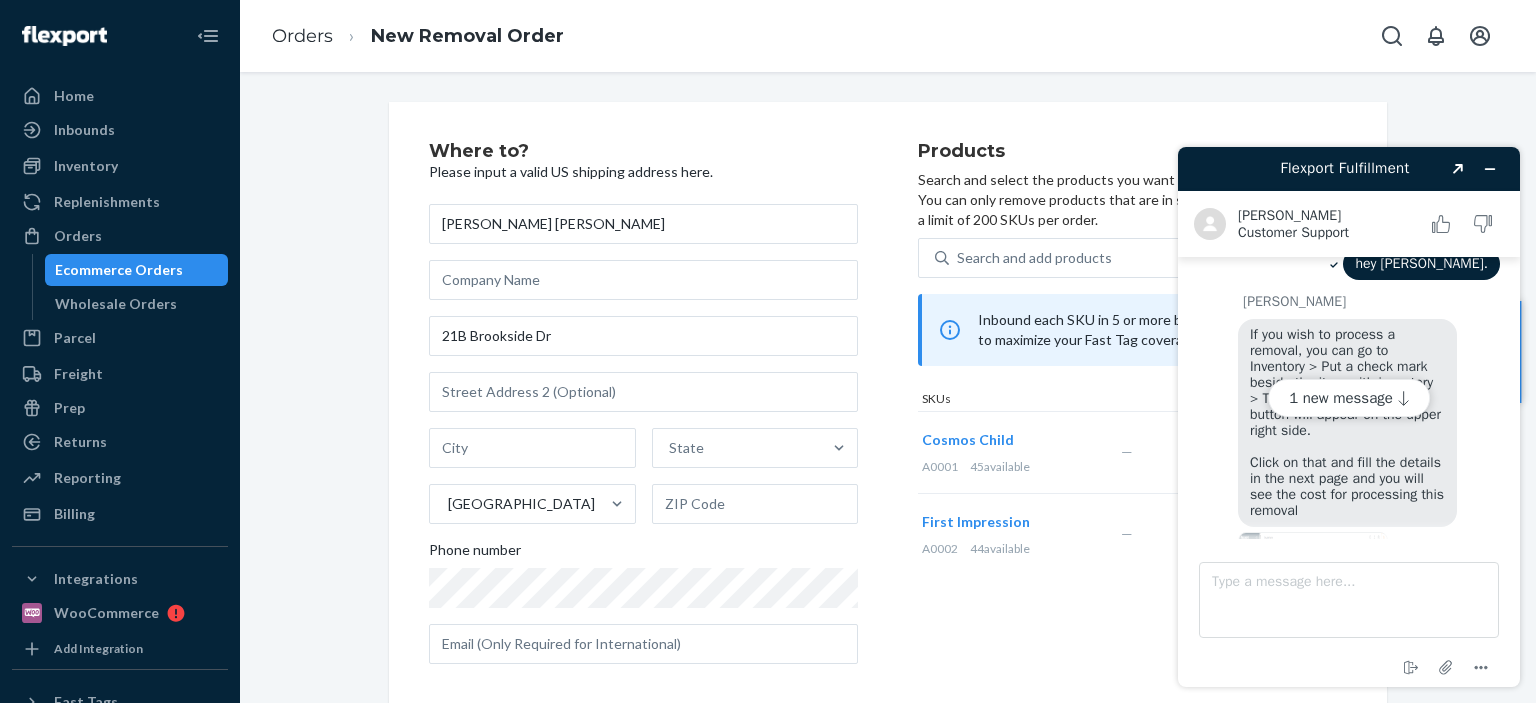 click on "Where to? Please input a valid US shipping address here. [PERSON_NAME] [PERSON_NAME] [STREET_ADDRESS] Phone number Products Search and select the products you want to remove.  You can only remove products that are in stock and not hazmat with a limit of 200 SKUs per order.  Search and add products Inbound each SKU in 5 or more boxes to maximize your Fast Tag coverage Learn more SKUs Units Cosmos Child A0001 45  available — 45 First Impression A0002 44  available — 44" at bounding box center (888, 411) 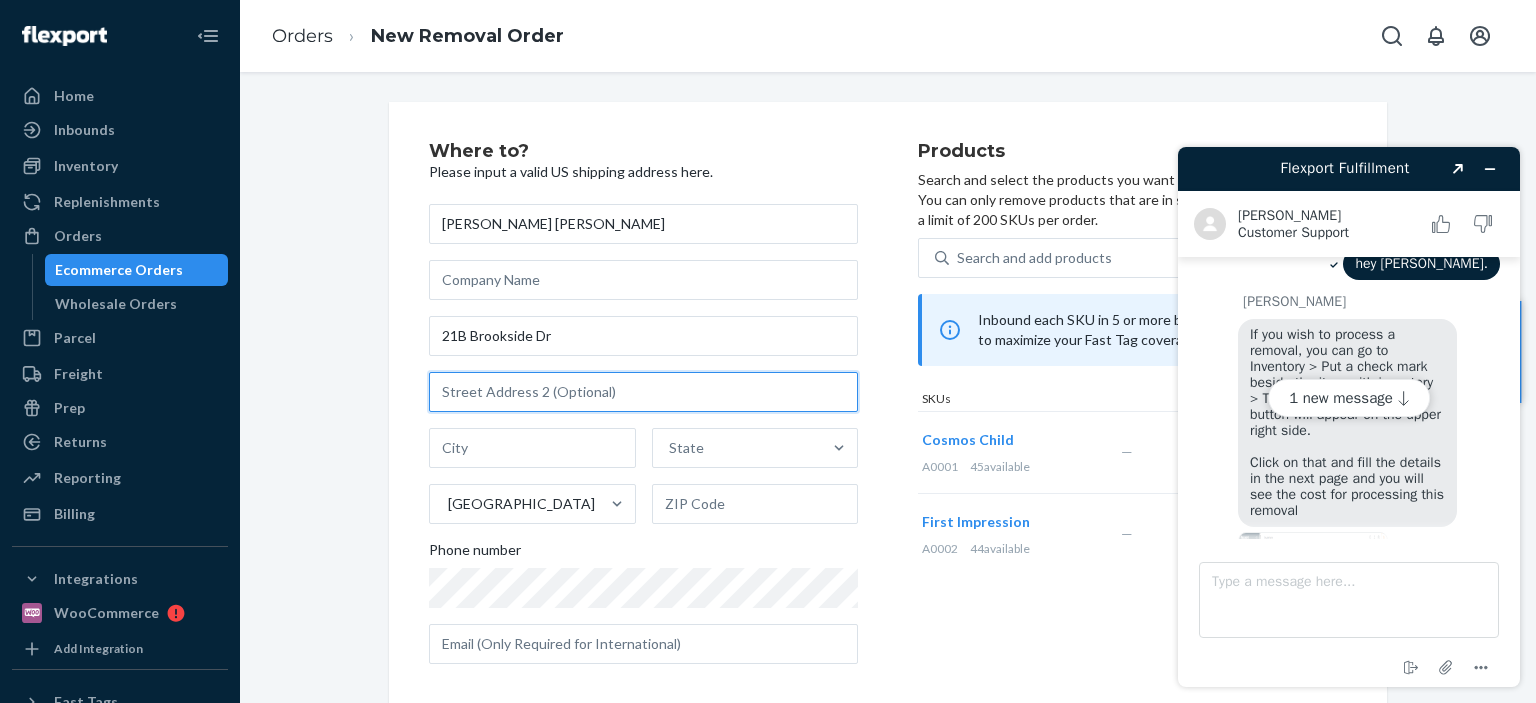 click at bounding box center (643, 392) 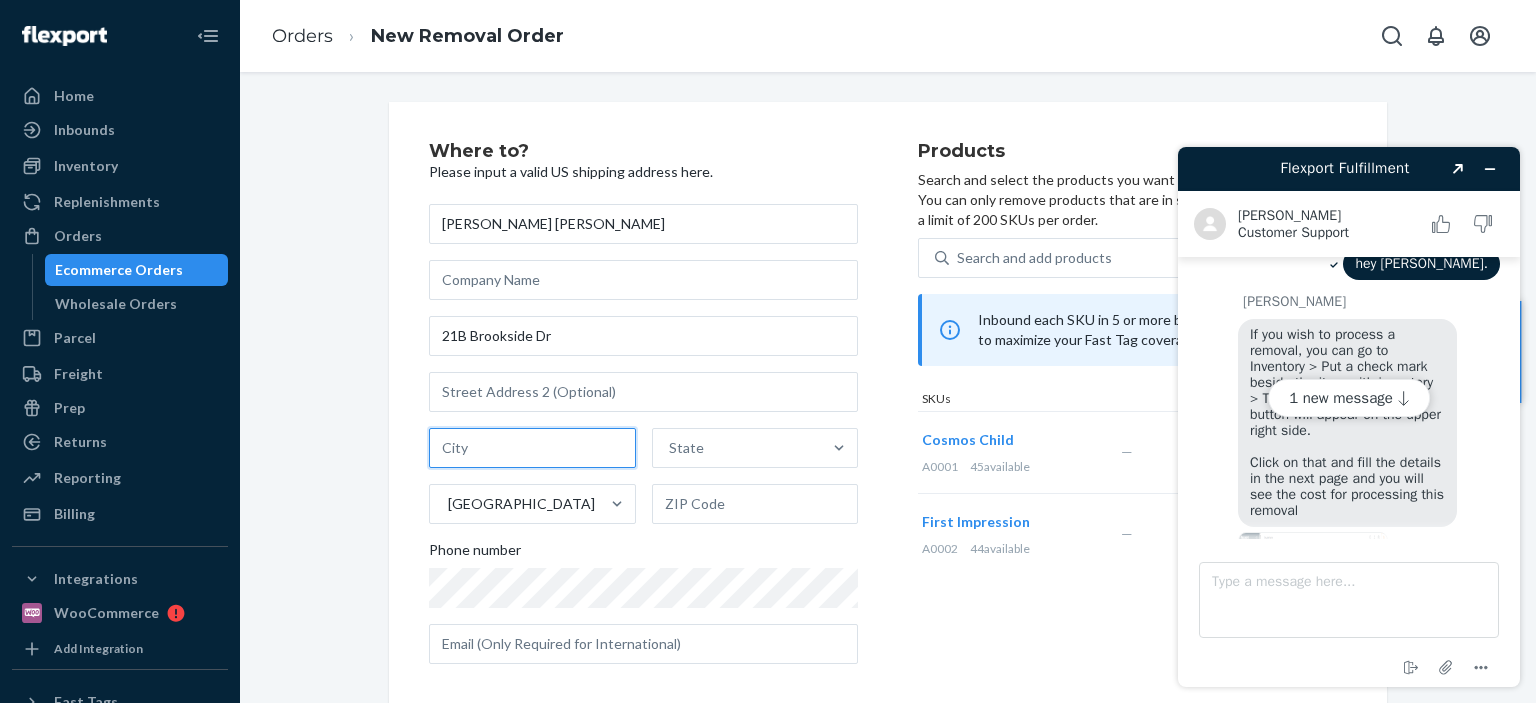 click at bounding box center [532, 448] 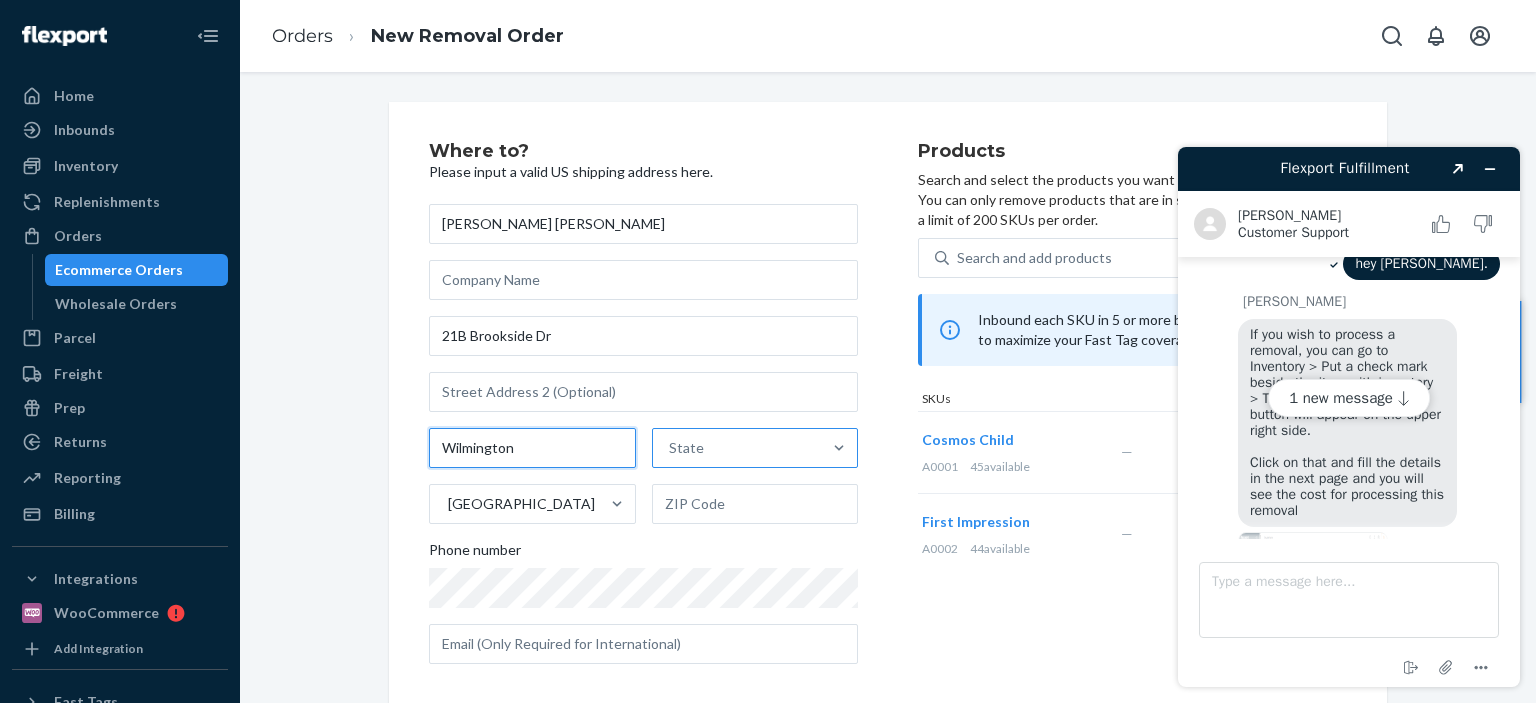 type on "Wilmington" 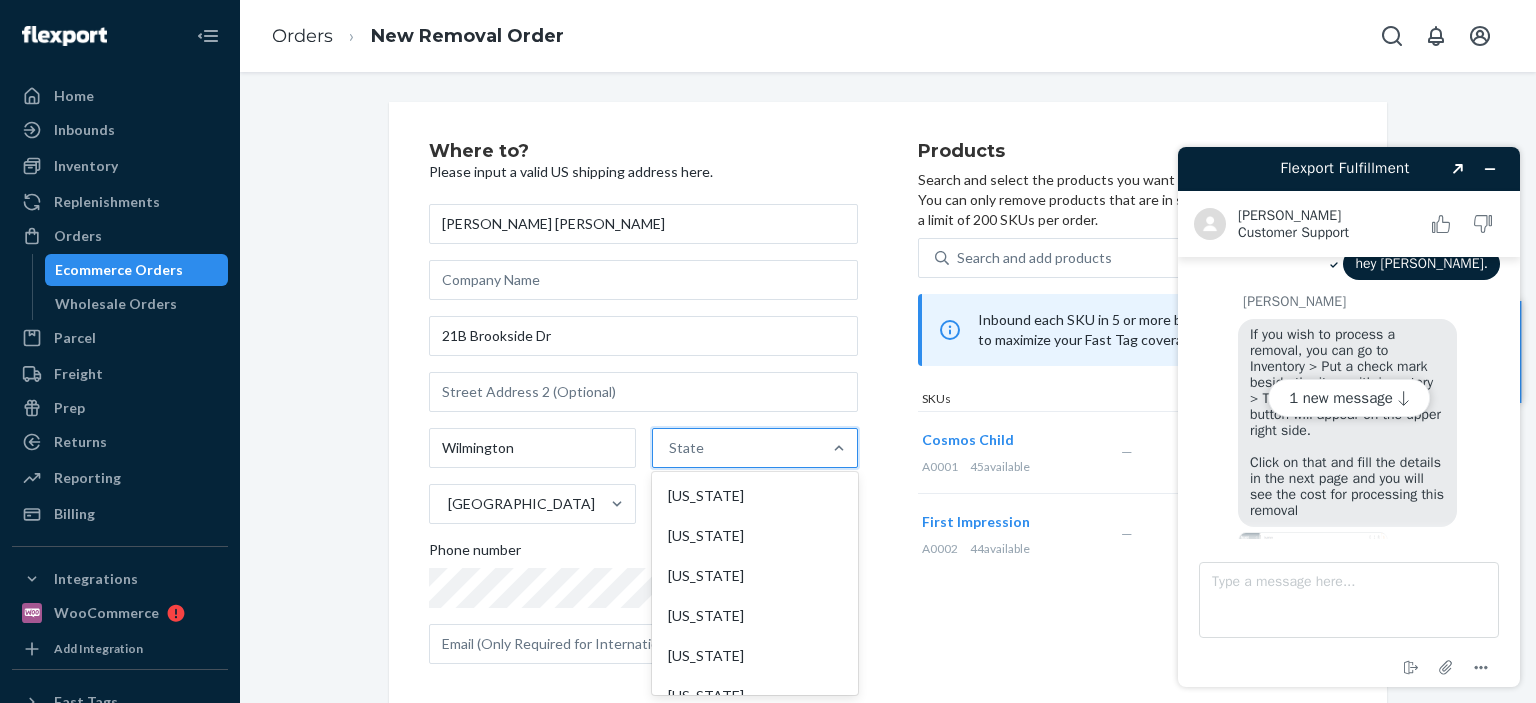 click on "State" at bounding box center [737, 448] 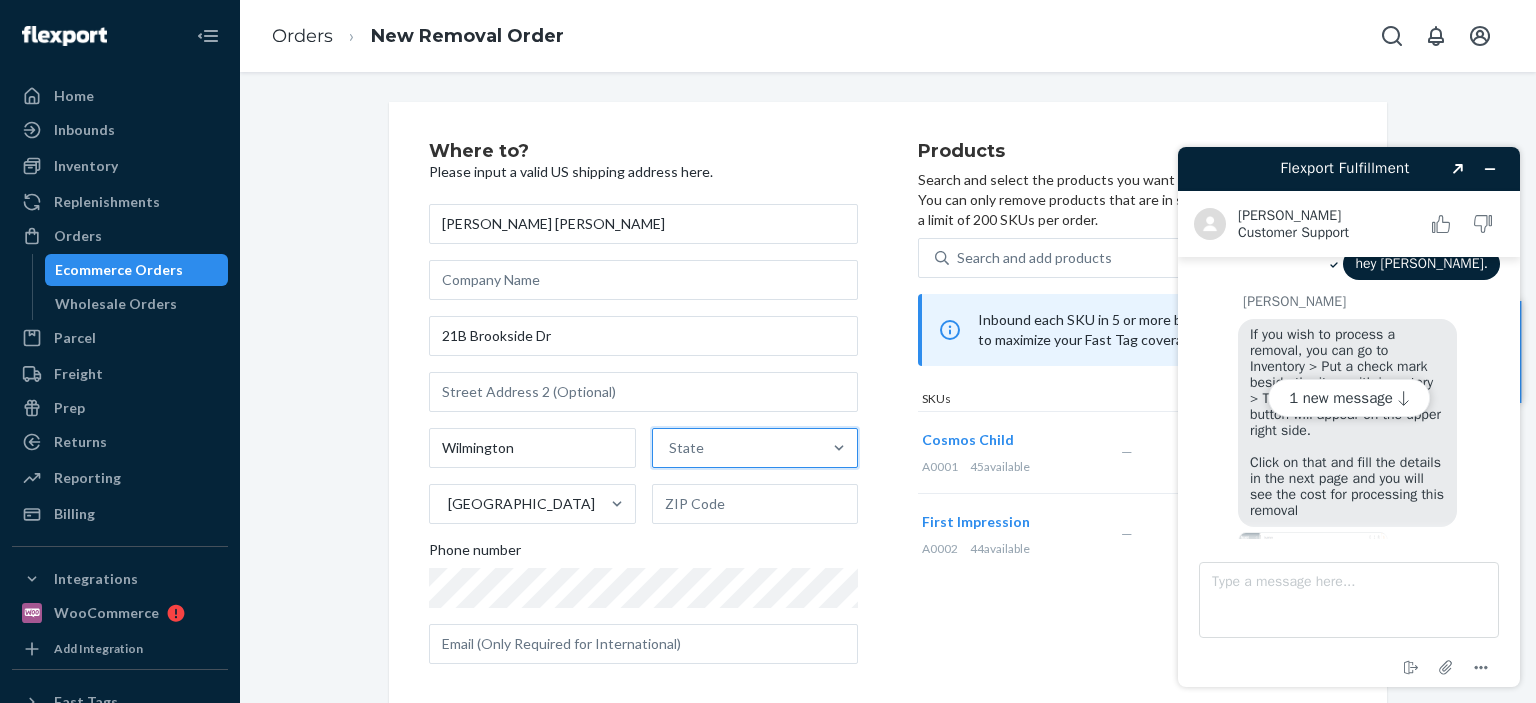 paste on "[US_STATE] ([GEOGRAPHIC_DATA])" 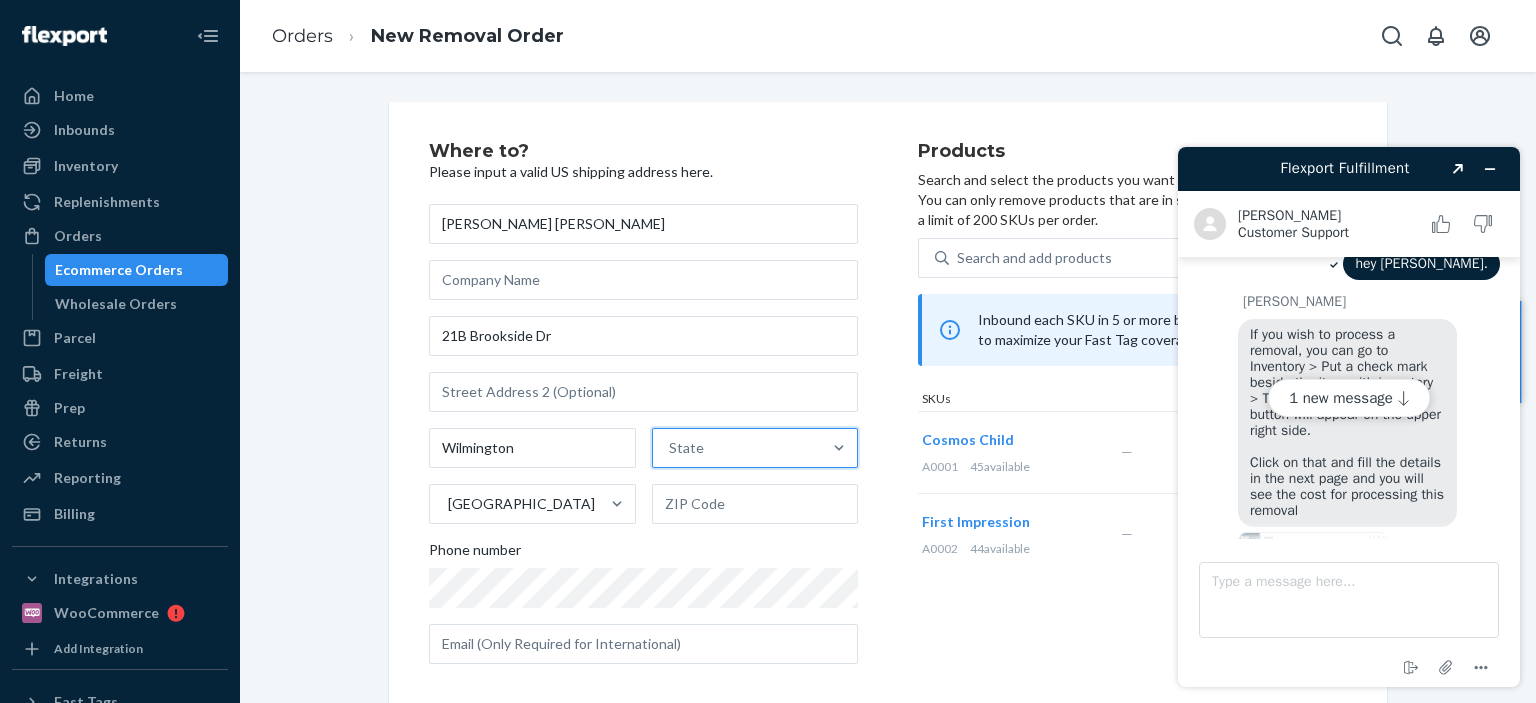 click on "State" at bounding box center [737, 448] 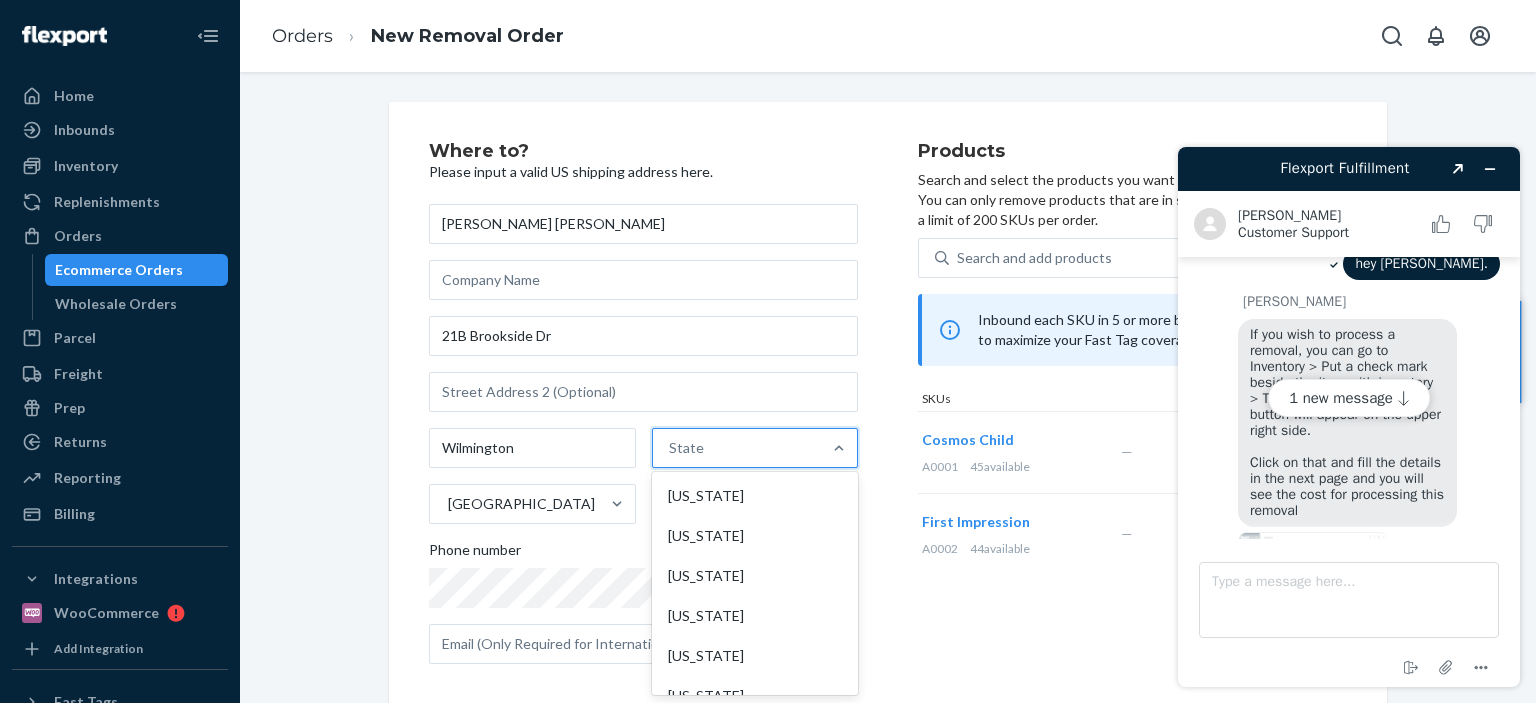 click on "State" at bounding box center [737, 448] 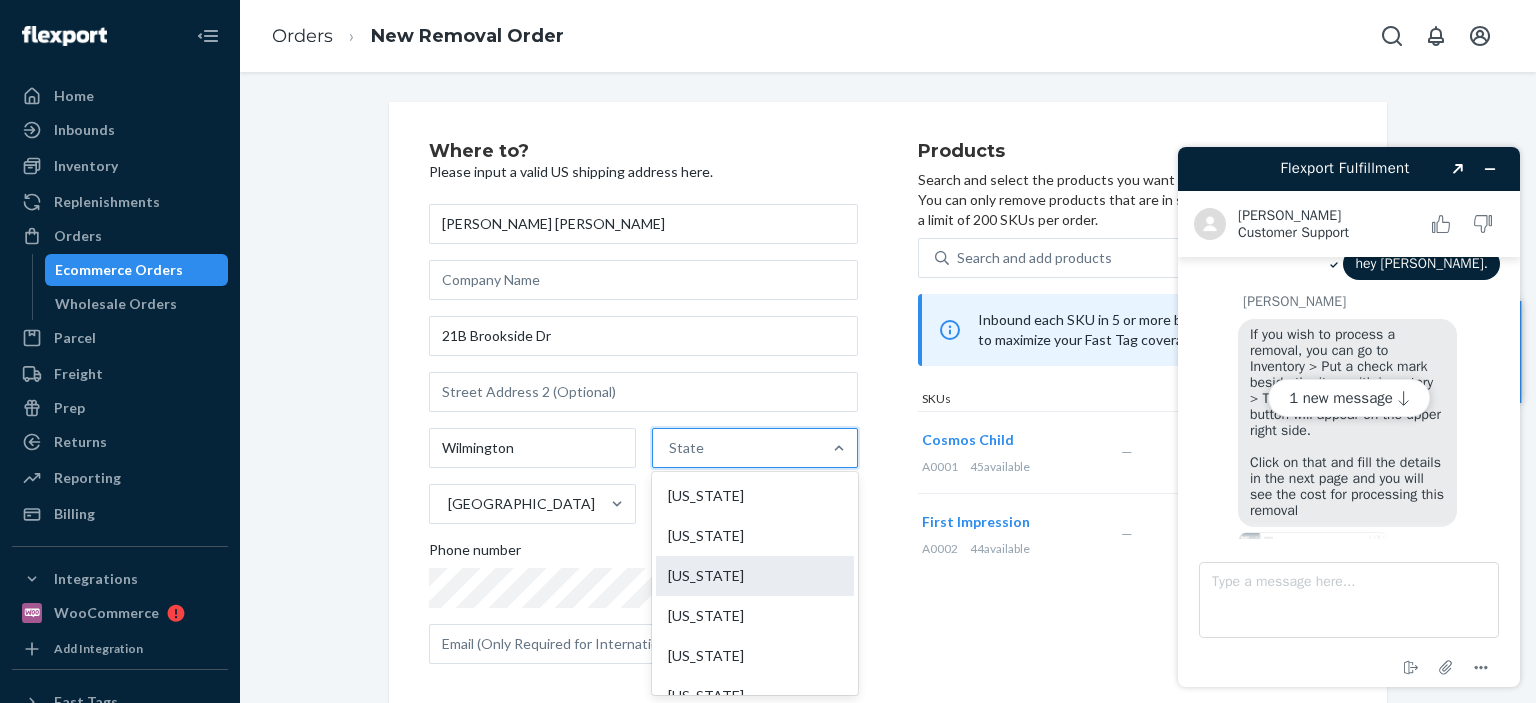type on "d" 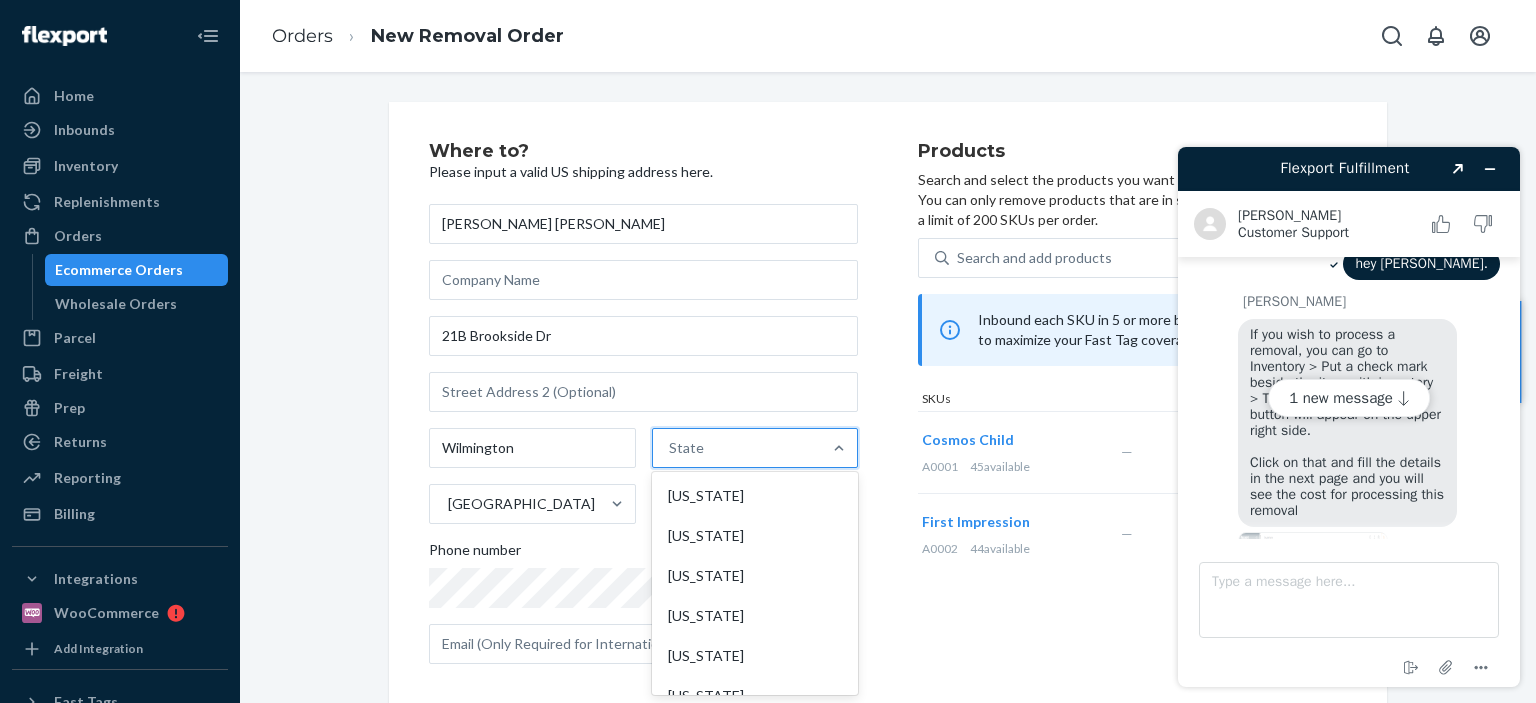 type on "b" 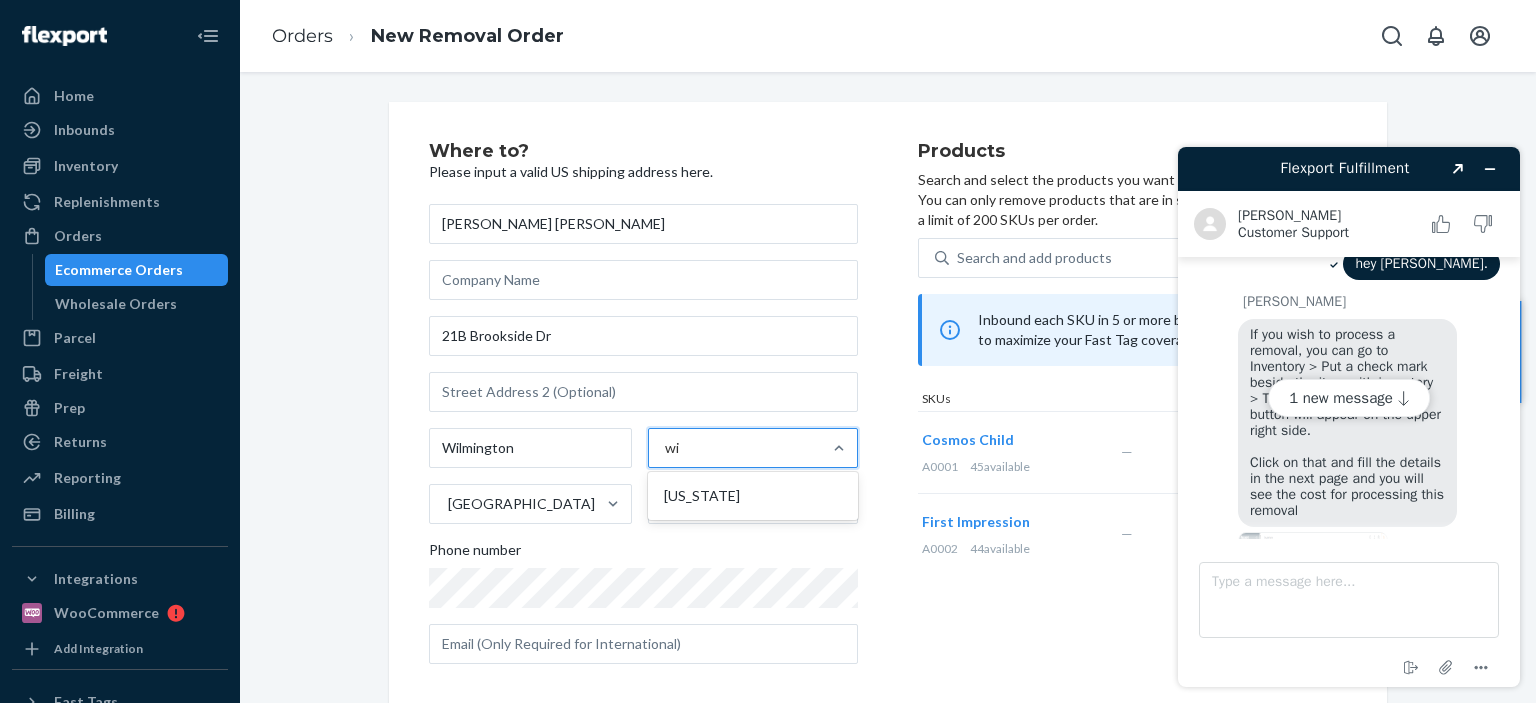 type on "w" 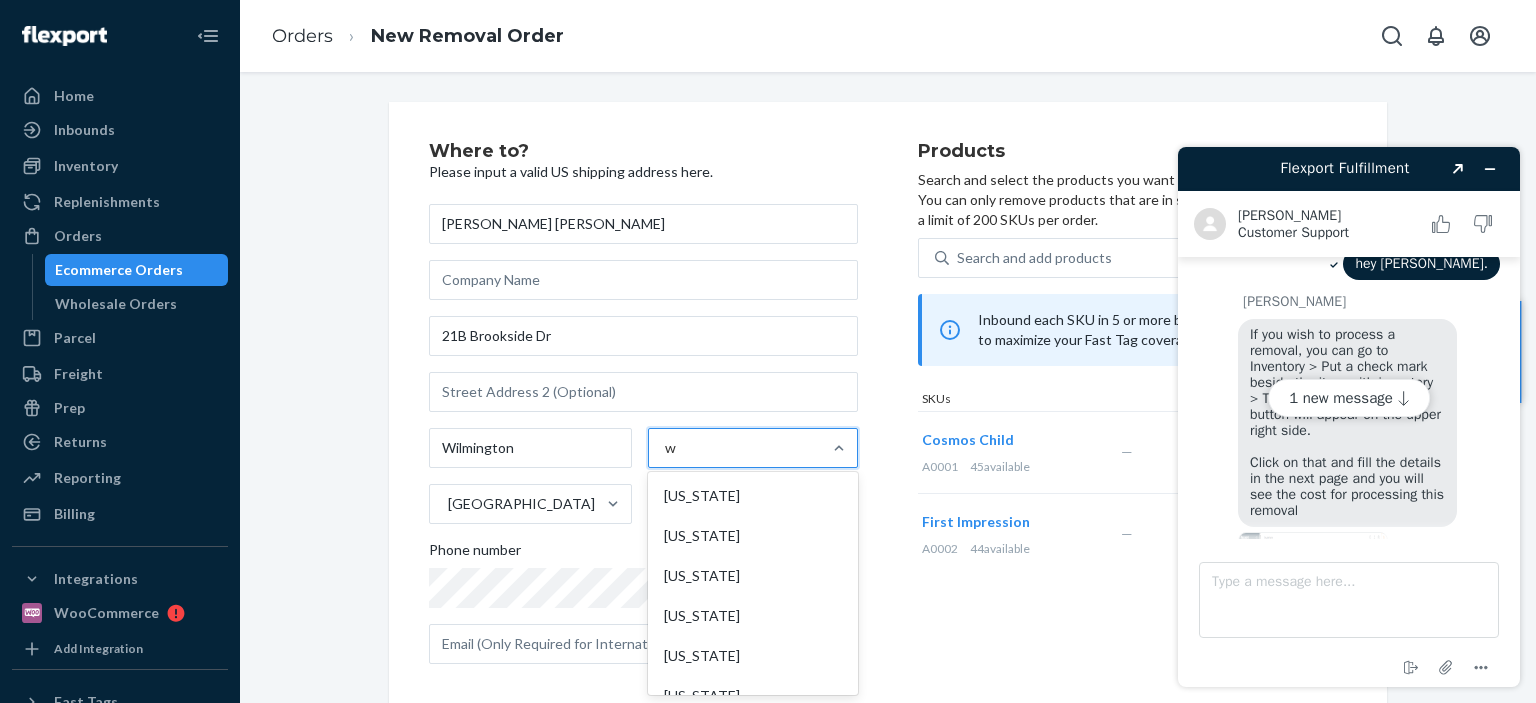 type 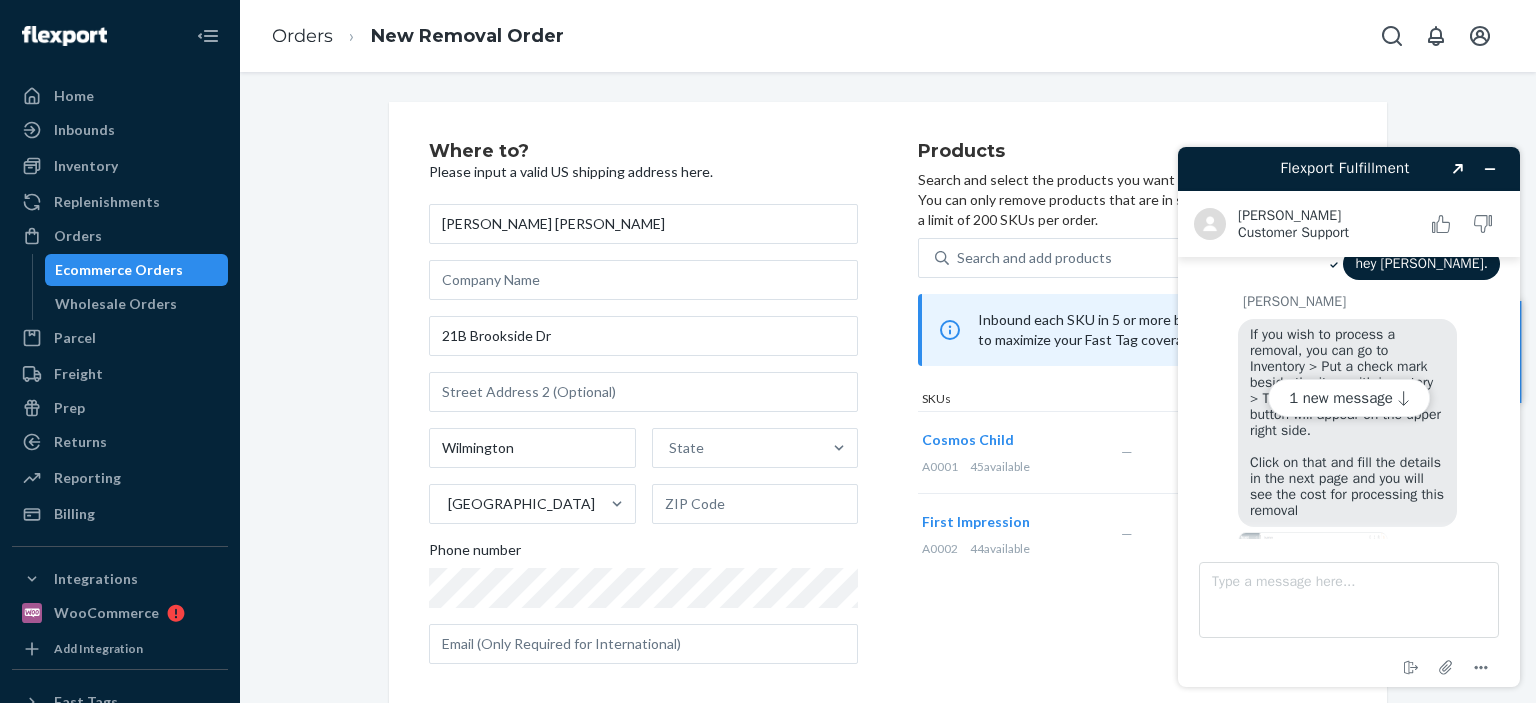 click on "Where to? Please input a valid US shipping address here. [PERSON_NAME] [PERSON_NAME] [STREET_ADDRESS][PERSON_NAME] Phone number Products Search and select the products you want to remove.  You can only remove products that are in stock and not hazmat with a limit of 200 SKUs per order.  Search and add products Inbound each SKU in 5 or more boxes to maximize your Fast Tag coverage Learn more SKUs Units Cosmos Child A0001 45  available — 45 First Impression A0002 44  available — 44" at bounding box center [888, 411] 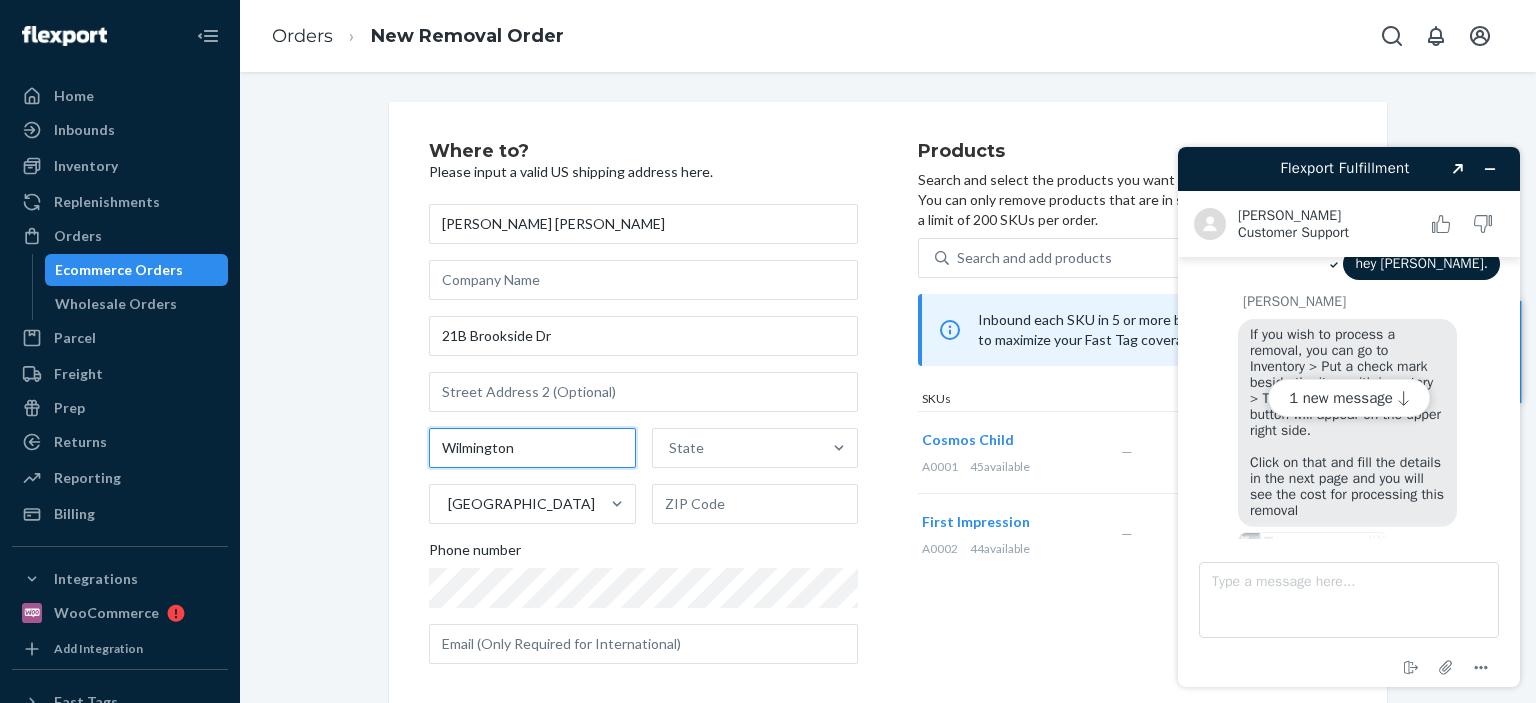 click on "Wilmington" at bounding box center (532, 448) 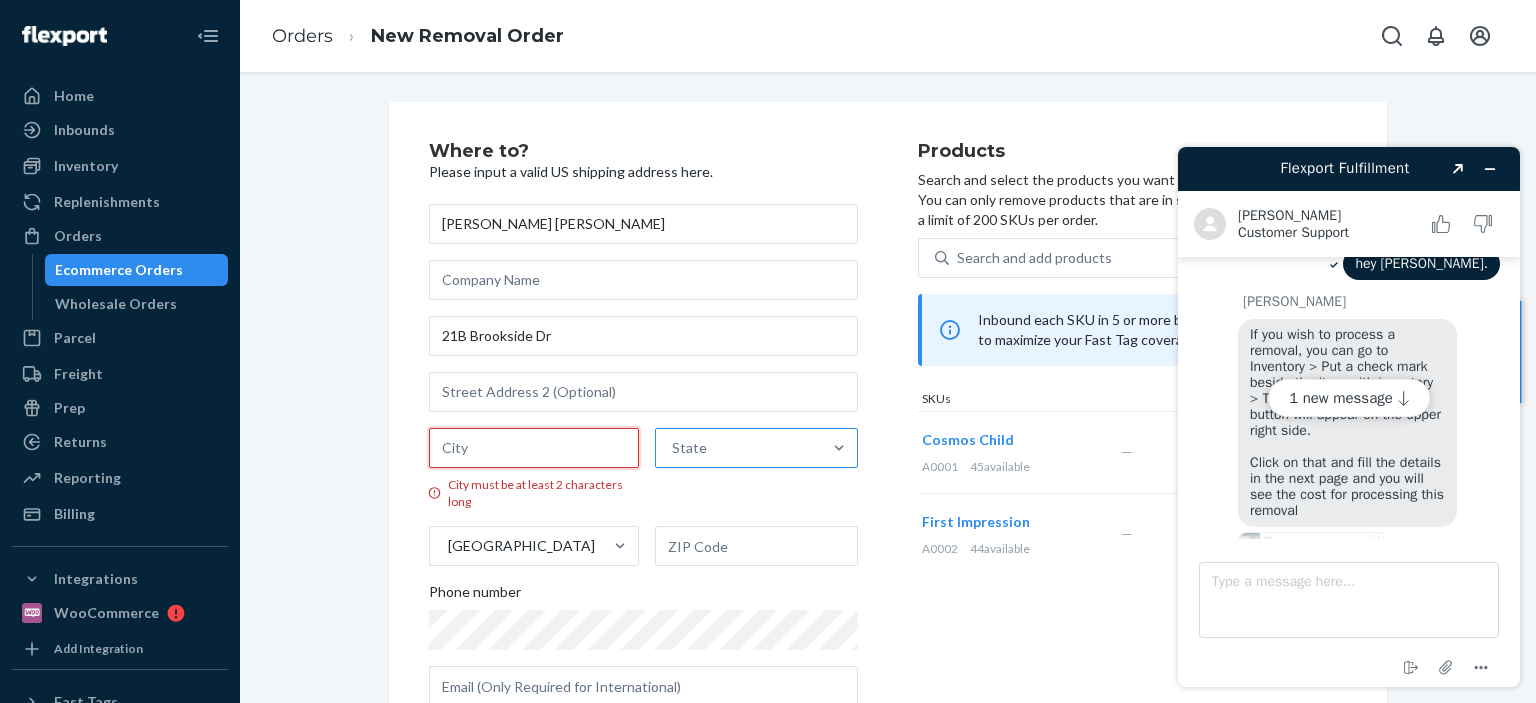 type 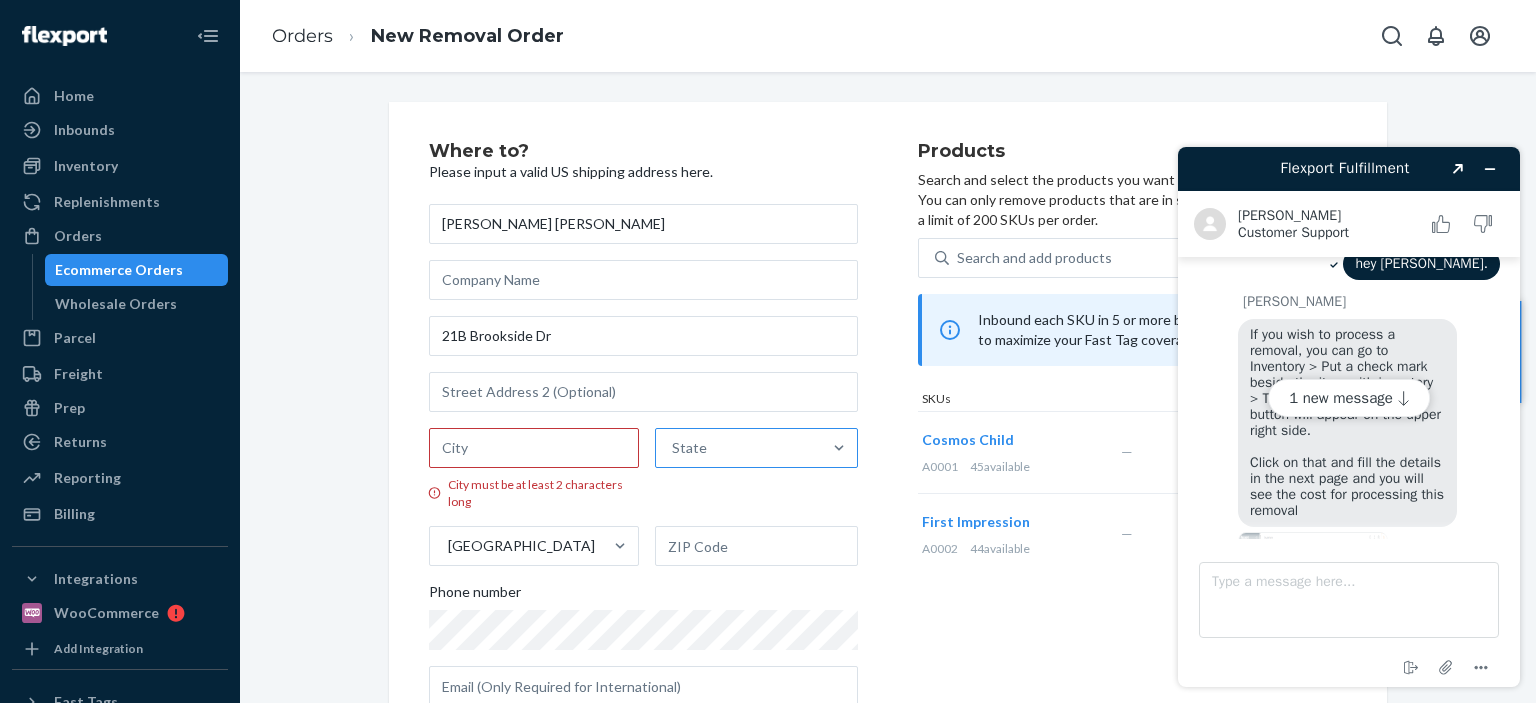 click on "State" at bounding box center (739, 448) 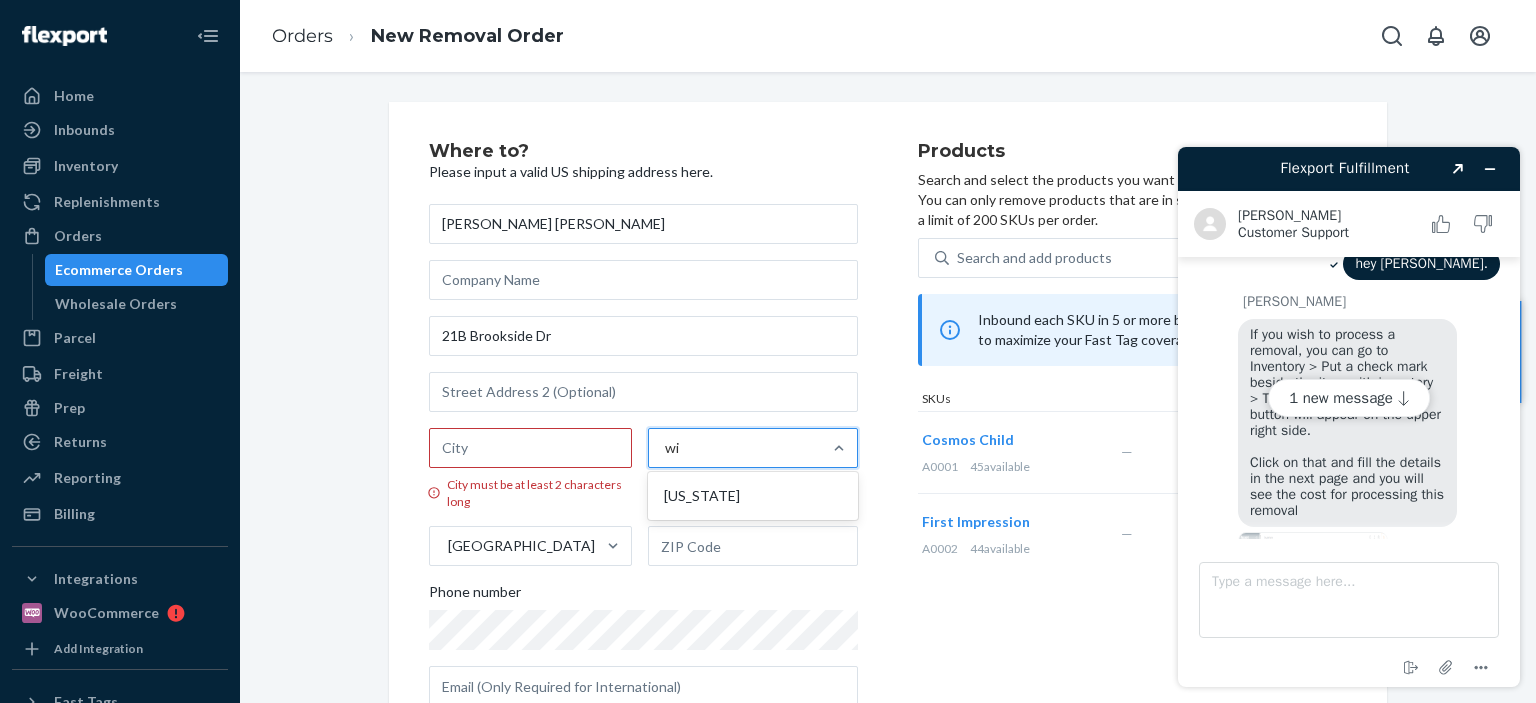 type on "w" 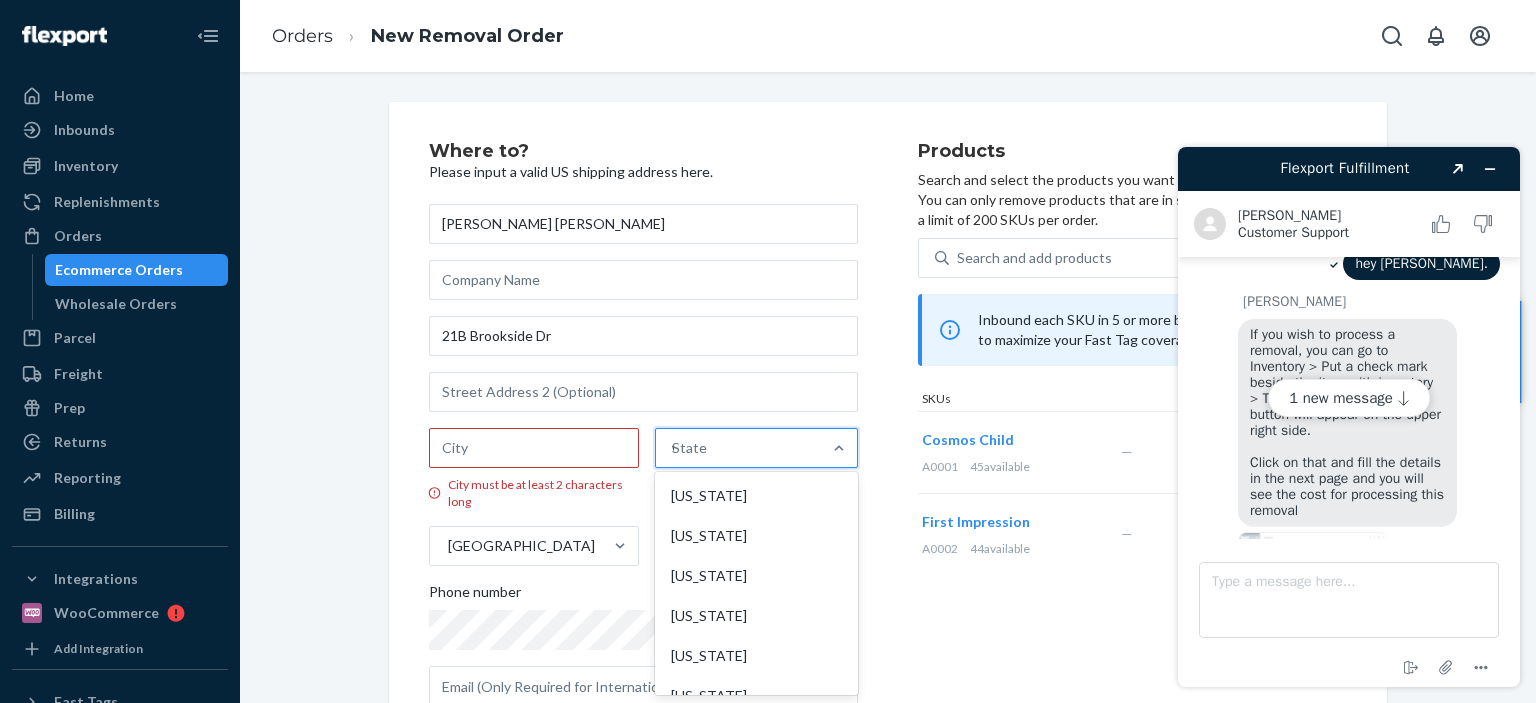 type 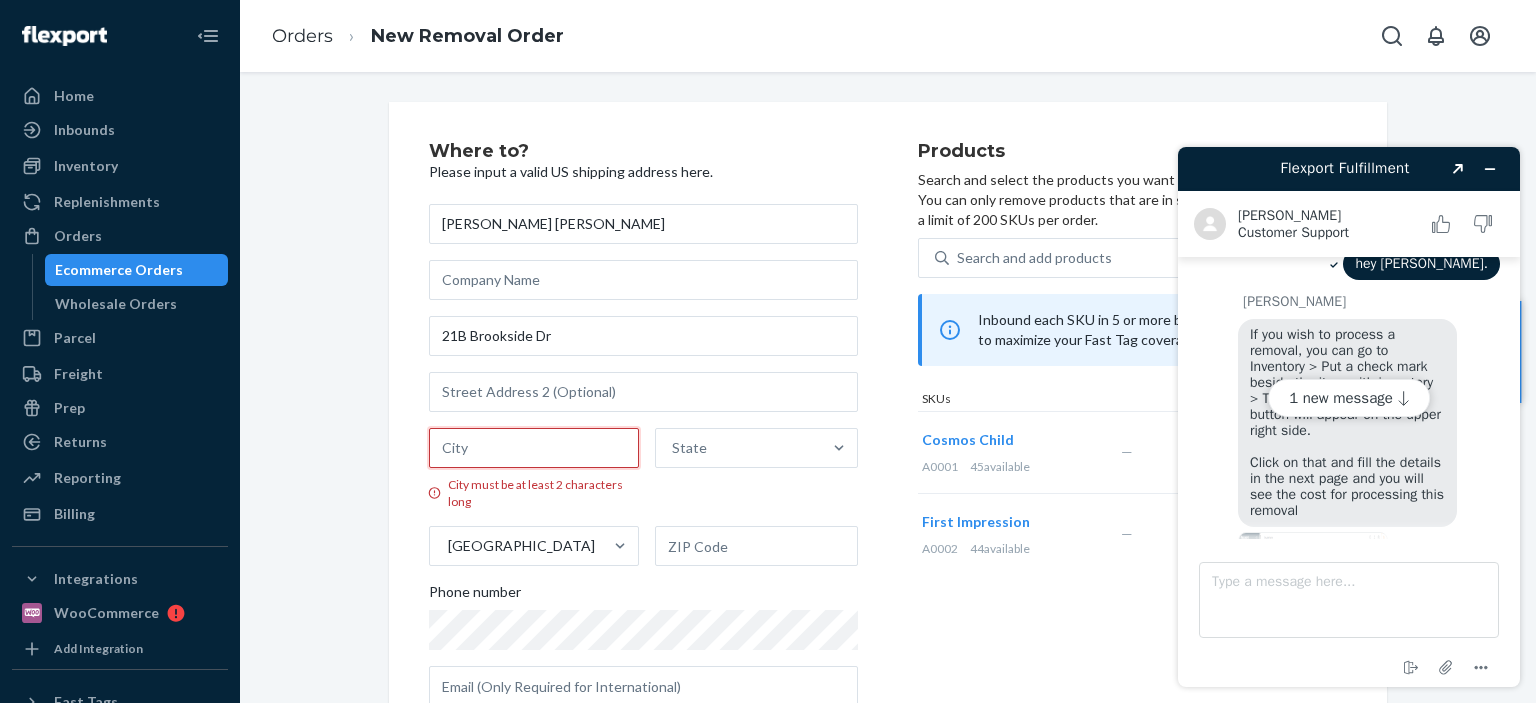 click on "City must be at least 2 characters long" at bounding box center [534, 448] 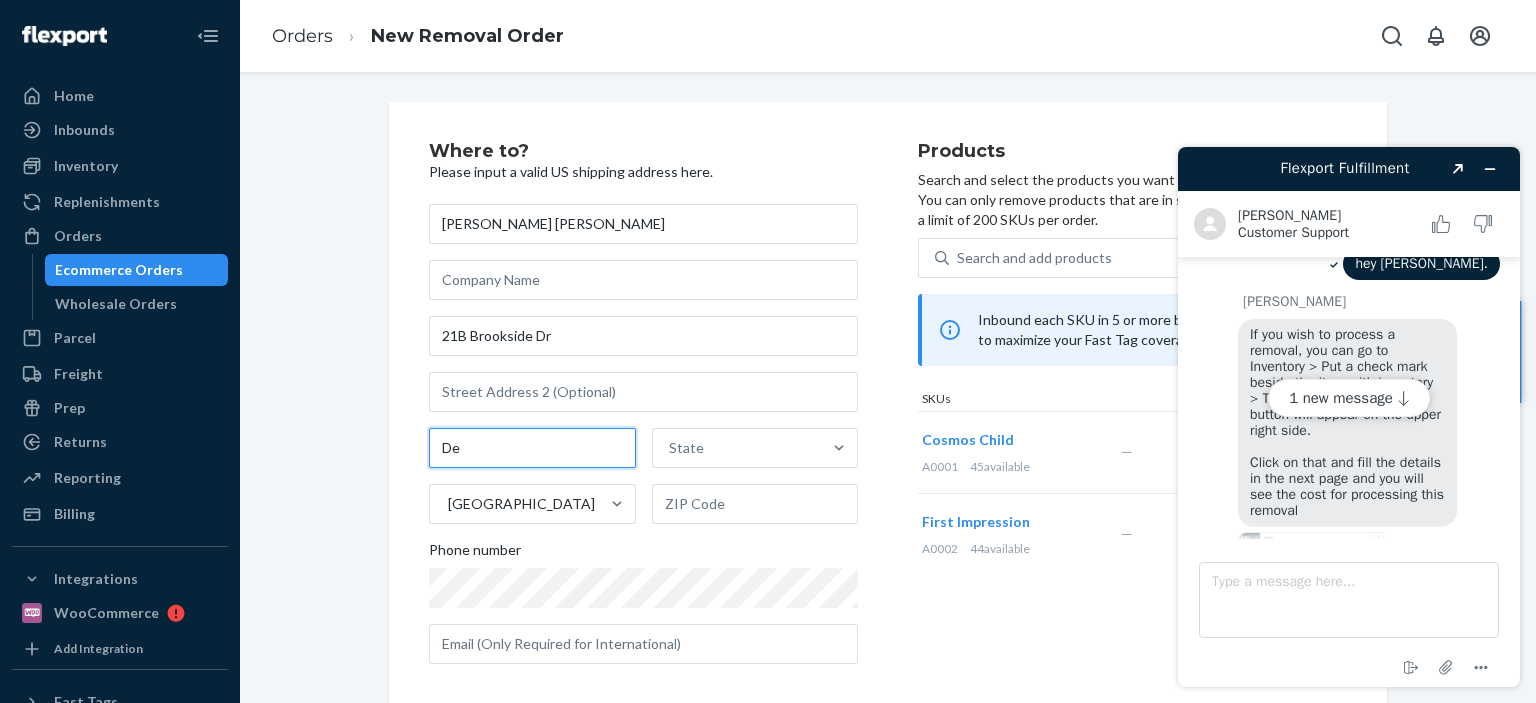 type on "D" 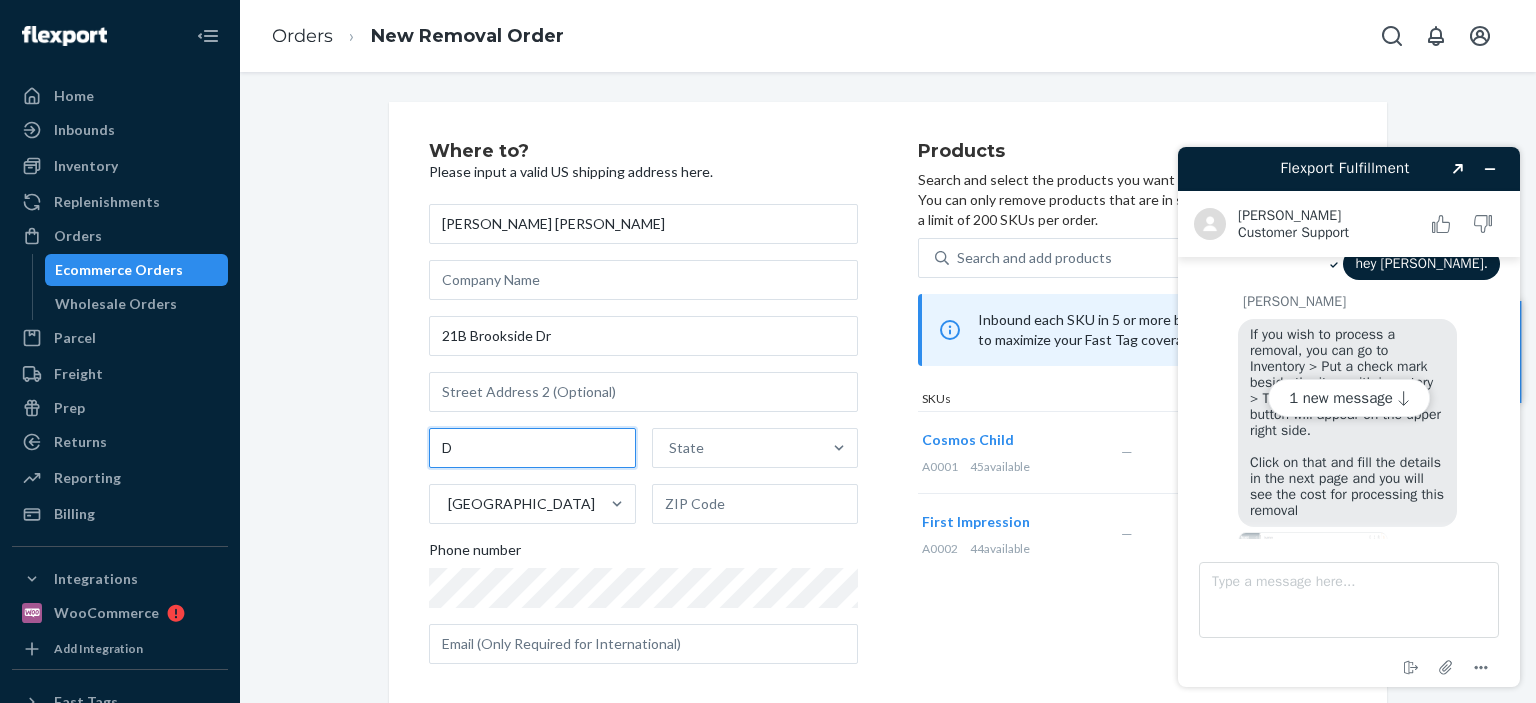 type 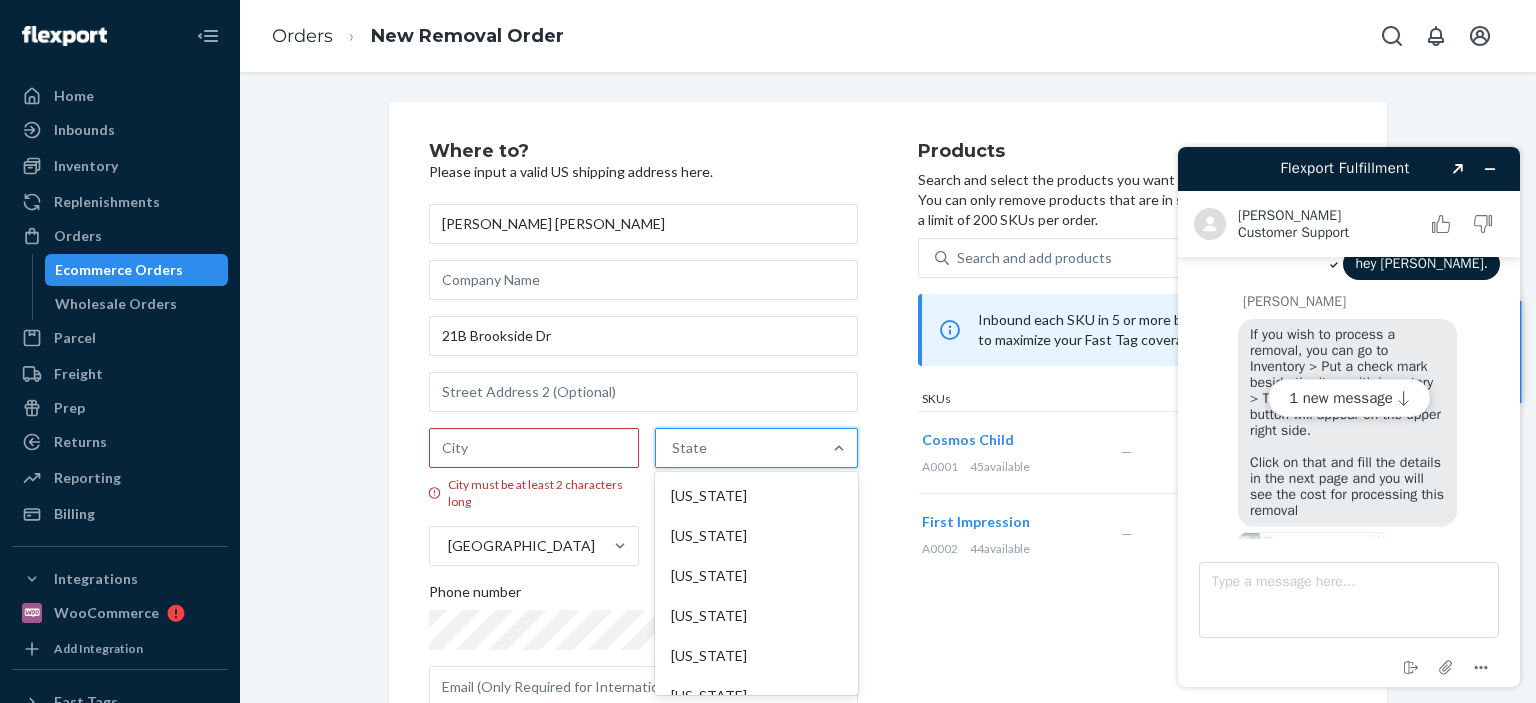 click on "State" at bounding box center [739, 448] 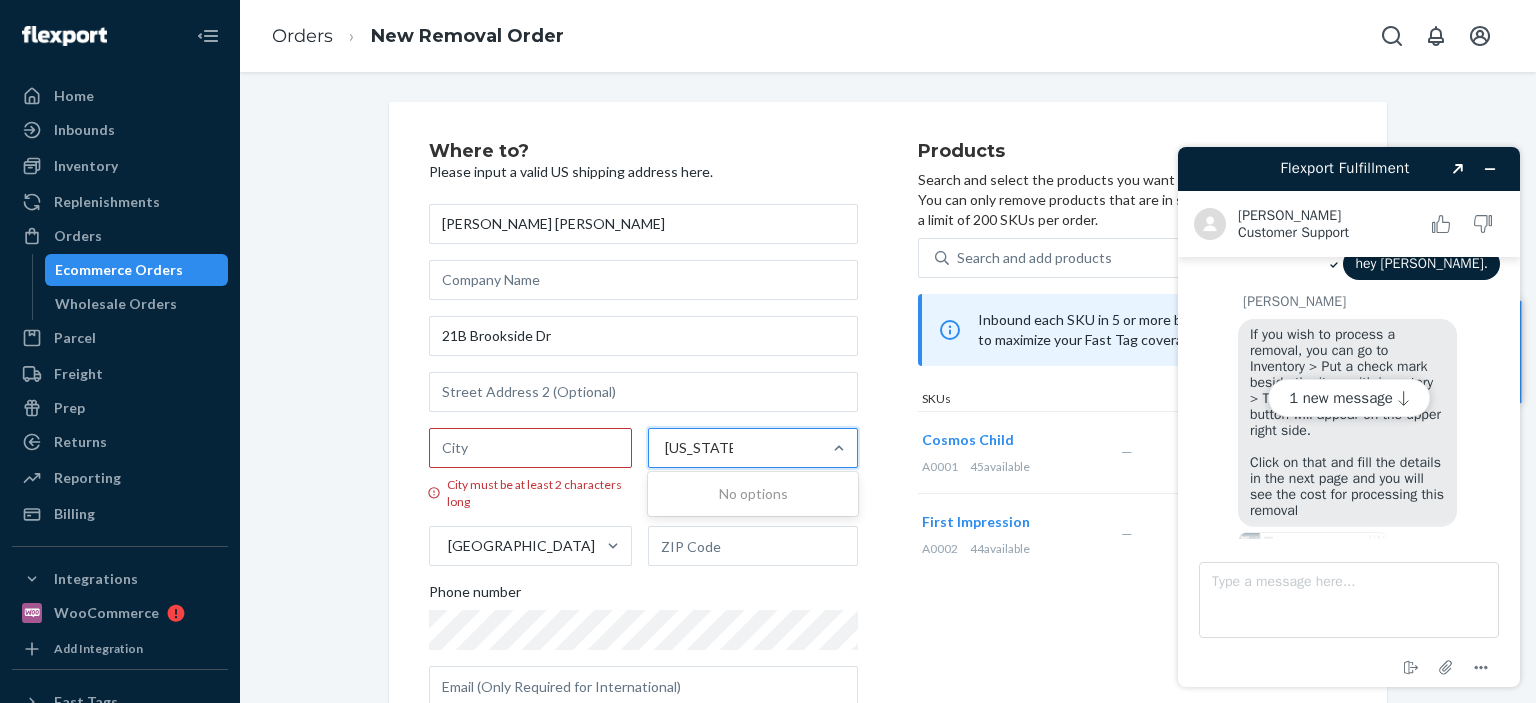 type on "[US_STATE]" 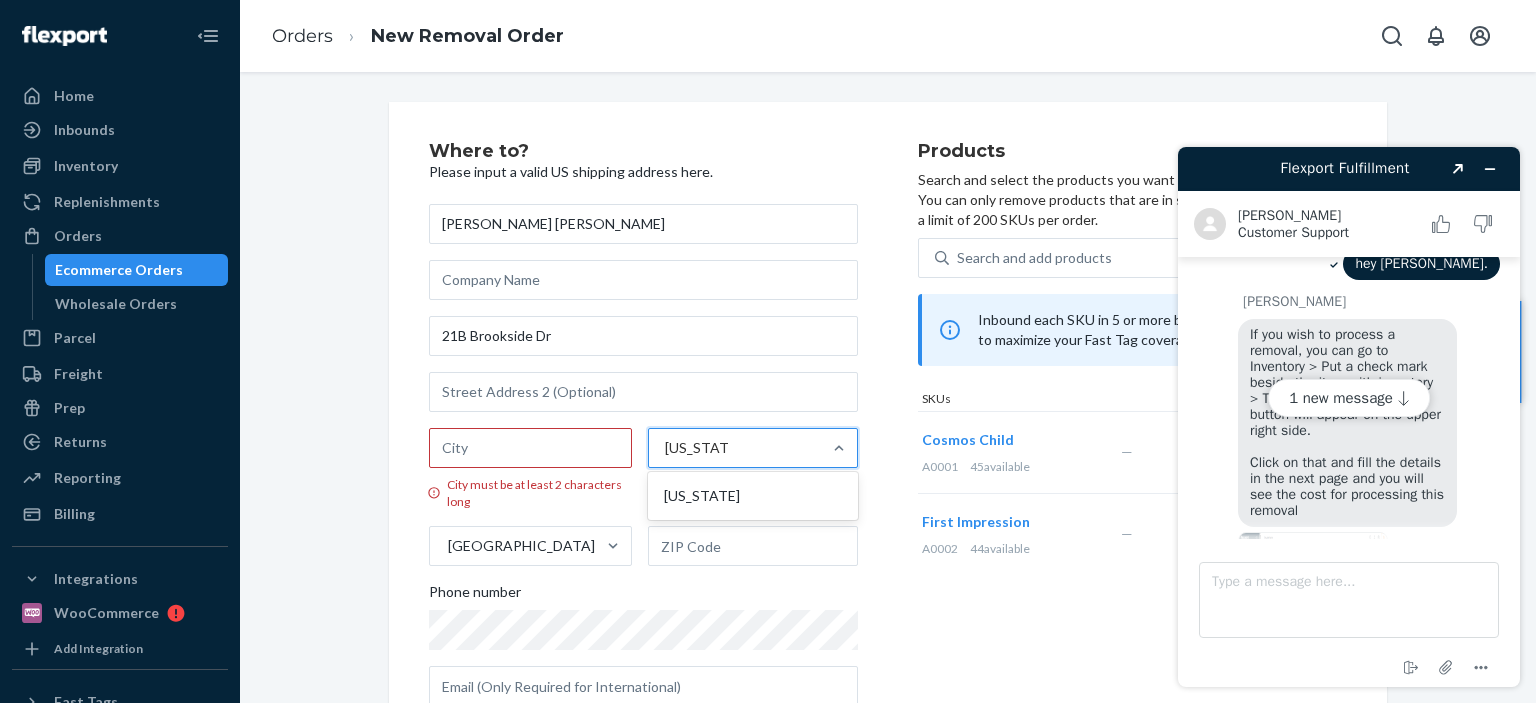 click on "[US_STATE]" at bounding box center [753, 496] 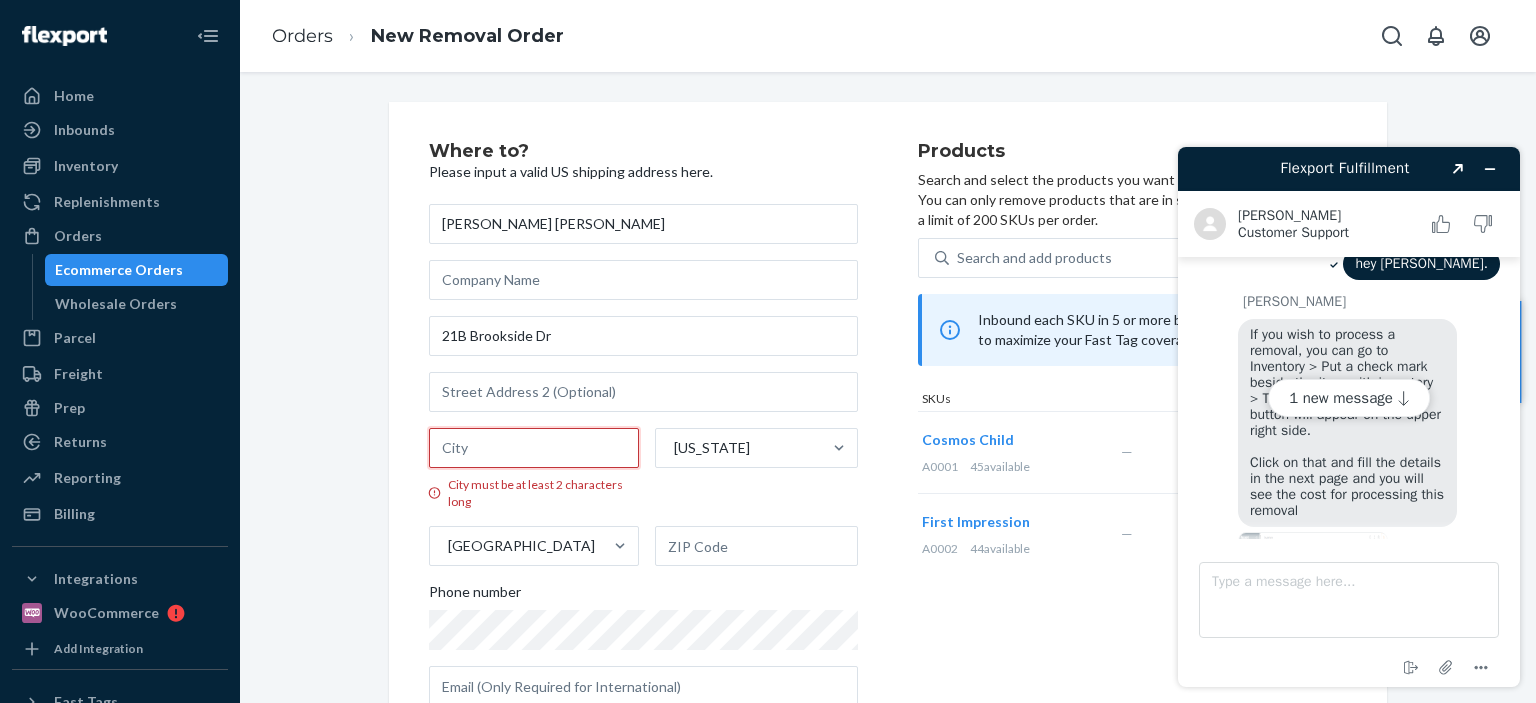click on "City must be at least 2 characters long" at bounding box center (534, 448) 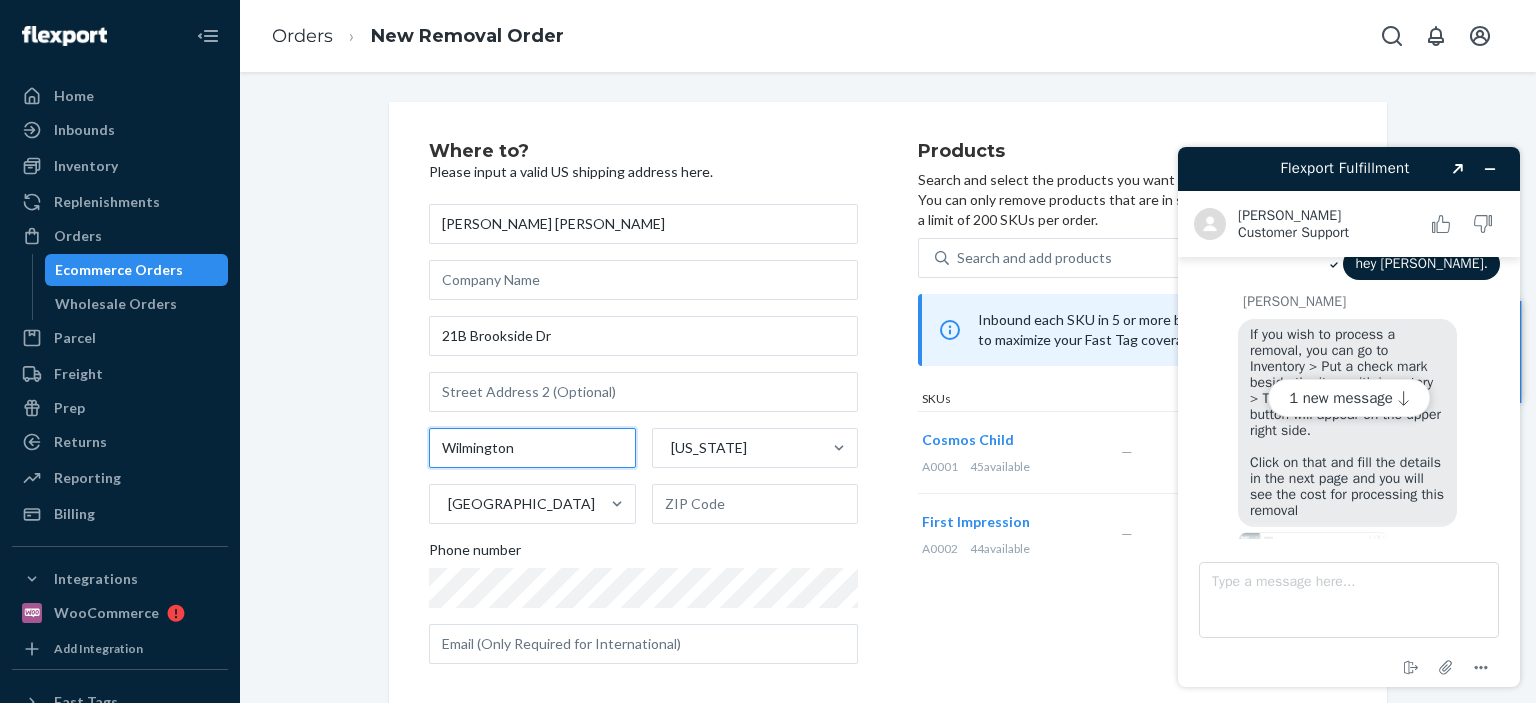 type on "Wilmington" 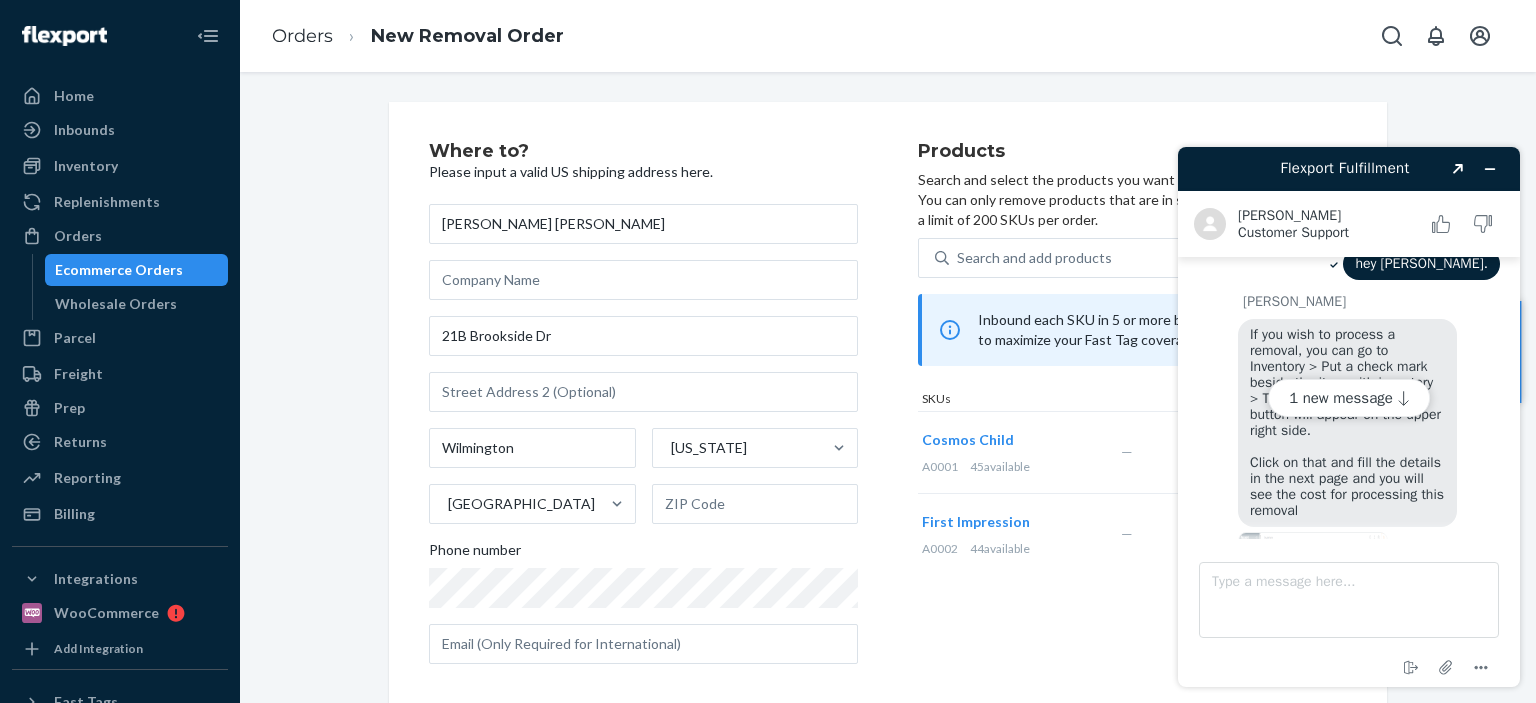click on "Where to? Please input a valid US shipping address here. [PERSON_NAME] [PERSON_NAME] [STREET_ADDRESS][PERSON_NAME][US_STATE] Phone number Products Search and select the products you want to remove.  You can only remove products that are in stock and not hazmat with a limit of 200 SKUs per order.  Search and add products Inbound each SKU in 5 or more boxes to maximize your Fast Tag coverage Learn more SKUs Units Cosmos Child A0001 45  available — 45 First Impression A0002 44  available — 44" at bounding box center [888, 411] 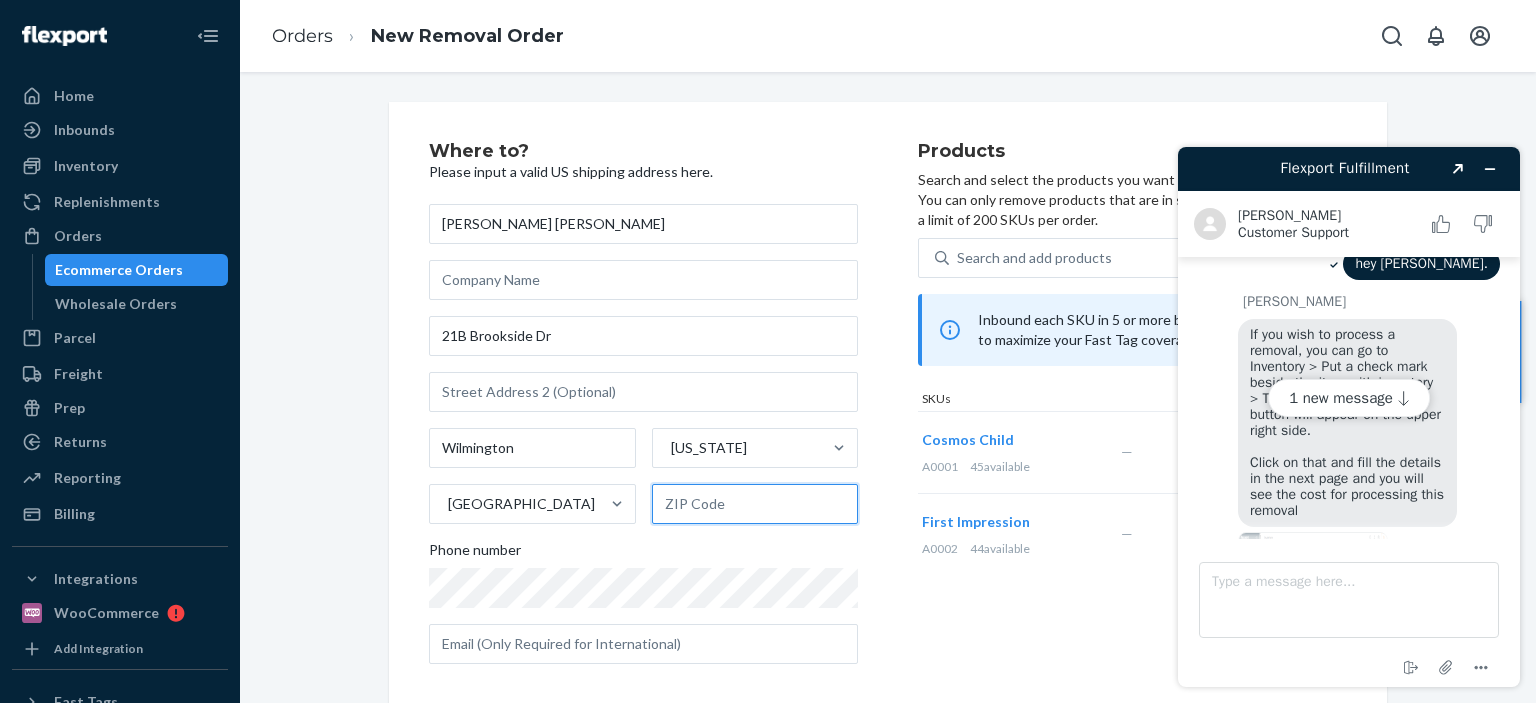 click at bounding box center (755, 504) 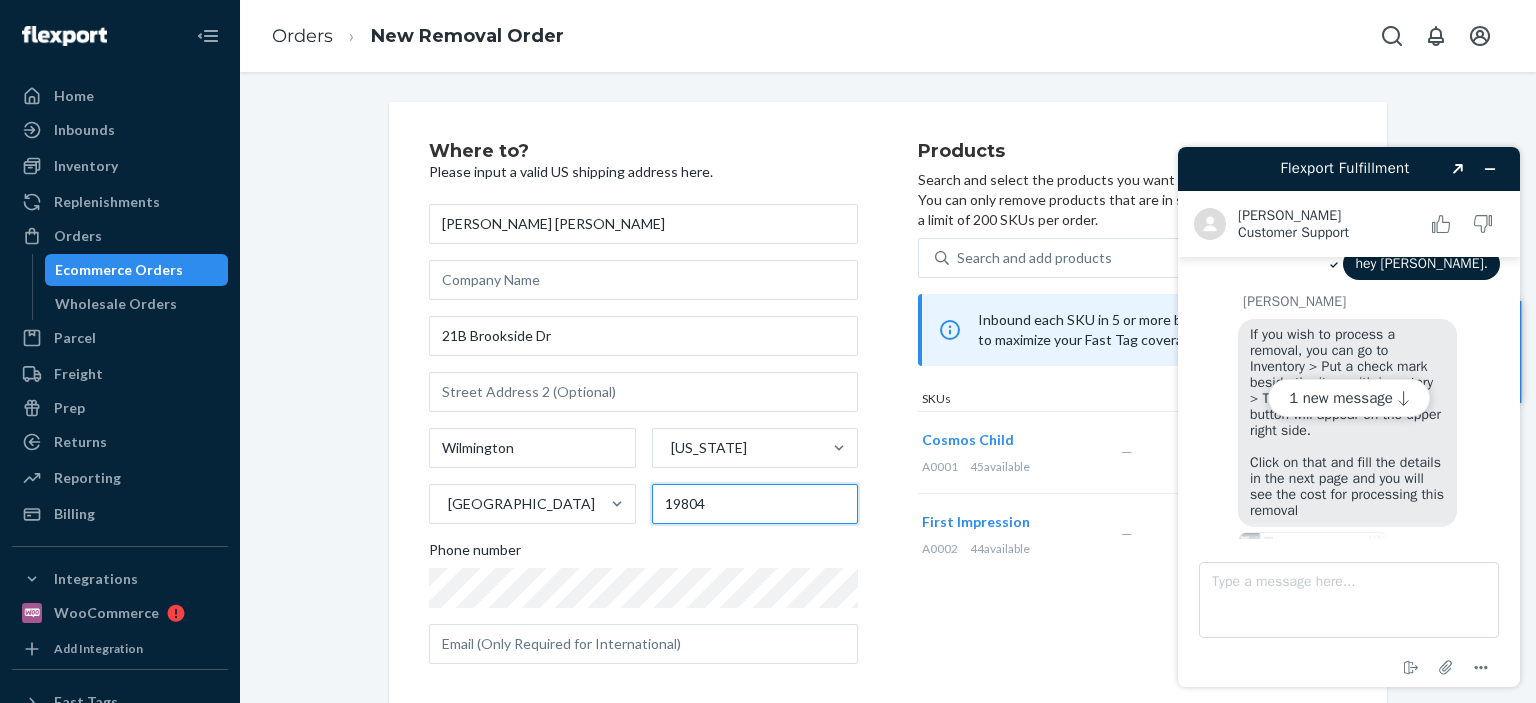 type on "19804" 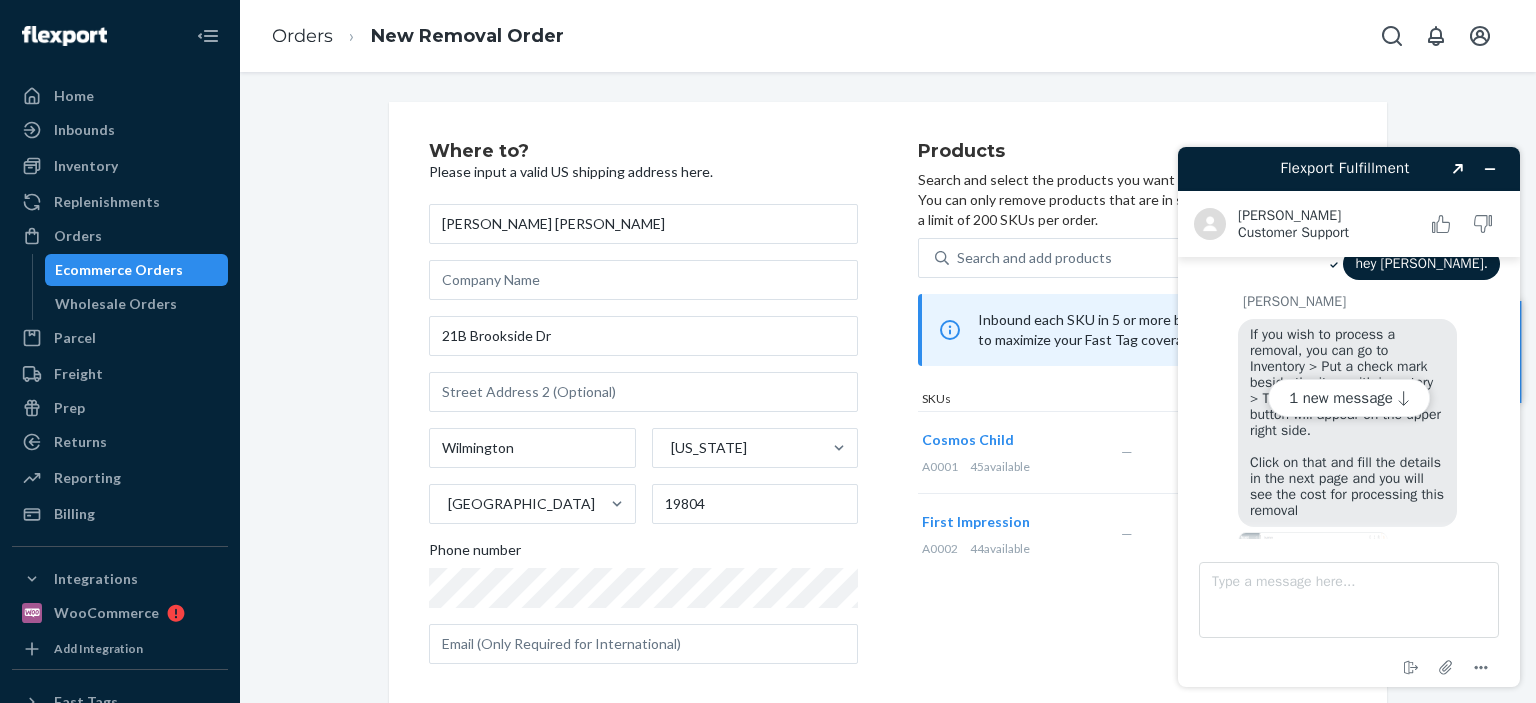 click on "Products Search and select the products you want to remove.  You can only remove products that are in stock and not hazmat with a limit of 200 SKUs per order.  Search and add products Inbound each SKU in 5 or more boxes to maximize your Fast Tag coverage Learn more SKUs Units Cosmos Child A0001 45  available — 45 First Impression A0002 44  available — 44" at bounding box center (1132, 411) 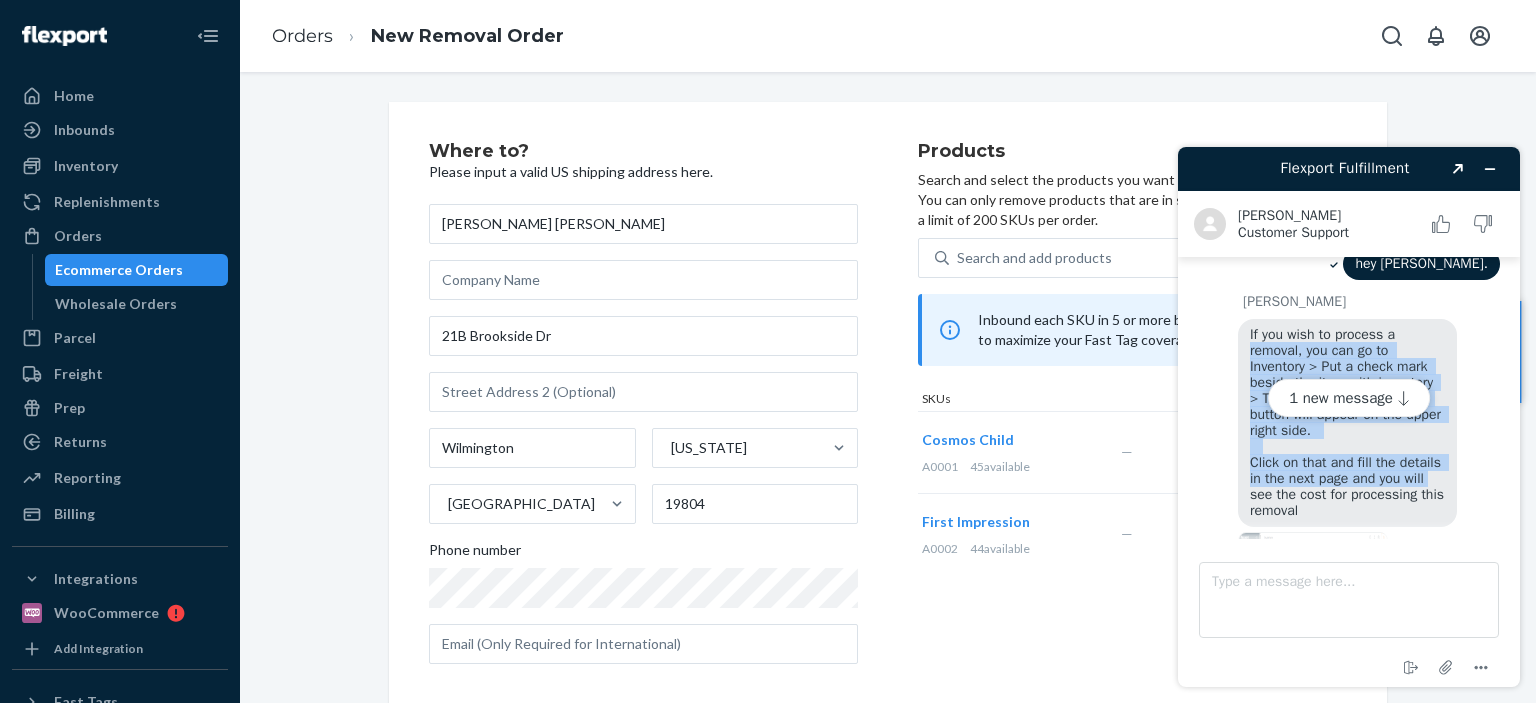 drag, startPoint x: 1535, startPoint y: 304, endPoint x: 1535, endPoint y: 446, distance: 142 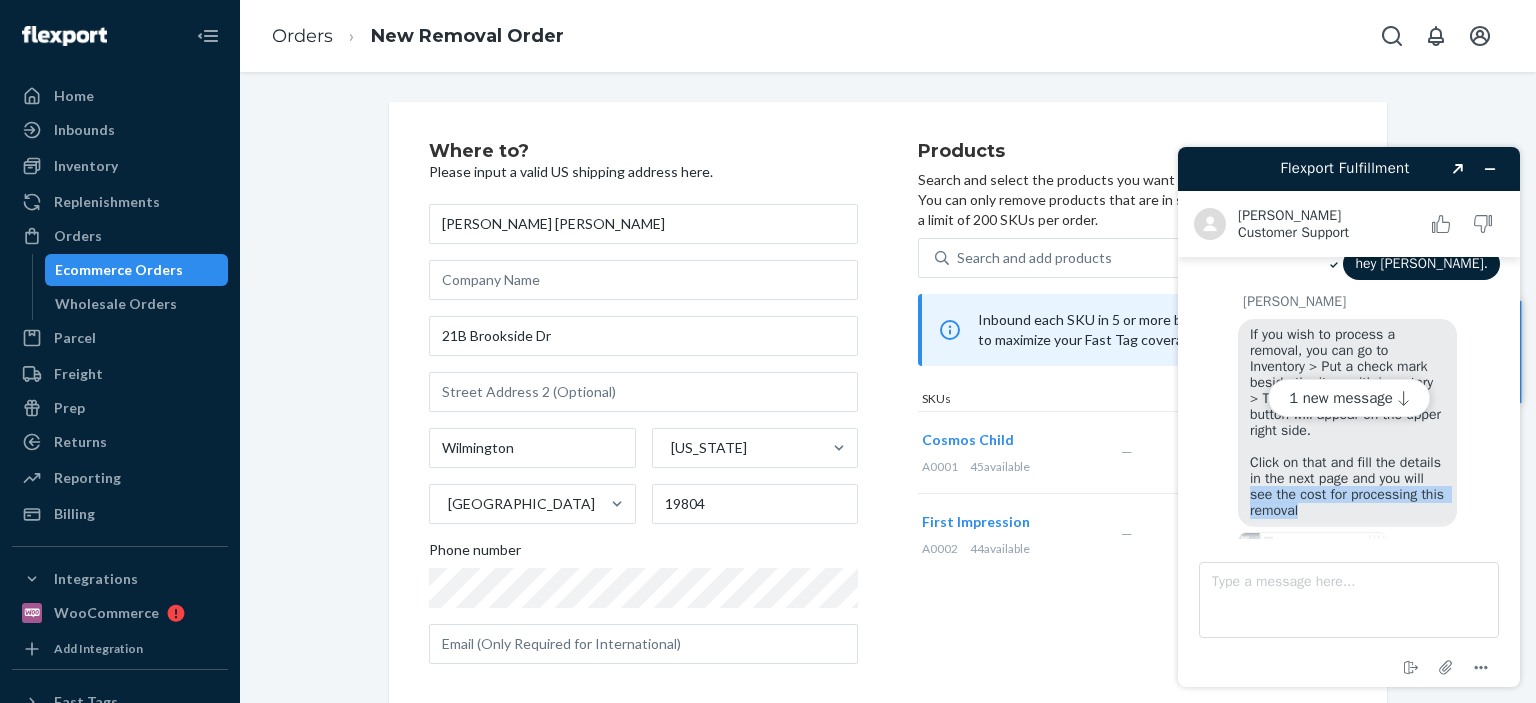 drag, startPoint x: 1535, startPoint y: 446, endPoint x: 1535, endPoint y: 480, distance: 34 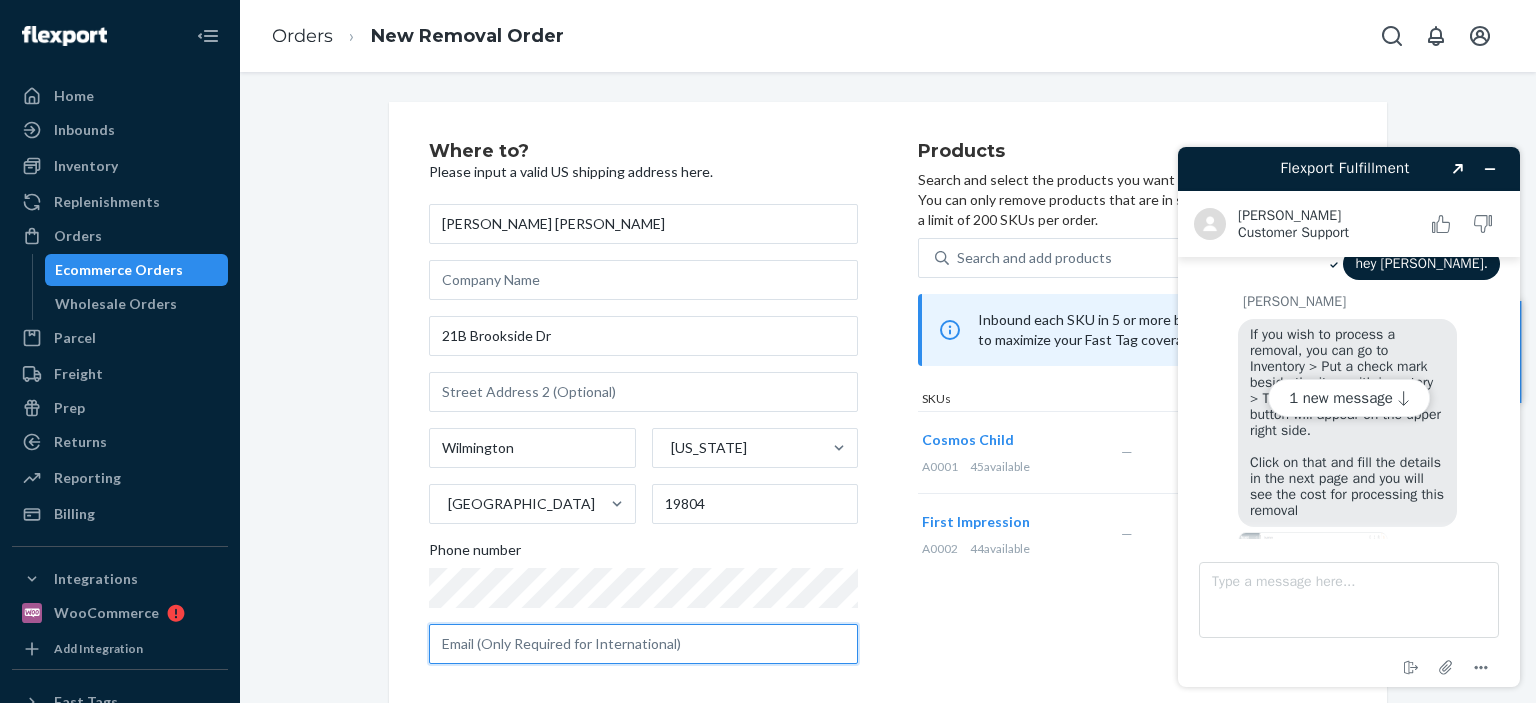 click at bounding box center (643, 644) 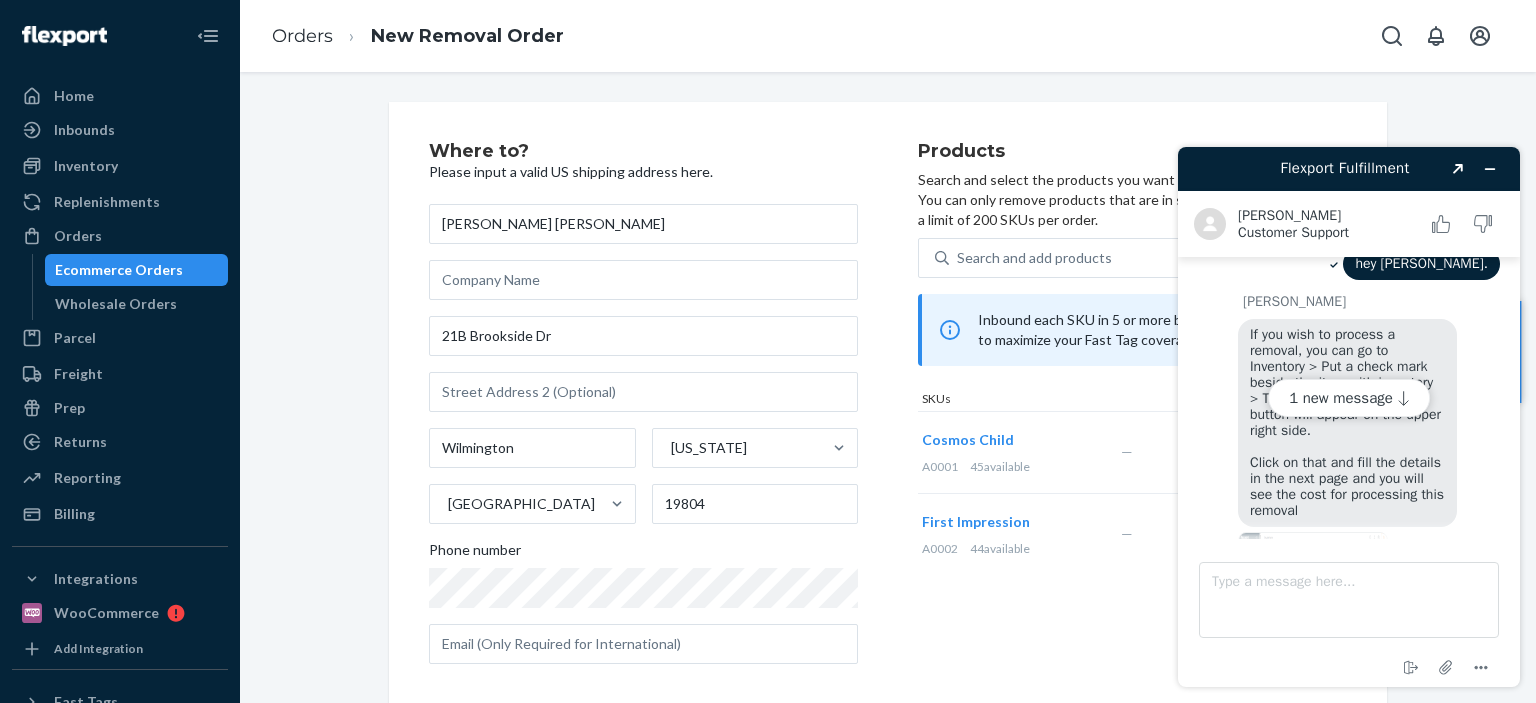 click on "Where to? Please input a valid US shipping address here. [PERSON_NAME] [PERSON_NAME] [STREET_ADDRESS][PERSON_NAME][US_STATE] Phone number Products Search and select the products you want to remove.  You can only remove products that are in stock and not hazmat with a limit of 200 SKUs per order.  Search and add products Inbound each SKU in 5 or more boxes to maximize your Fast Tag coverage Learn more SKUs Units Cosmos Child A0001 45  available — 45 First Impression A0002 44  available — 44 Select a service Ship-to-address Removal Promised by [DATE] $92.56
If you'd like to dispose of the inventory instead, you can  submit a request by opening a support ticket .
Our fees are detailed  here .
Review Order" at bounding box center [888, 643] 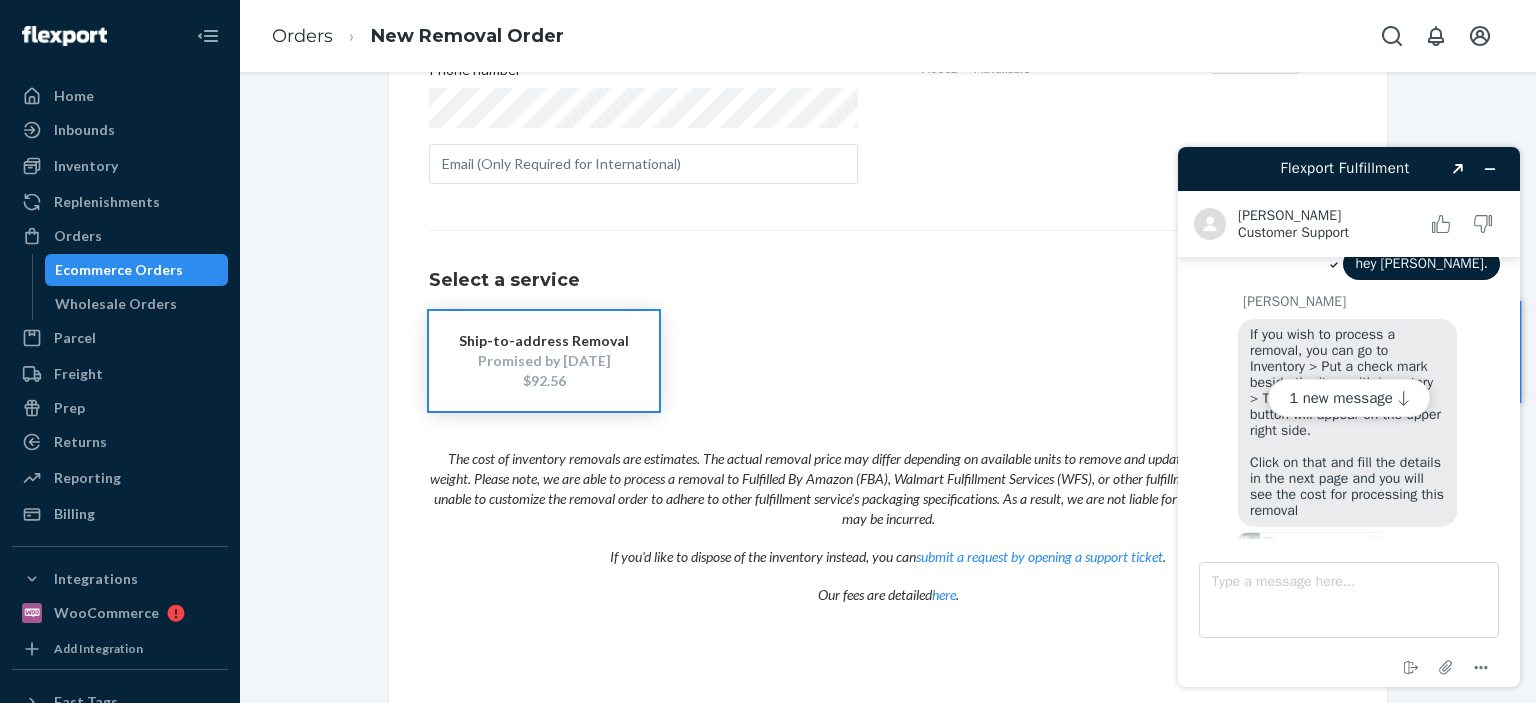 scroll, scrollTop: 481, scrollLeft: 0, axis: vertical 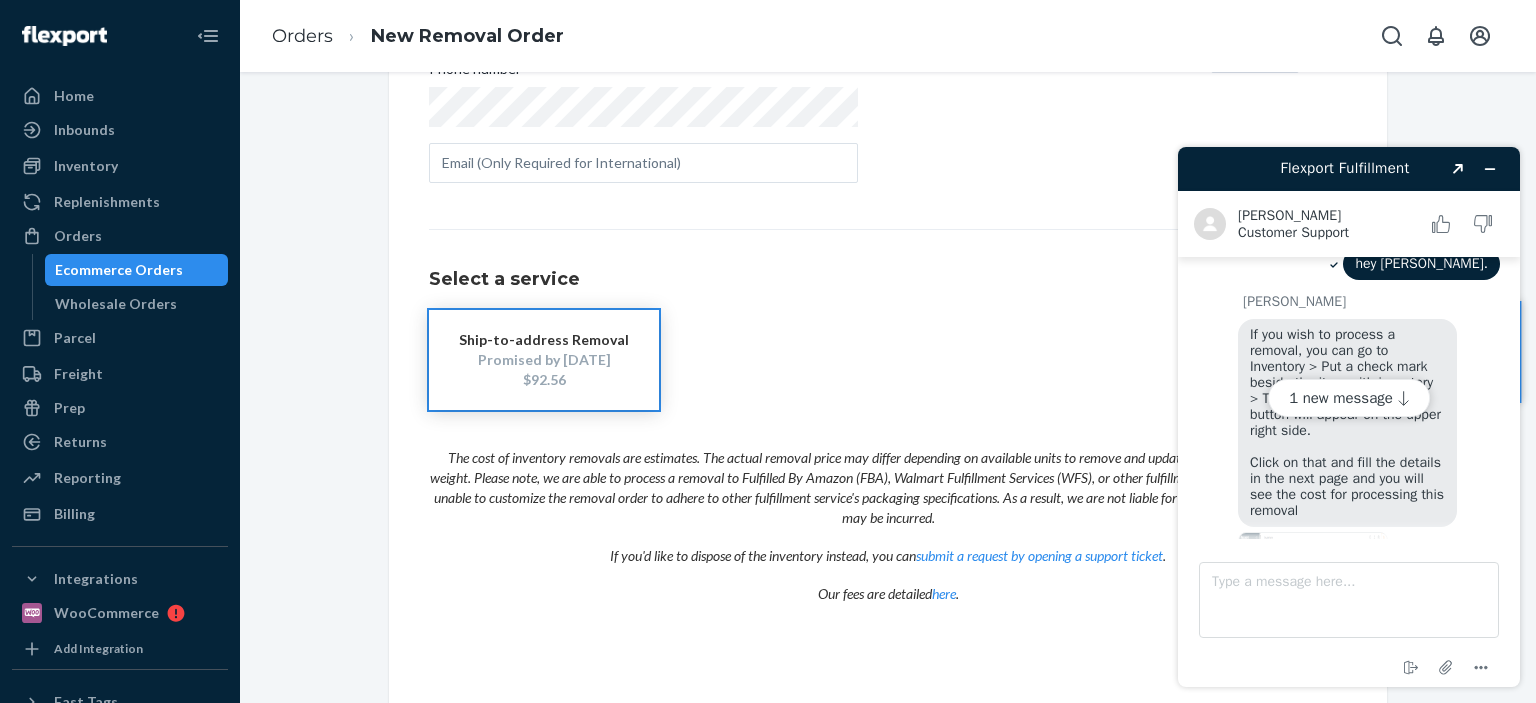 click on "Promised by [DATE]" at bounding box center [544, 360] 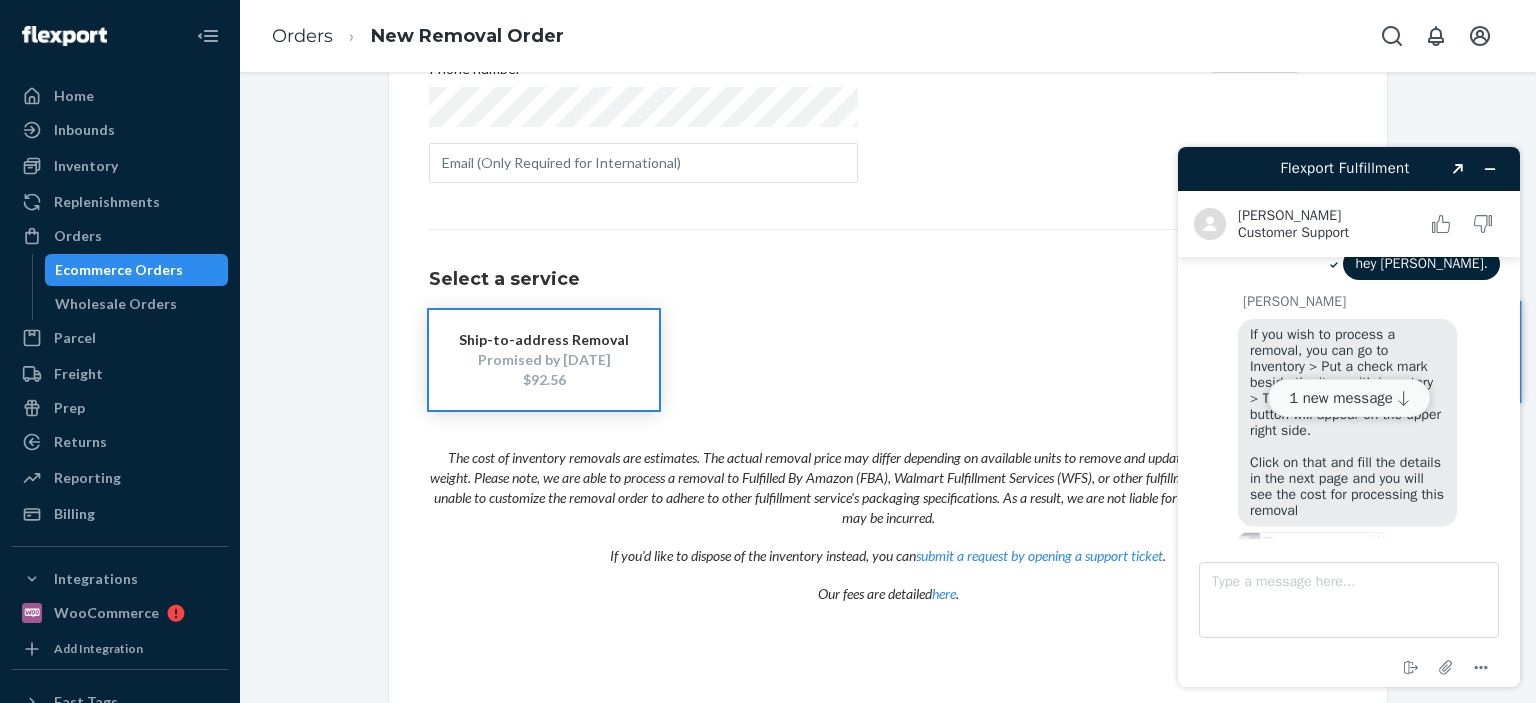 click on "1 new message" at bounding box center (1349, 398) 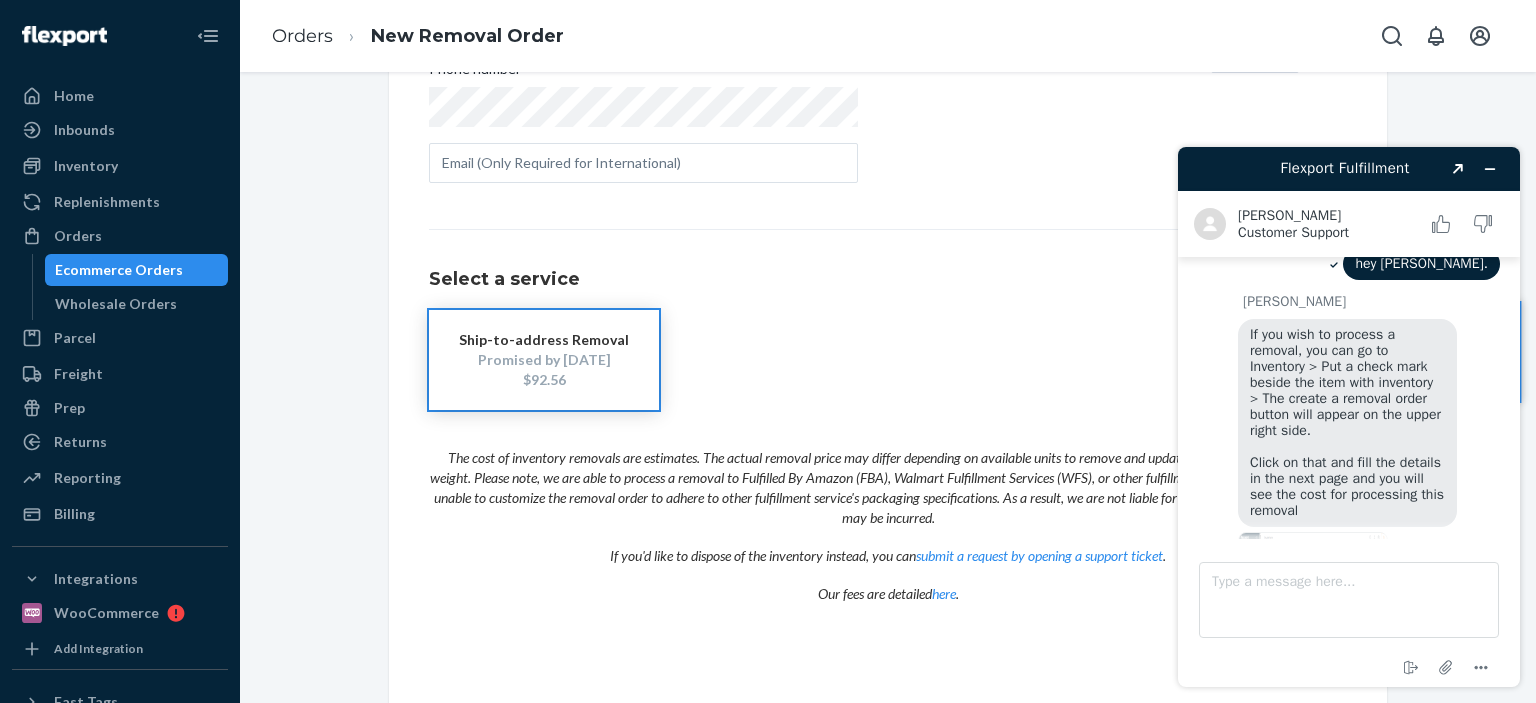 scroll, scrollTop: 808, scrollLeft: 0, axis: vertical 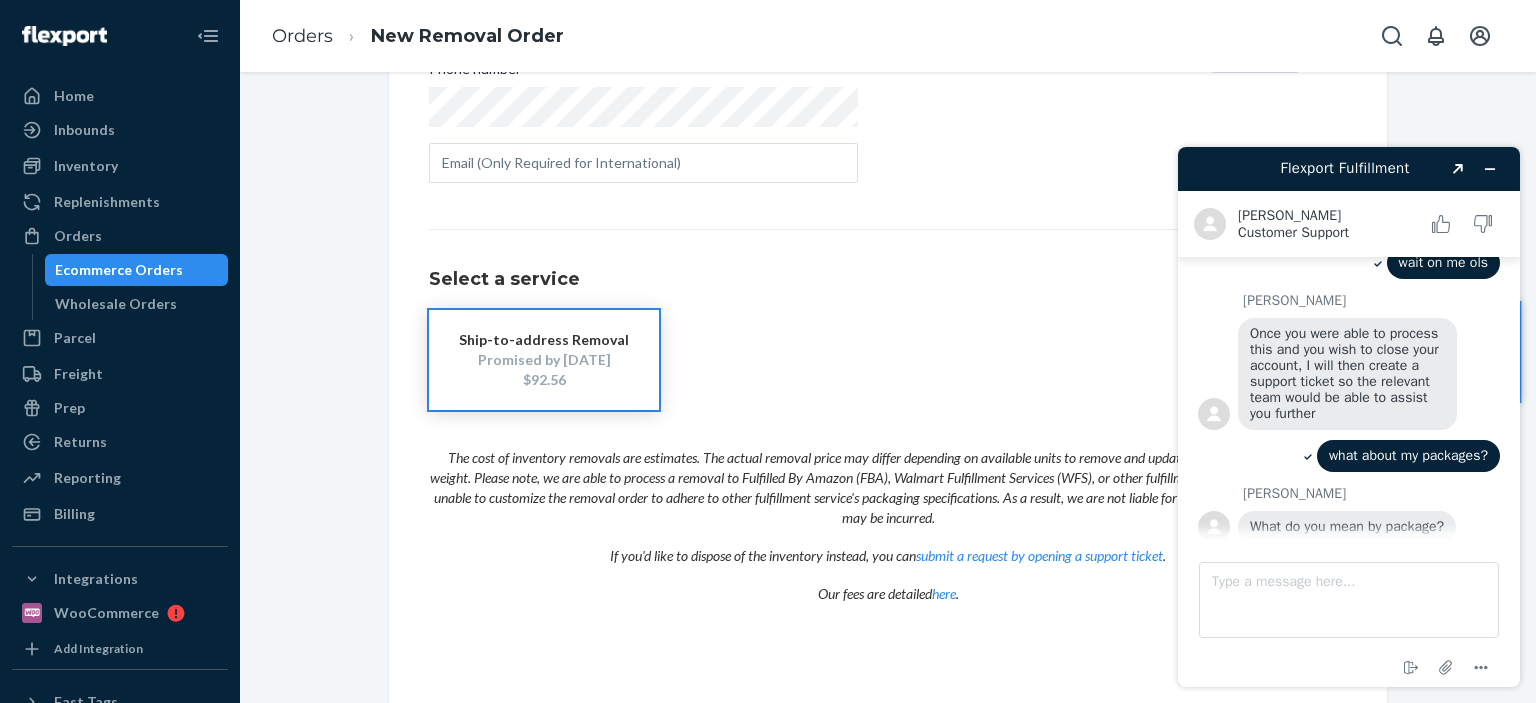click on "what about my packages?" at bounding box center (1349, 458) 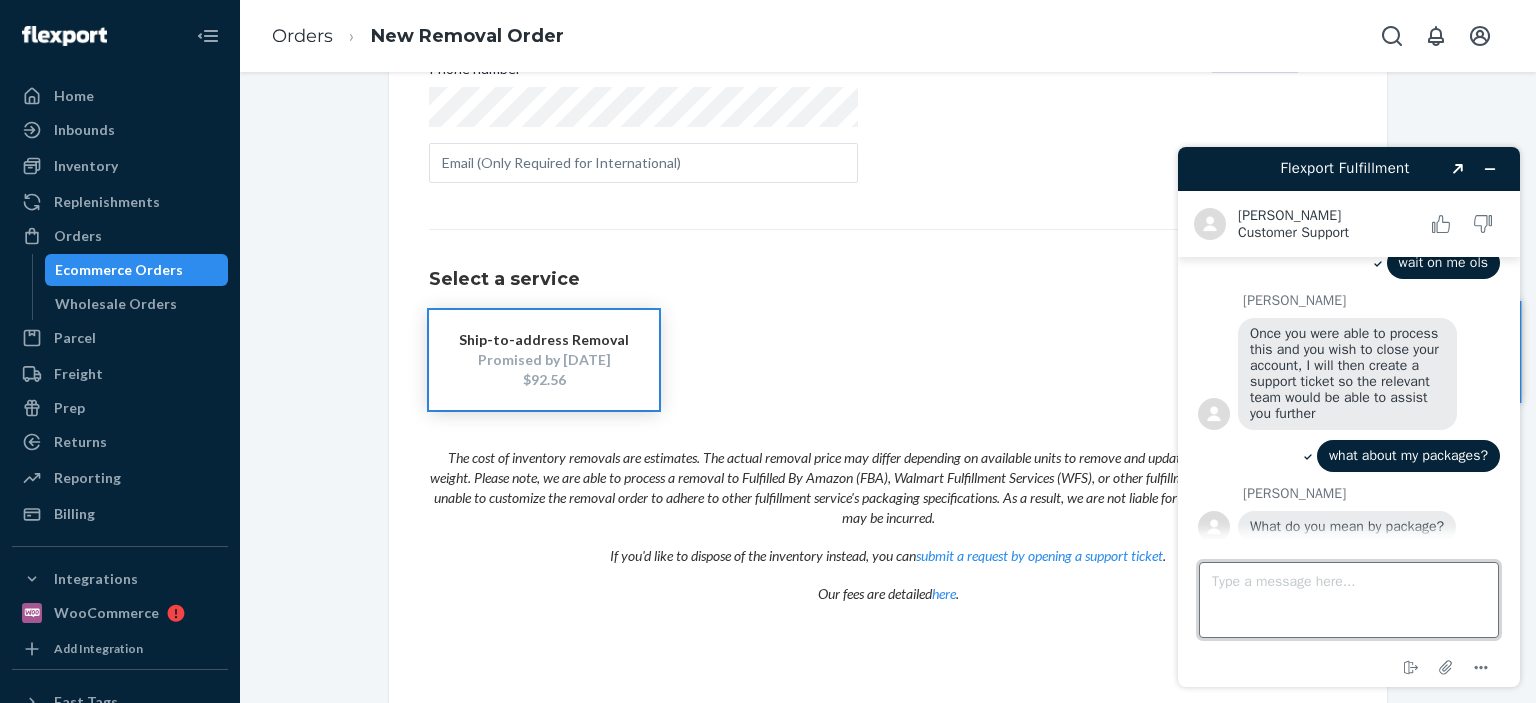 click on "Type a message here..." at bounding box center [1349, 600] 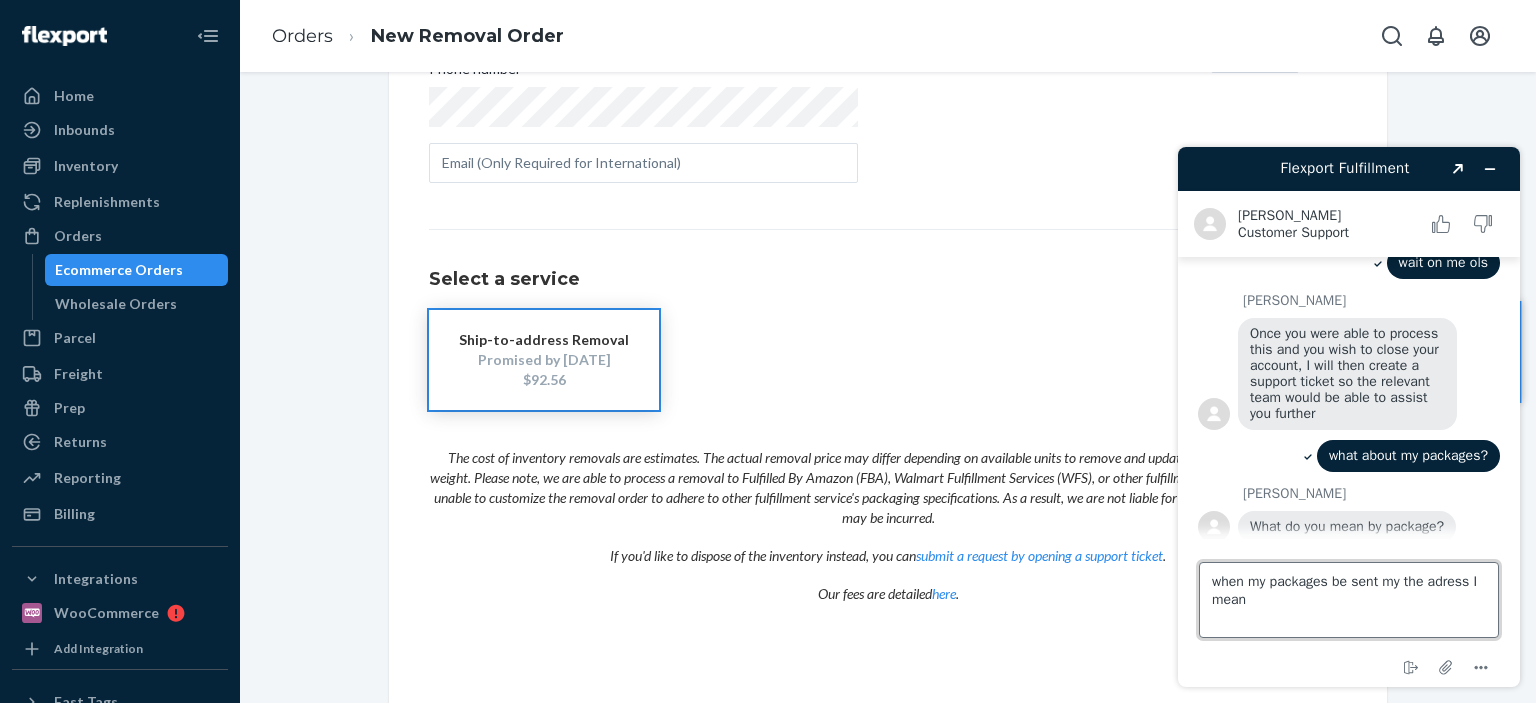 type on "when my packages be sent my the adress I mean?" 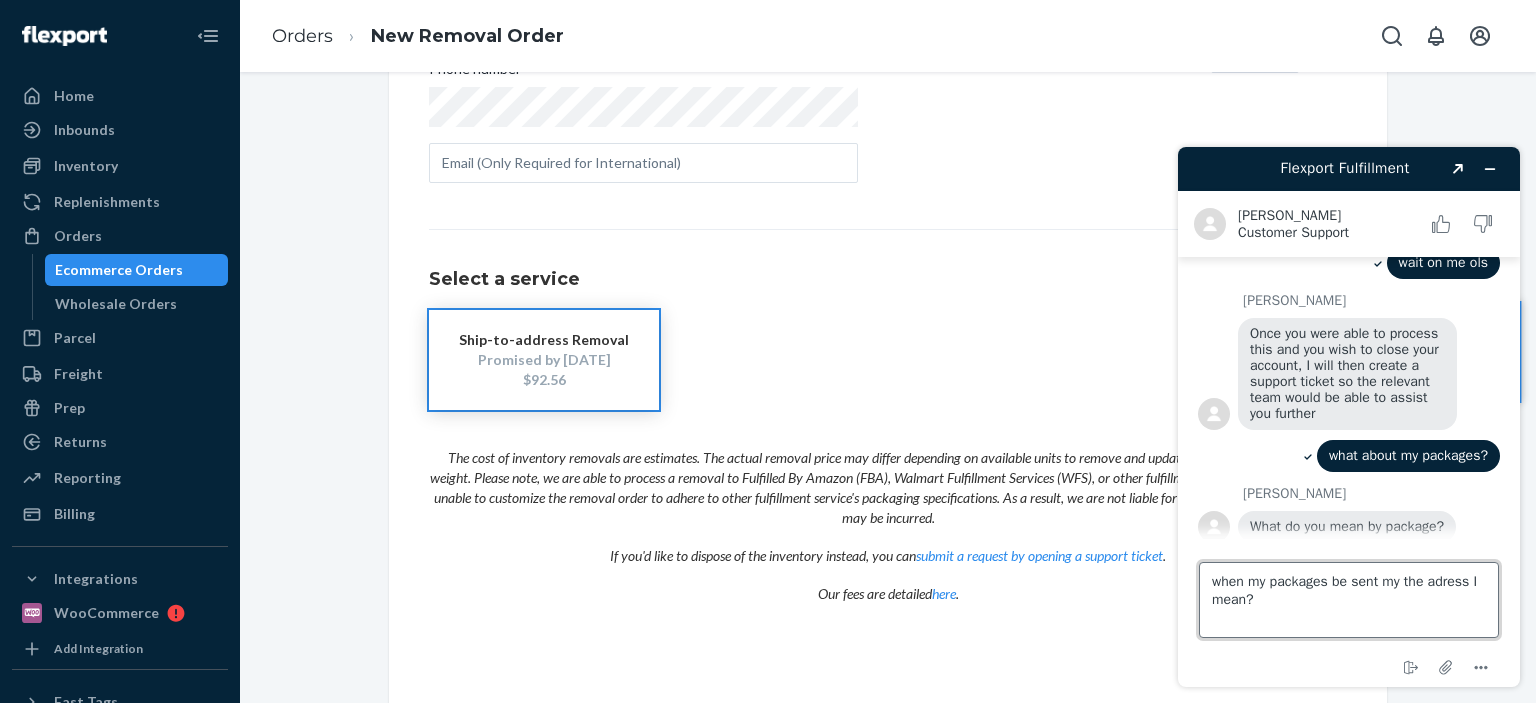 type 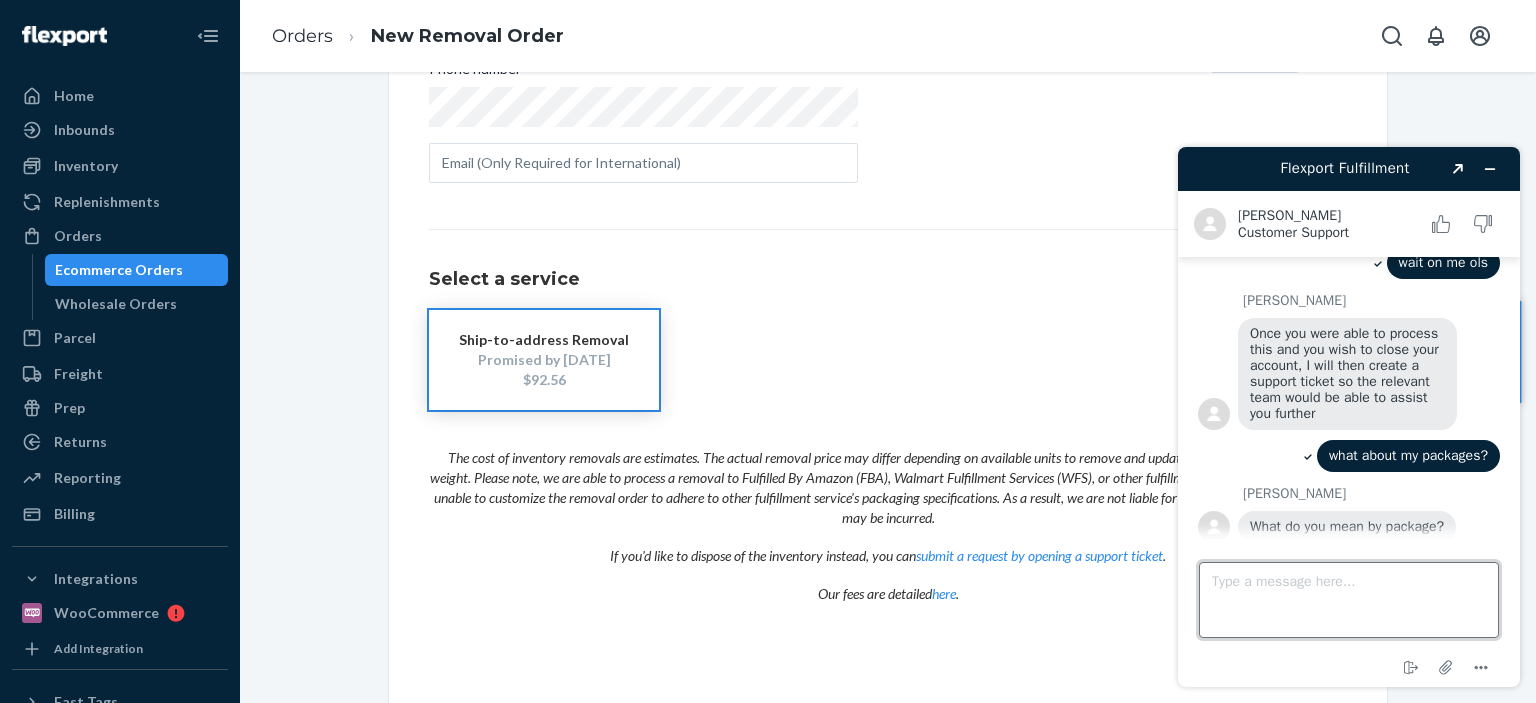 scroll, scrollTop: 865, scrollLeft: 0, axis: vertical 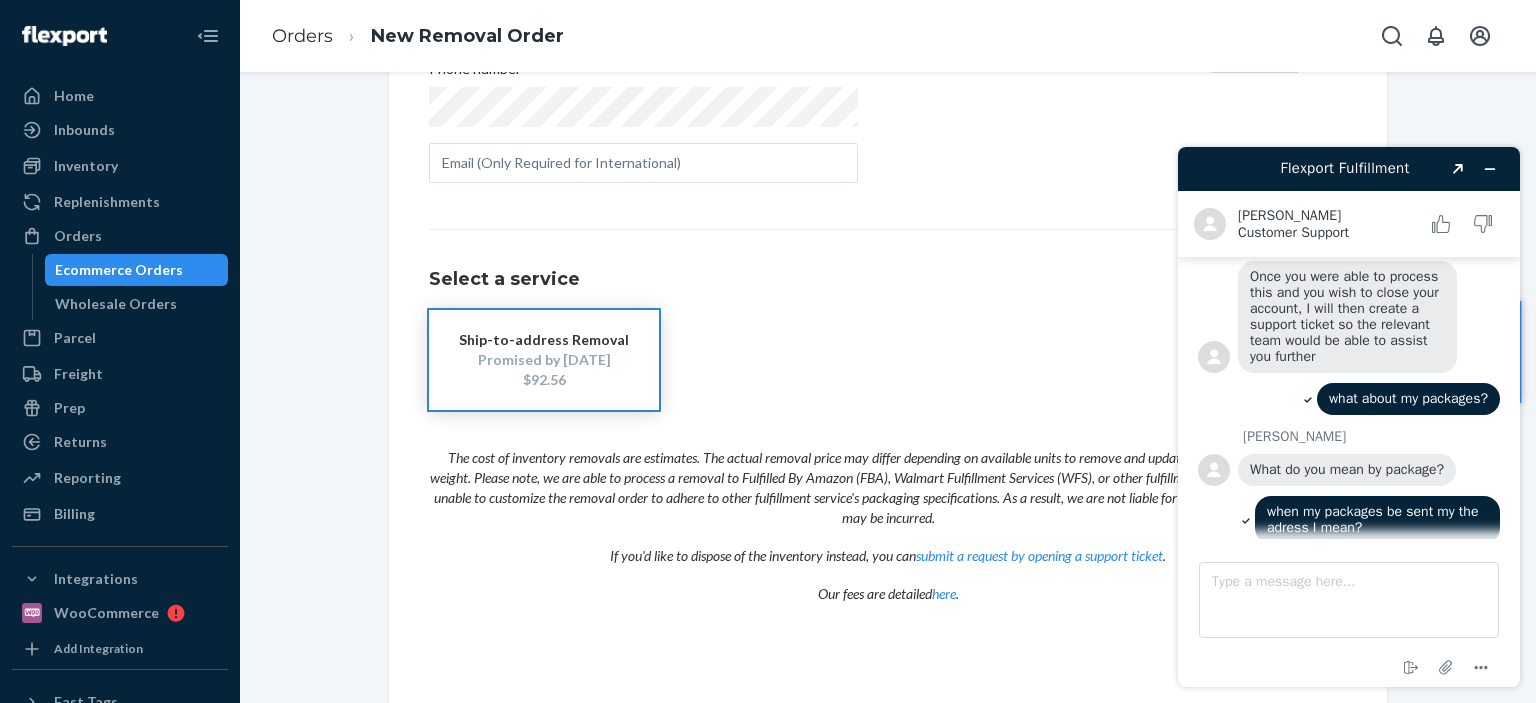 click on "Ship-to-address Removal Promised by [DATE] $92.56" at bounding box center (888, 360) 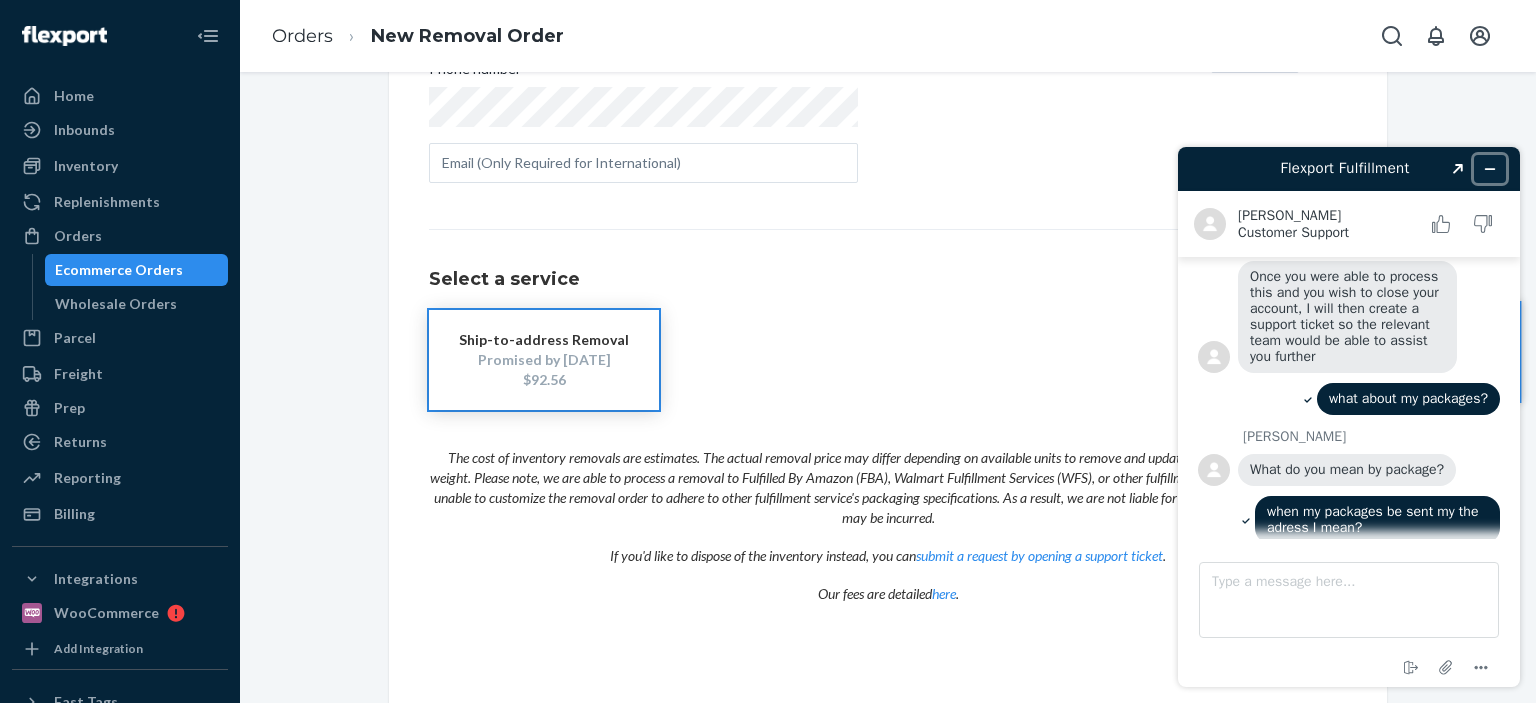 click 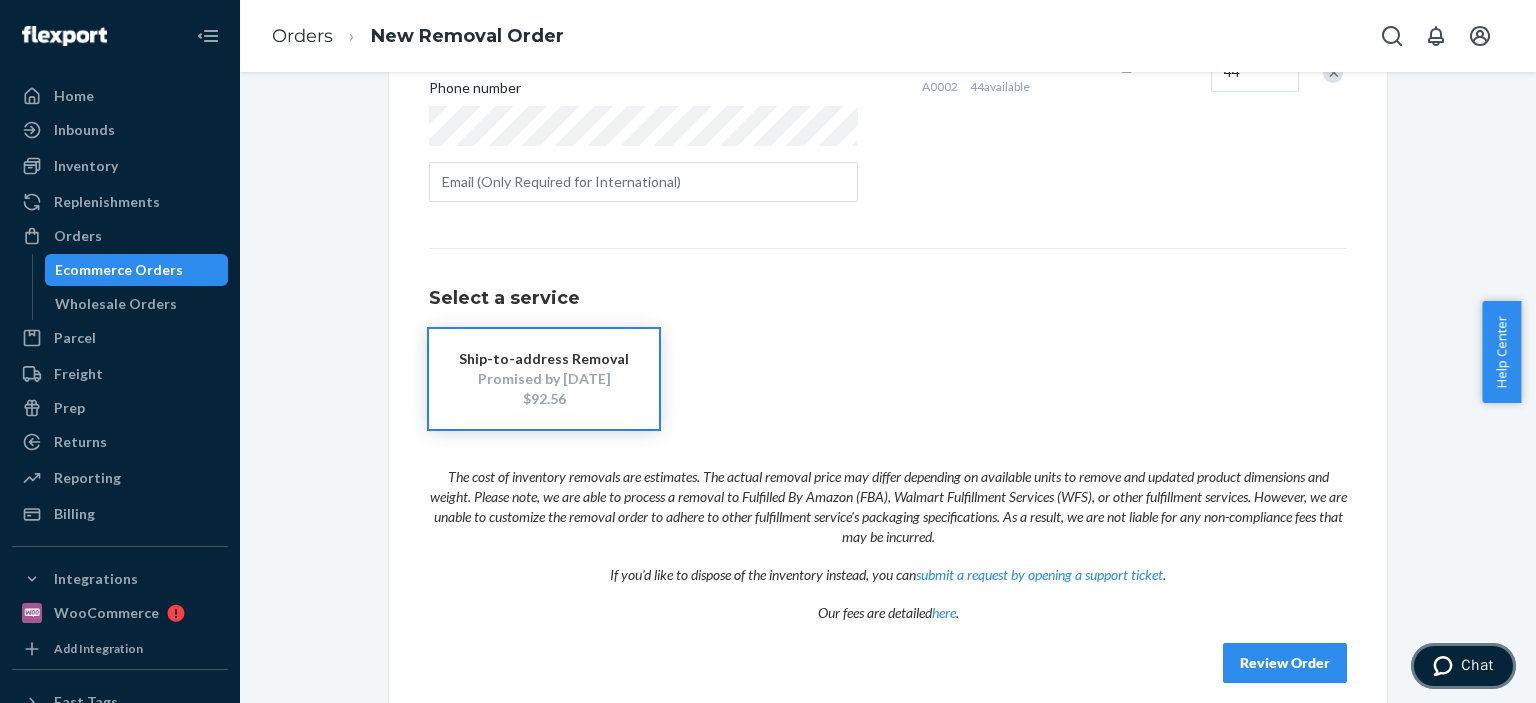 scroll, scrollTop: 440, scrollLeft: 0, axis: vertical 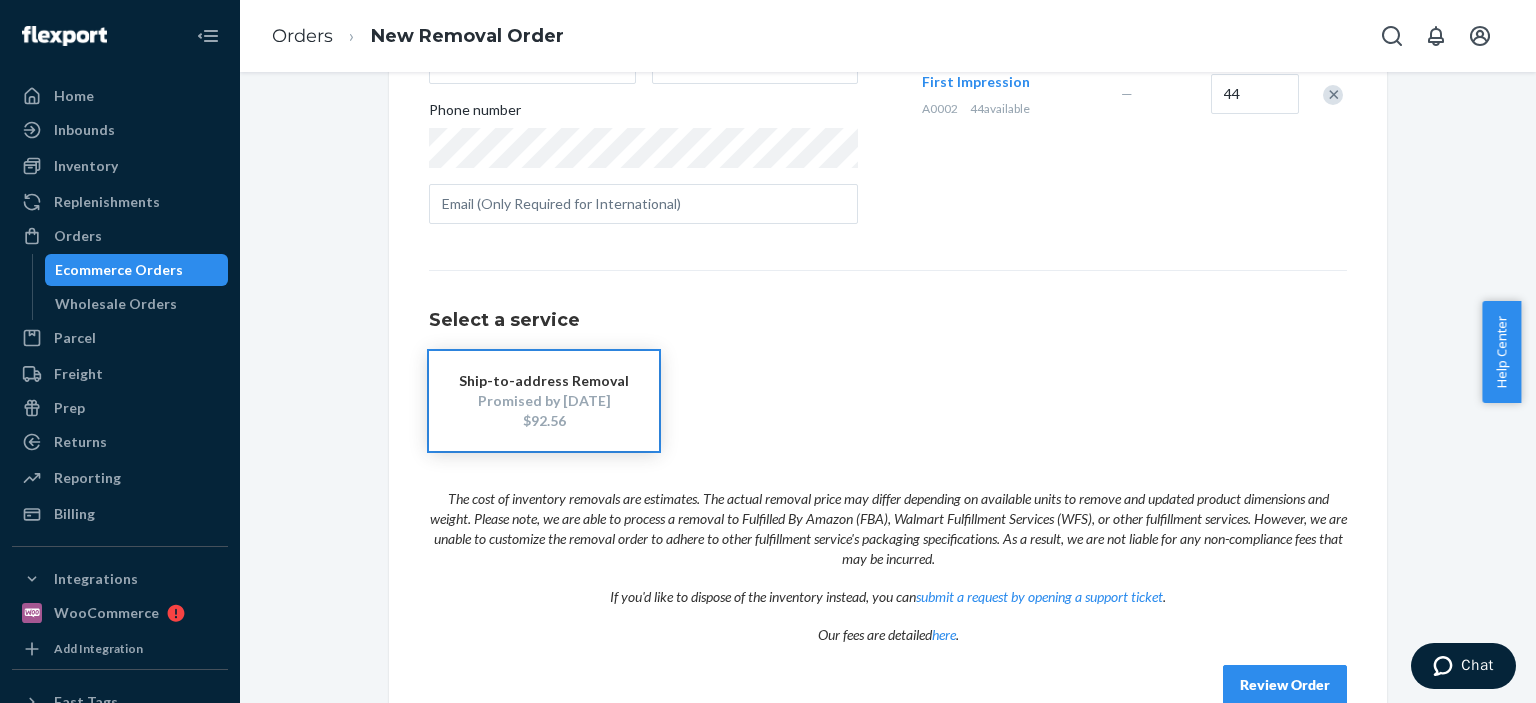click on "Review Order" at bounding box center [1285, 685] 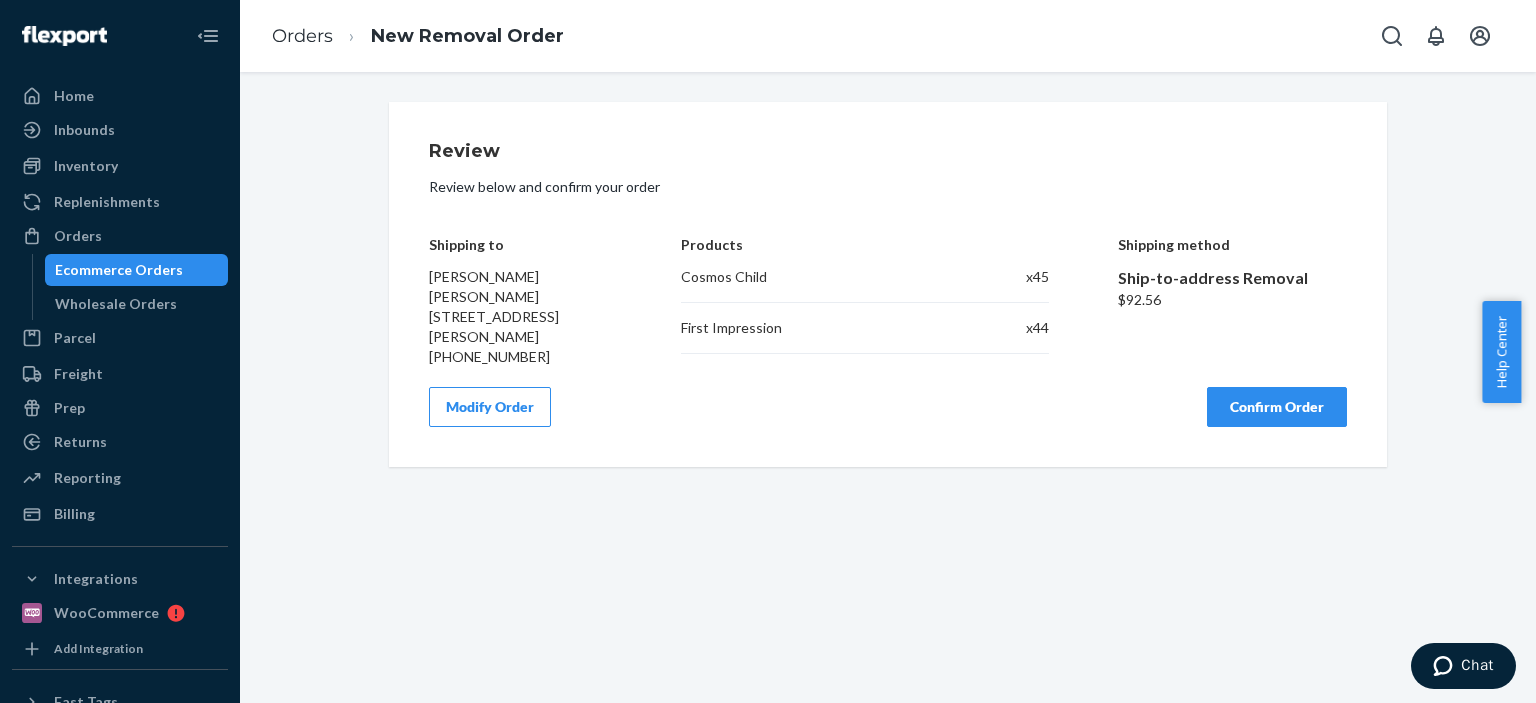 scroll, scrollTop: 0, scrollLeft: 0, axis: both 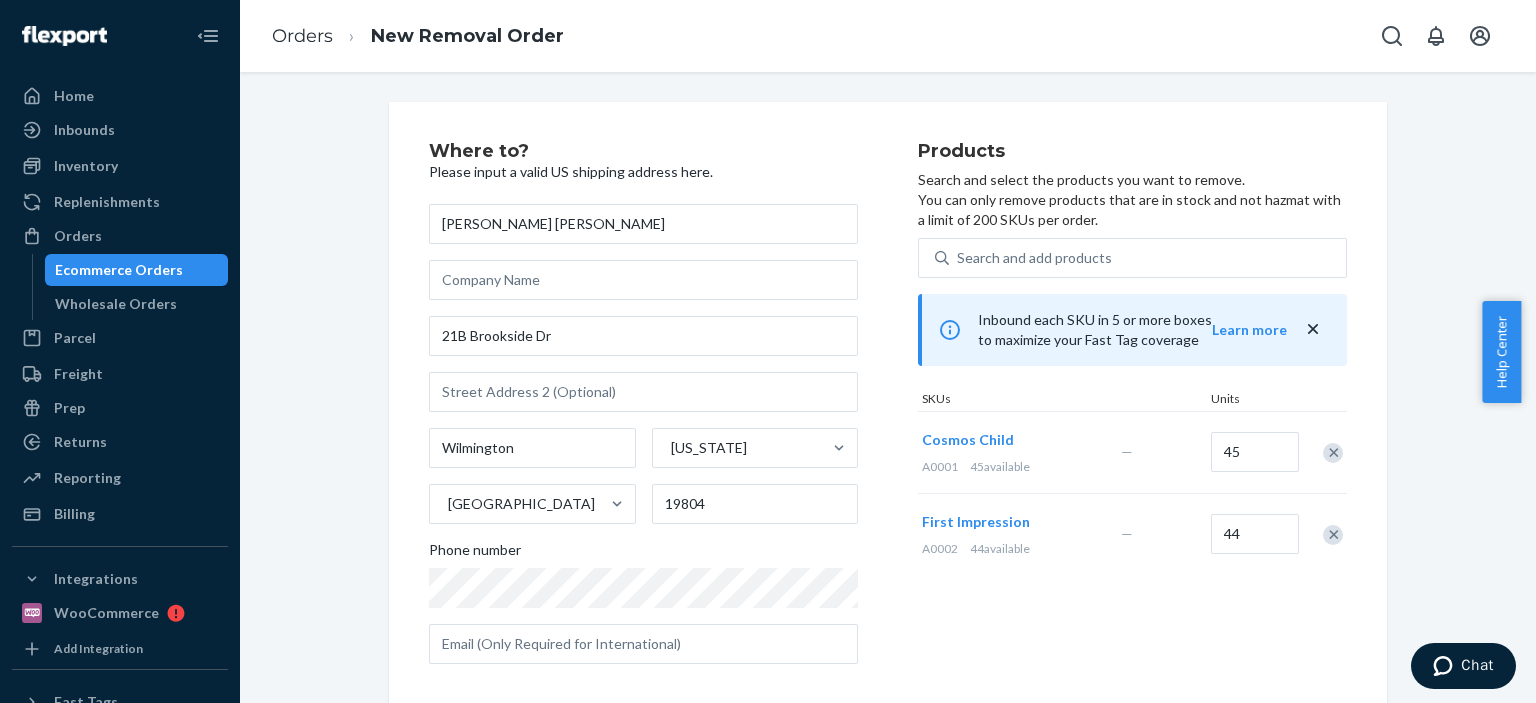 click at bounding box center [1333, 453] 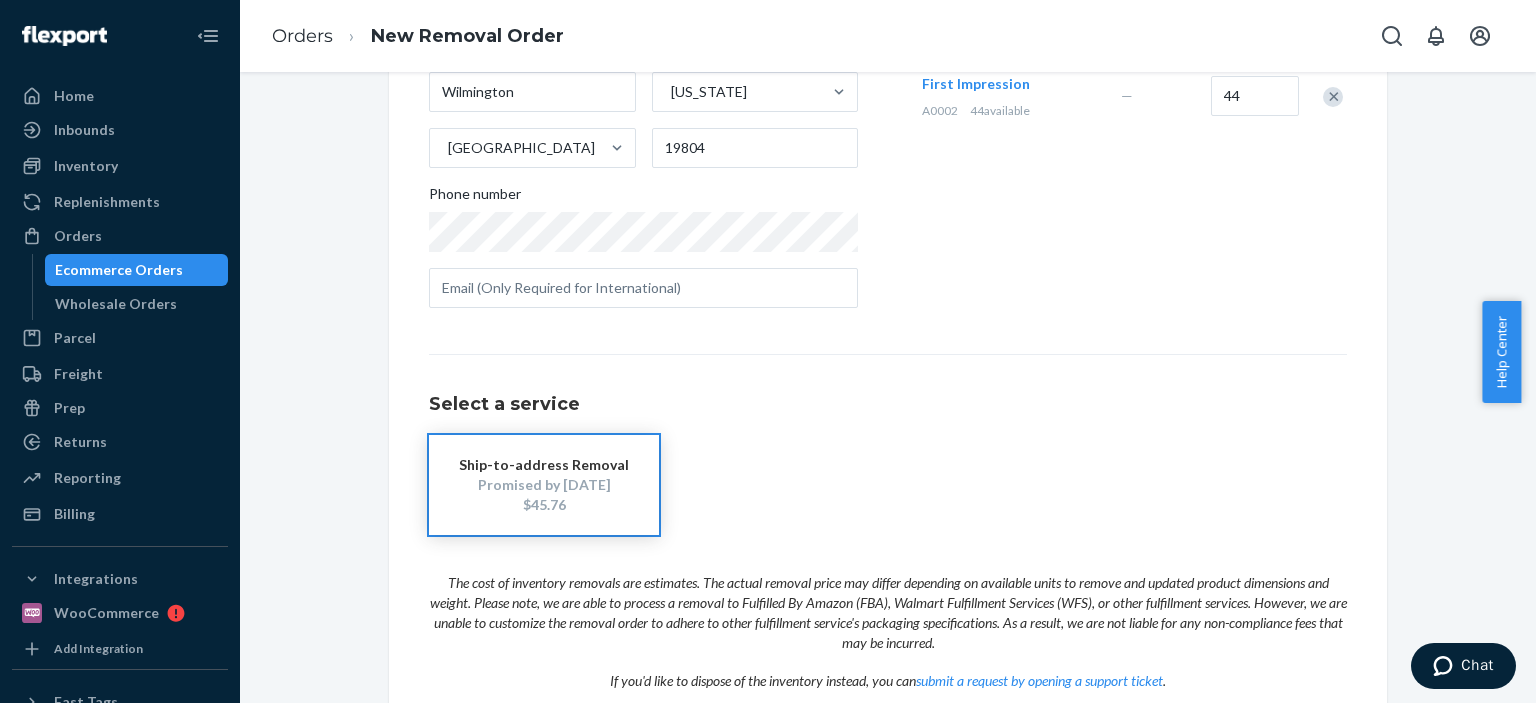 scroll, scrollTop: 481, scrollLeft: 0, axis: vertical 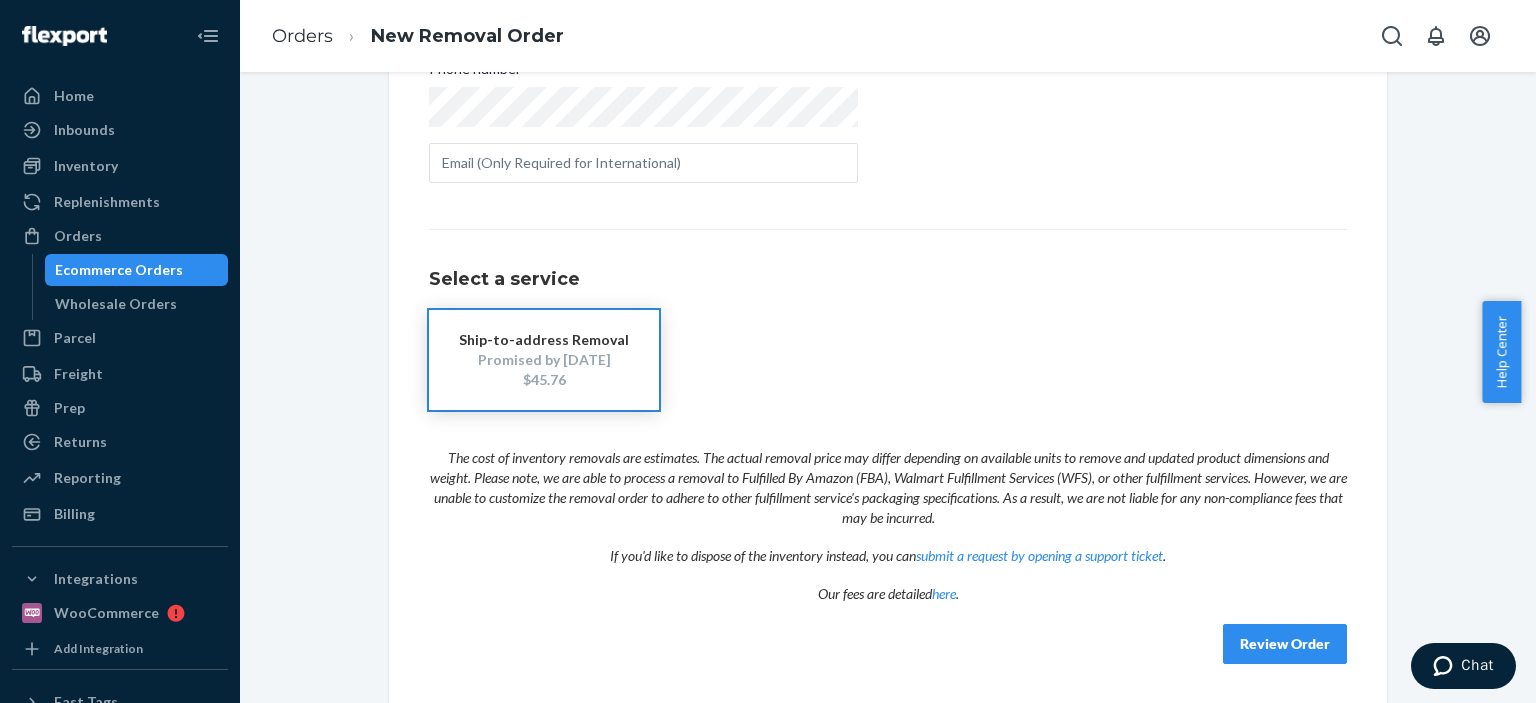 click on "Review Order" at bounding box center [1285, 644] 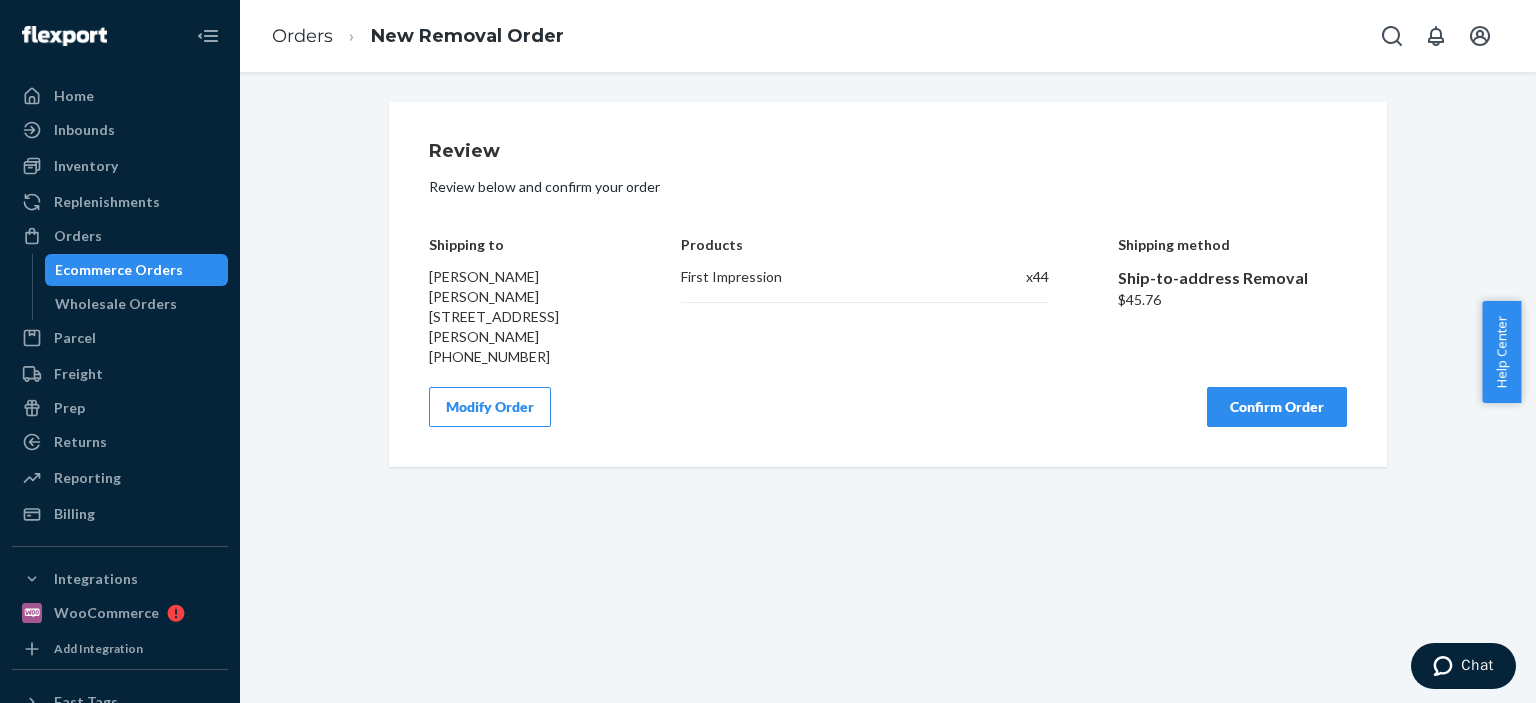 scroll, scrollTop: 0, scrollLeft: 0, axis: both 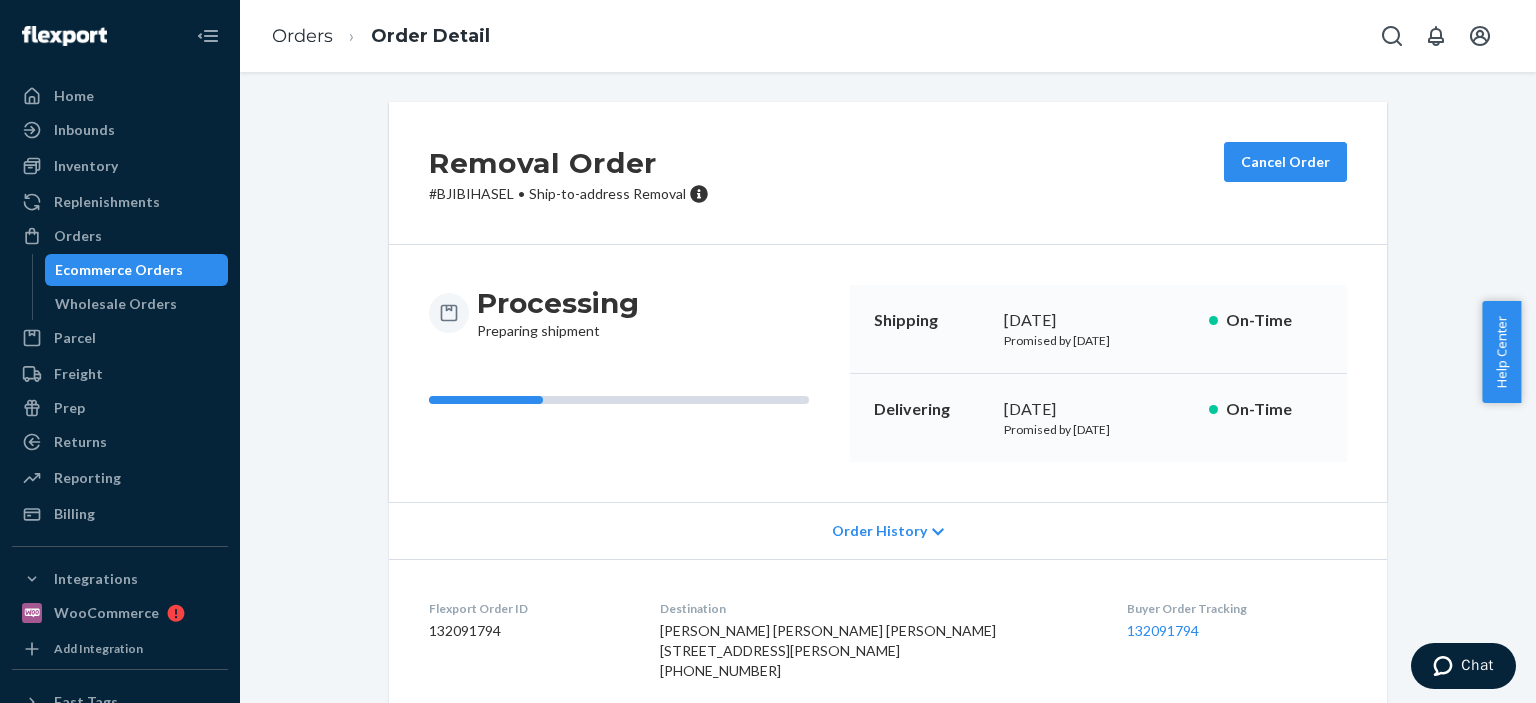drag, startPoint x: 1535, startPoint y: 320, endPoint x: 1535, endPoint y: 378, distance: 58 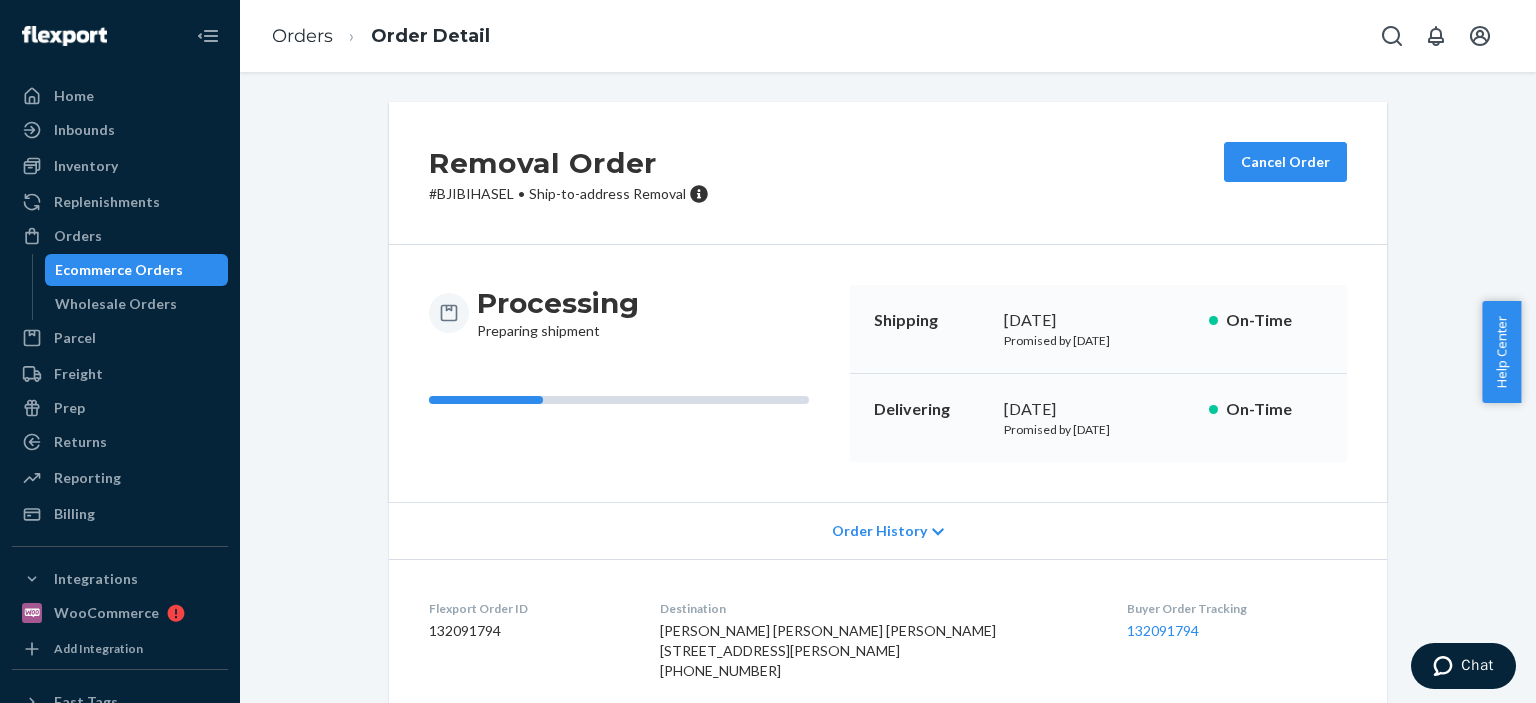 drag, startPoint x: 1535, startPoint y: 378, endPoint x: 1535, endPoint y: 516, distance: 138 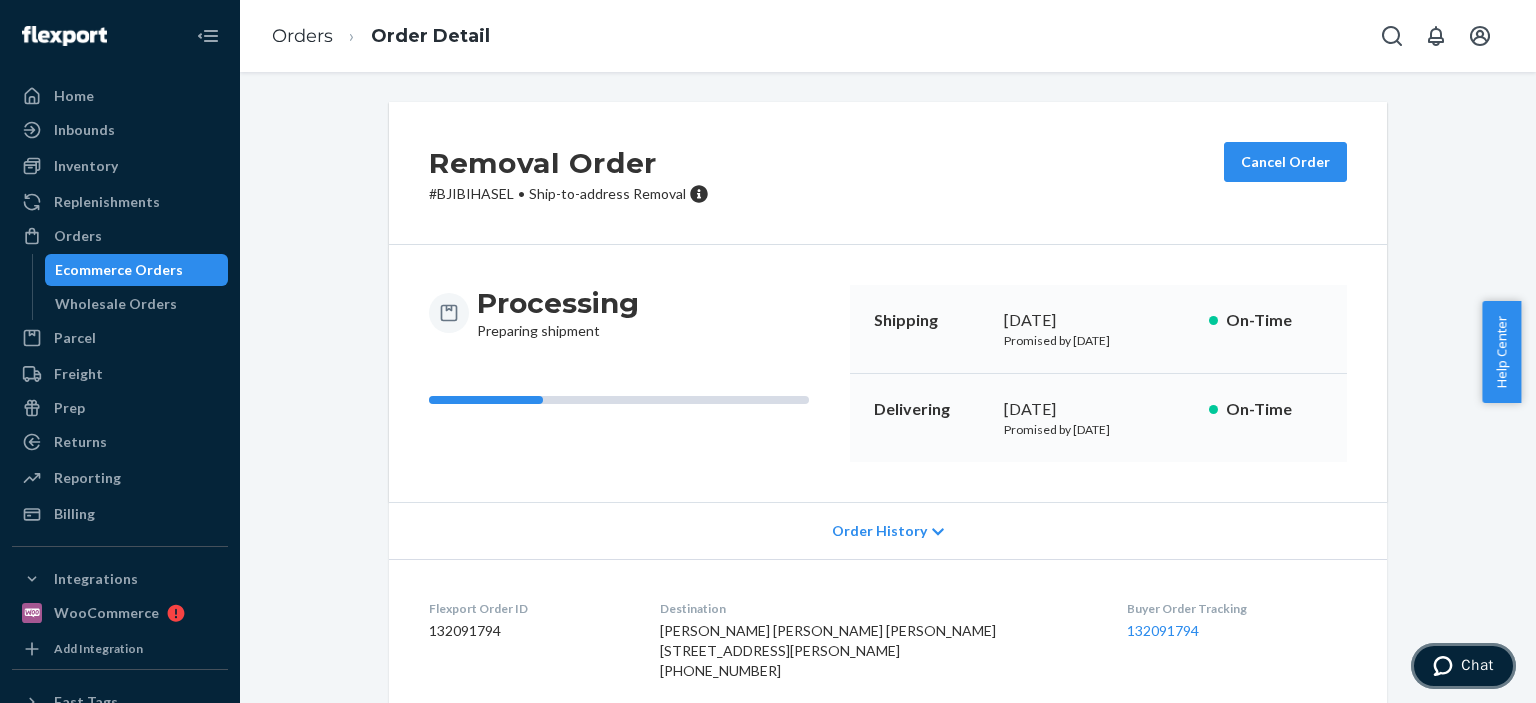 click 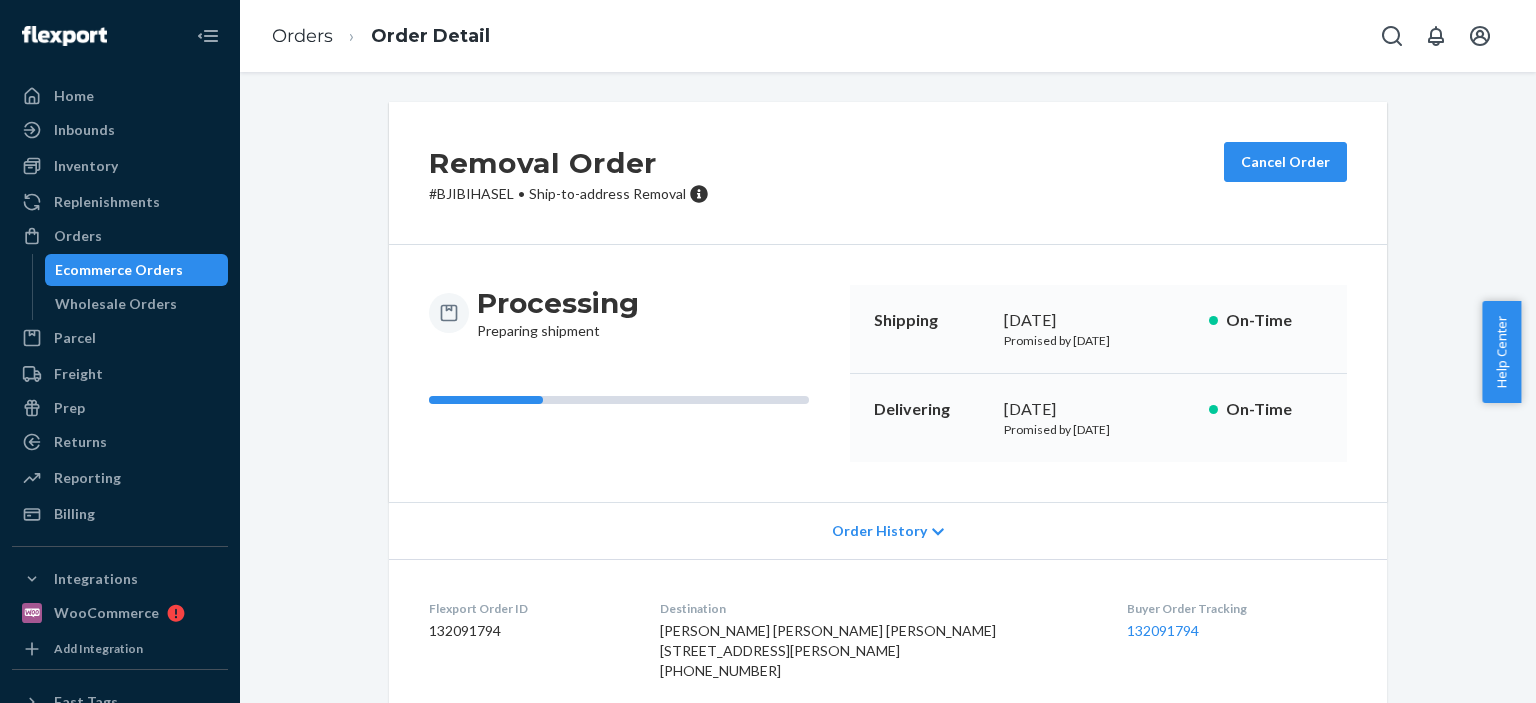 scroll, scrollTop: 0, scrollLeft: 0, axis: both 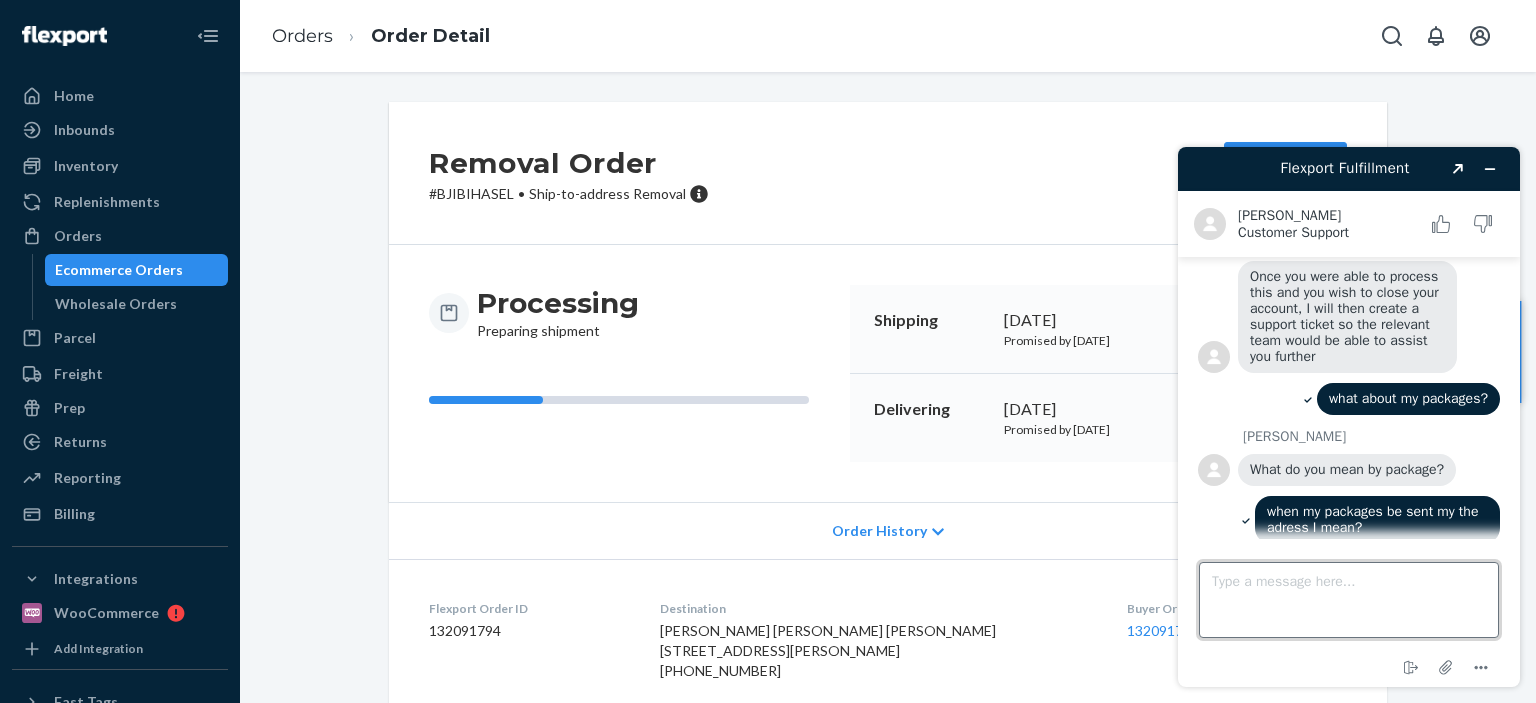 click on "Type a message here..." at bounding box center [1349, 600] 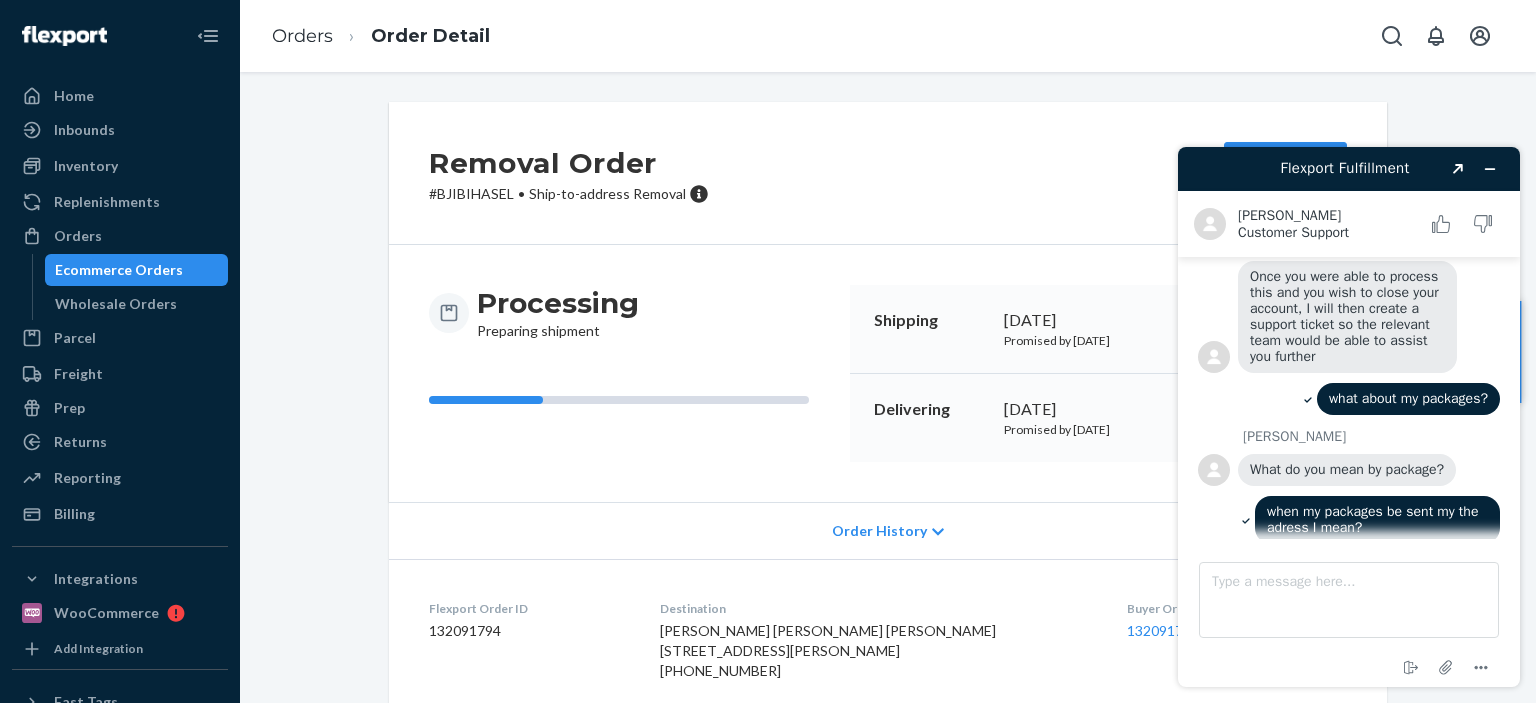 click on "Removal Order # BJIBIHASEL • Ship-to-address Removal Cancel Order Processing Preparing shipment Shipping [DATE] Promised by [DATE] On-Time Delivering [DATE] Promised by [DATE] On-Time Order History Flexport Order ID 132091794 Destination [PERSON_NAME] [PERSON_NAME] [PERSON_NAME]
[STREET_ADDRESS][PERSON_NAME] [PHONE_NUMBER] Buyer Order Tracking 132091794 SKU Product Name Details Qty A0002 First Impression DSKU: D2YUUG5NQ6Z 44" at bounding box center [888, 490] 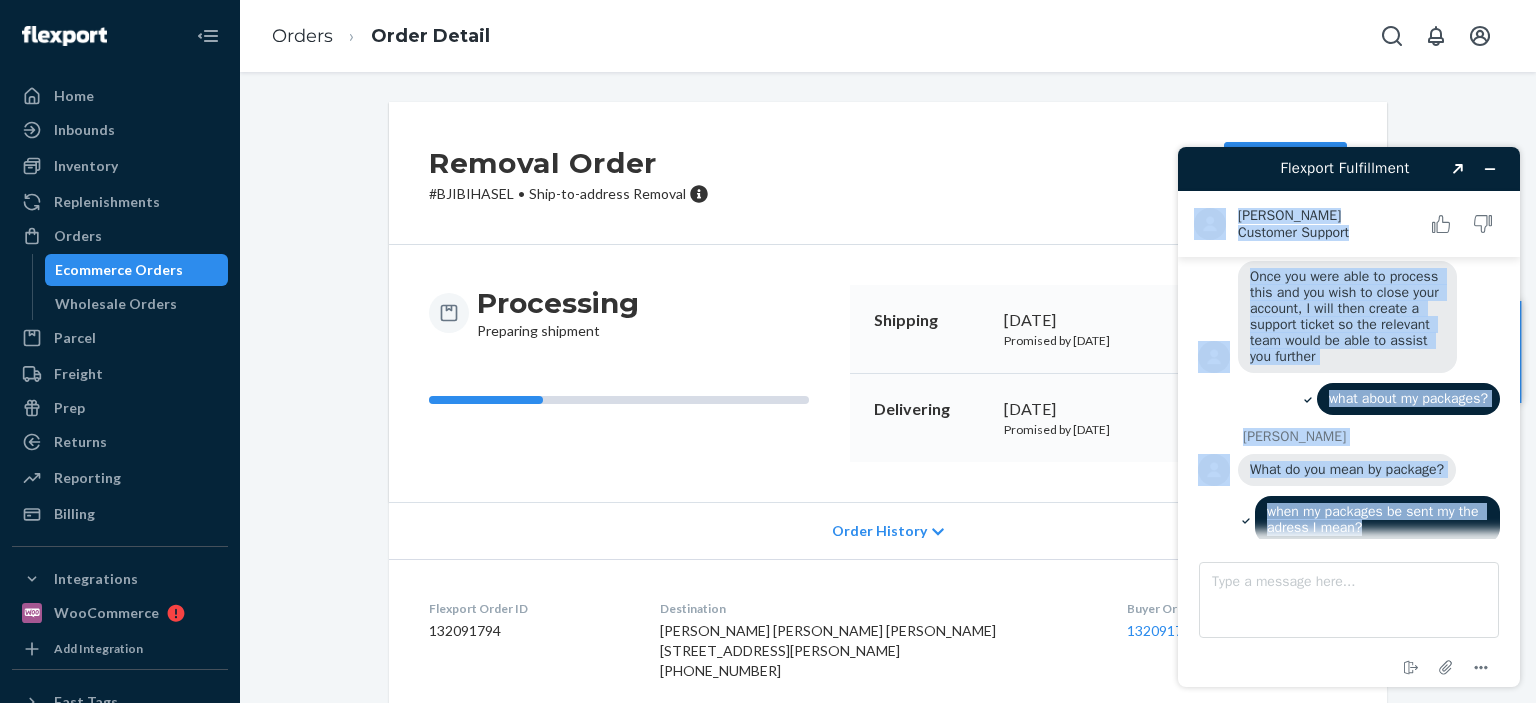 drag, startPoint x: 1535, startPoint y: 155, endPoint x: 1535, endPoint y: 552, distance: 397 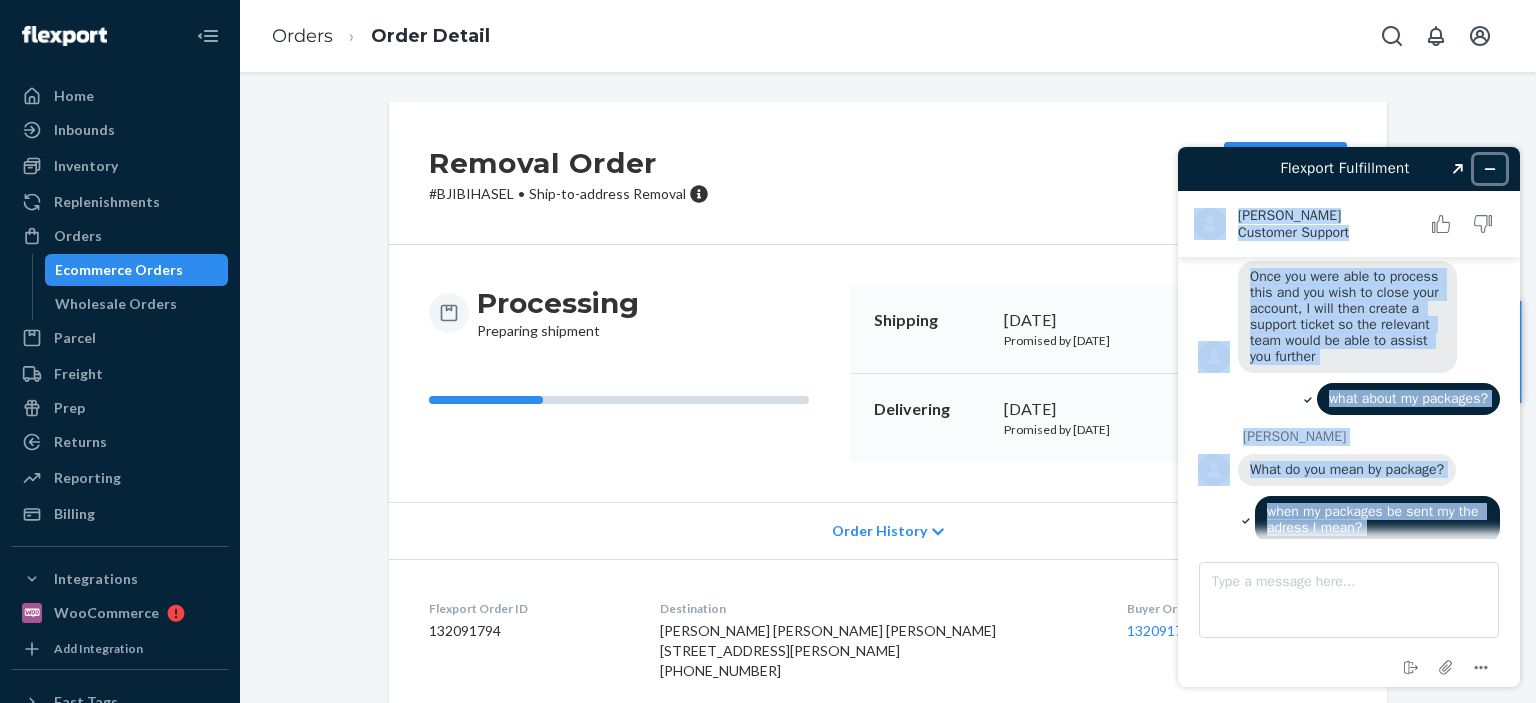 click at bounding box center (1490, 169) 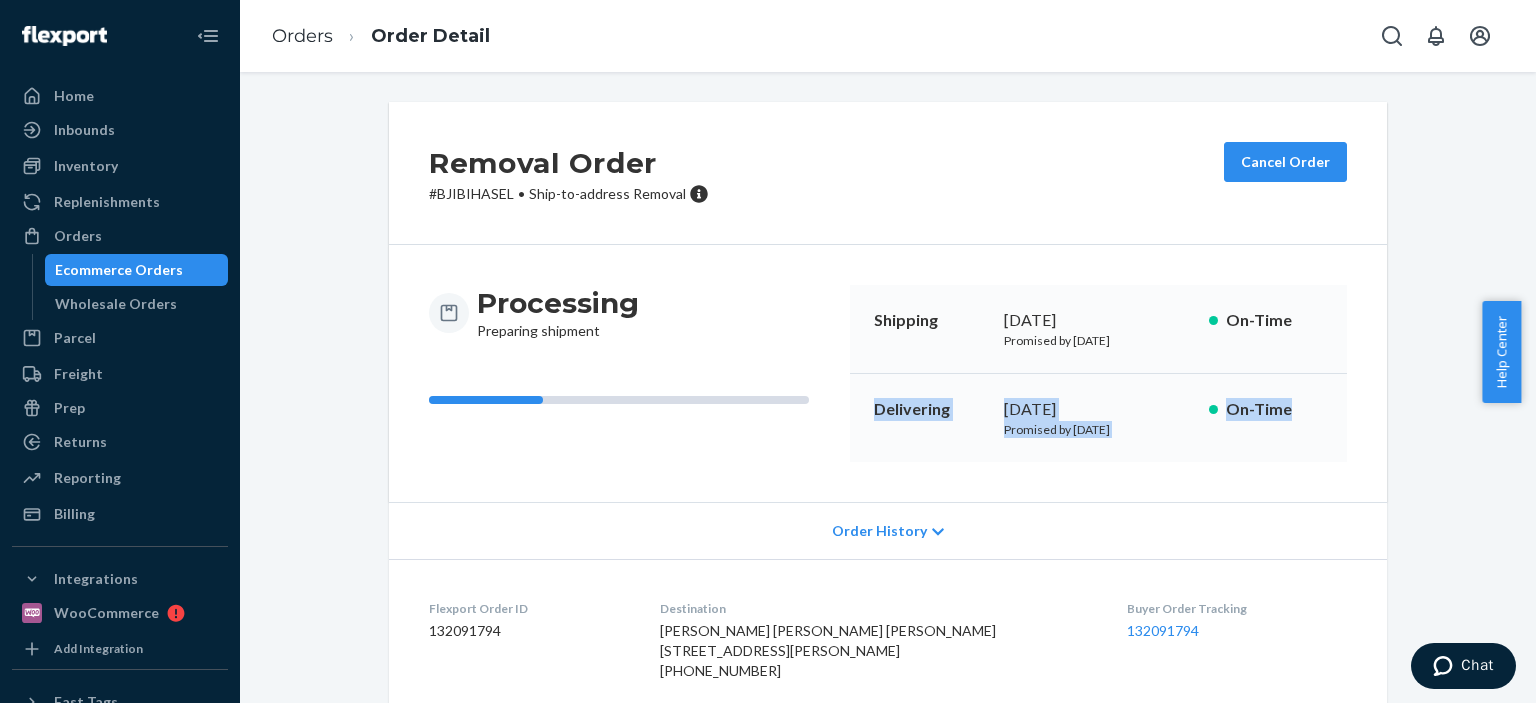 drag, startPoint x: 1478, startPoint y: 364, endPoint x: 1456, endPoint y: 402, distance: 43.908997 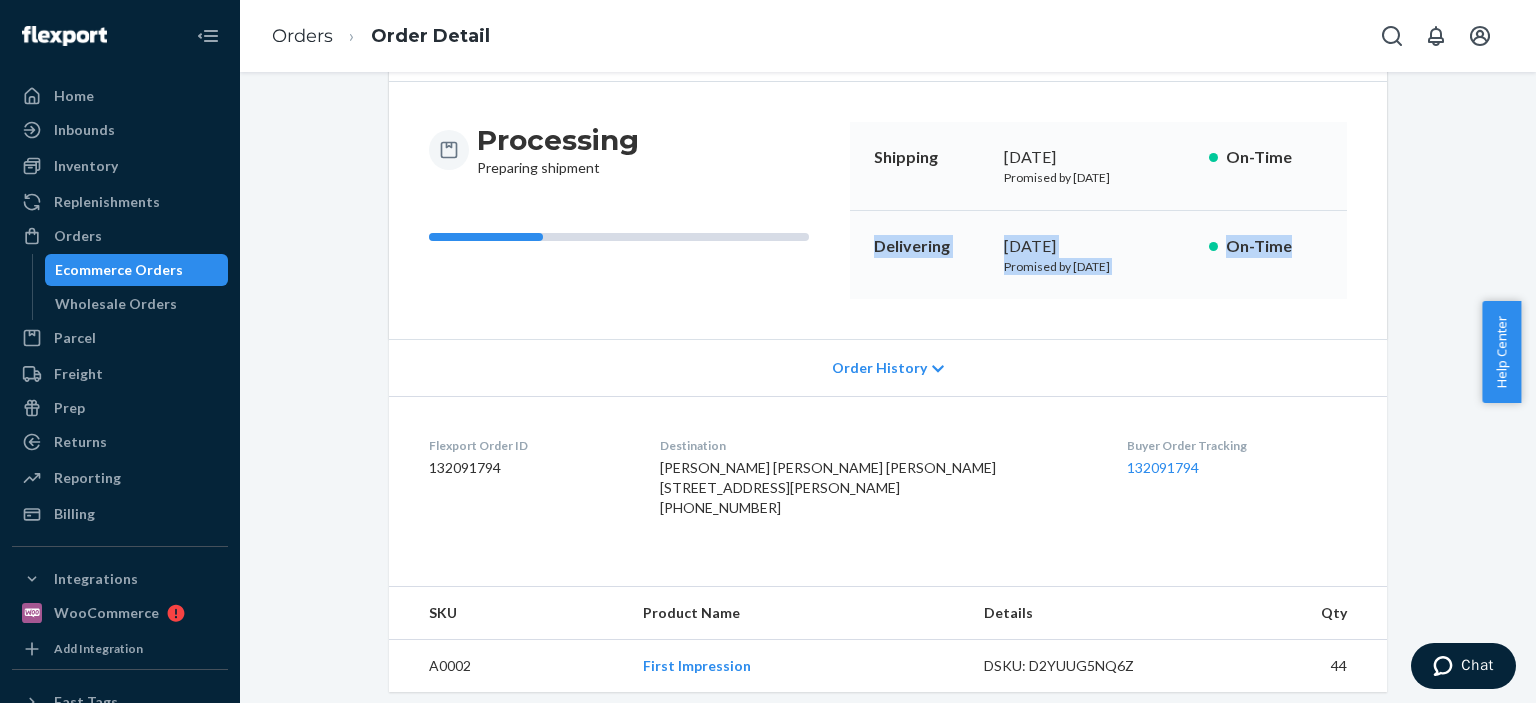 scroll, scrollTop: 234, scrollLeft: 0, axis: vertical 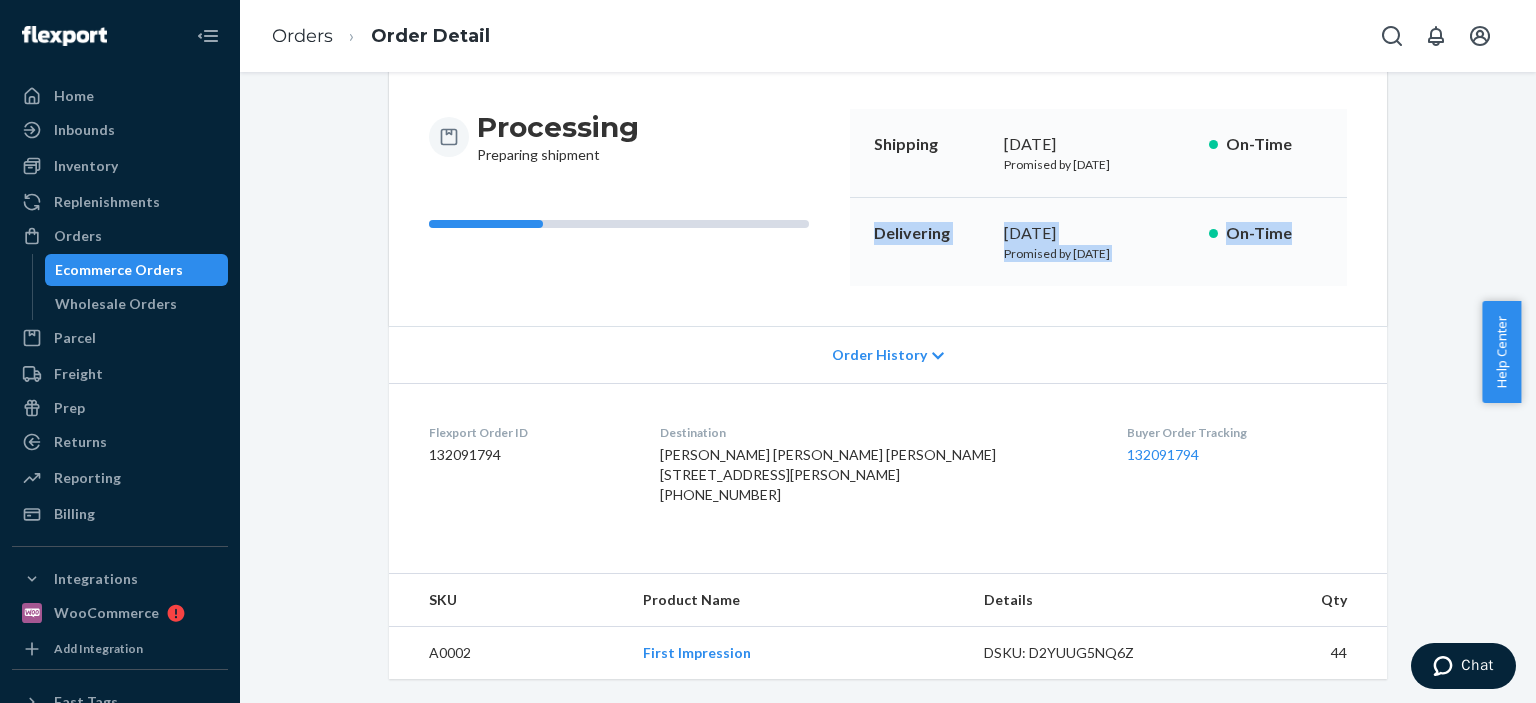 click on "Removal Order # BJIBIHASEL • Ship-to-address Removal Cancel Order Processing Preparing shipment Shipping [DATE] Promised by [DATE] On-Time Delivering [DATE] Promised by [DATE] On-Time Order History Flexport Order ID 132091794 Destination [PERSON_NAME] [PERSON_NAME] [PERSON_NAME]
[STREET_ADDRESS][PERSON_NAME] [PHONE_NUMBER] Buyer Order Tracking 132091794 SKU Product Name Details Qty A0002 First Impression DSKU: D2YUUG5NQ6Z 44" at bounding box center [888, 314] 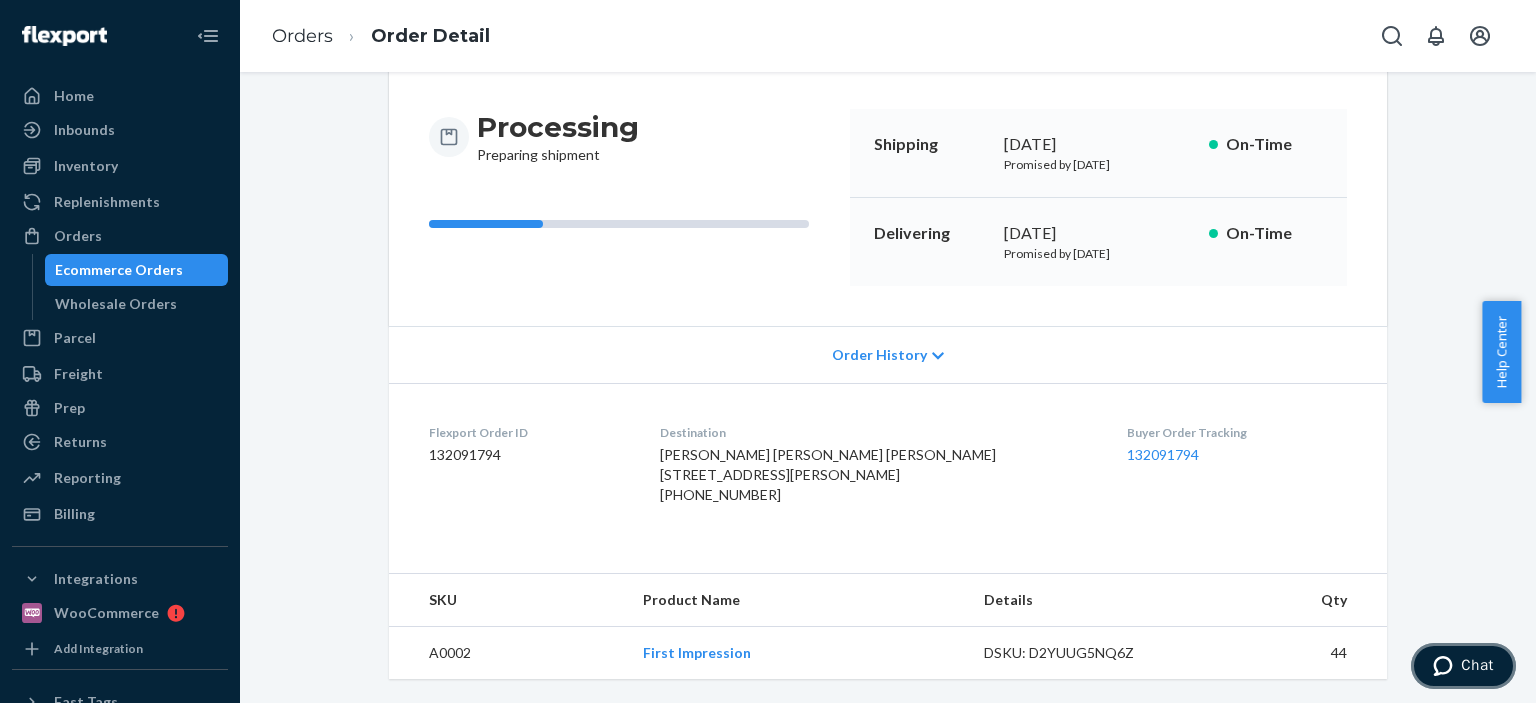 click on "Chat" at bounding box center (1463, 666) 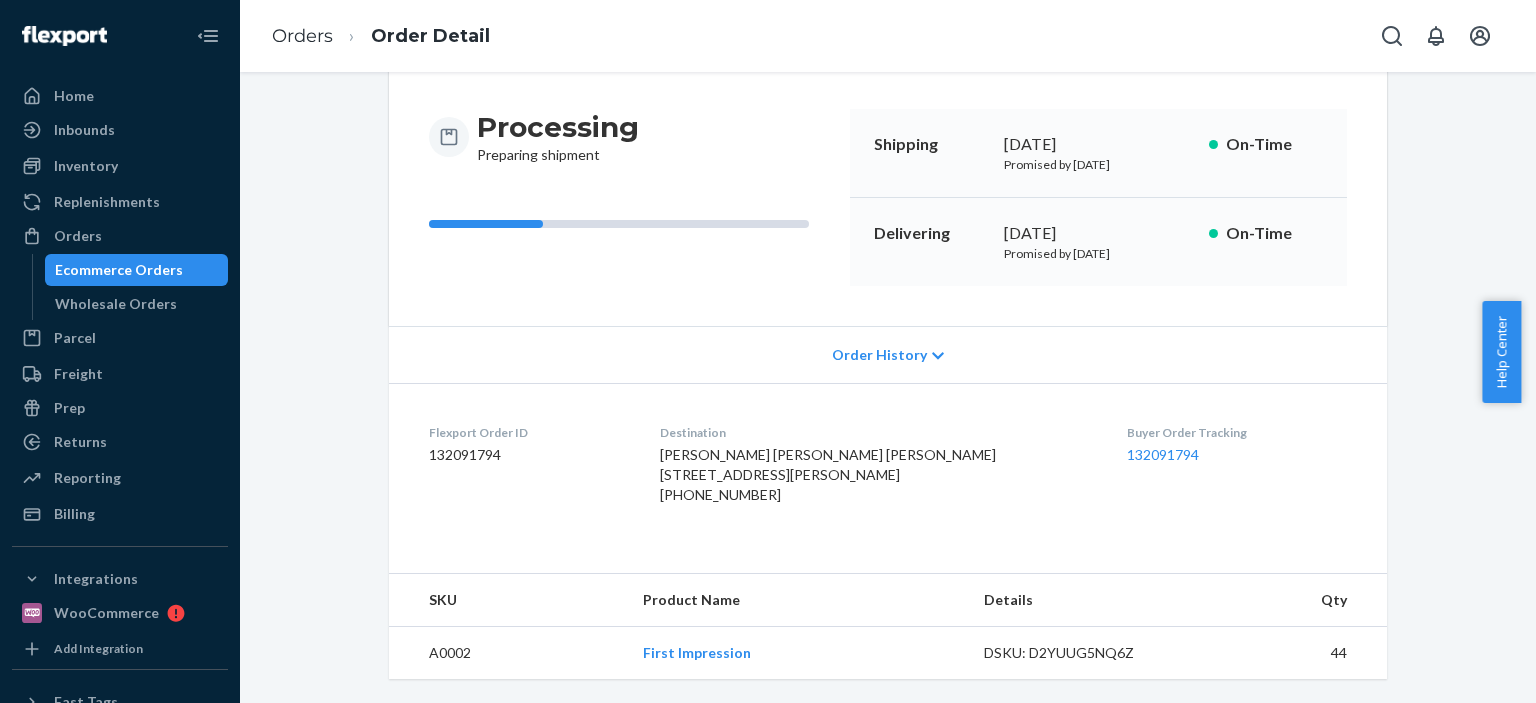 scroll, scrollTop: 0, scrollLeft: 0, axis: both 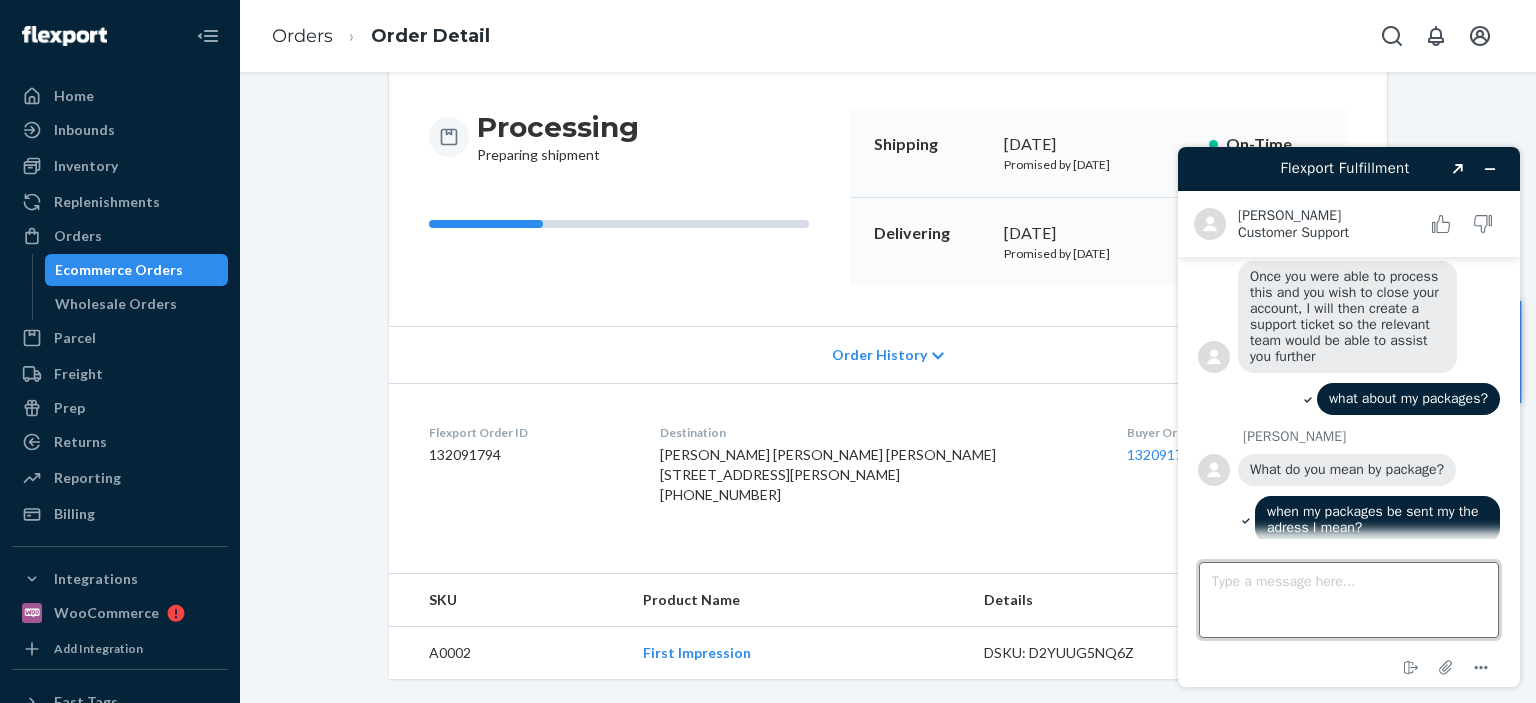 click on "Type a message here..." at bounding box center (1349, 600) 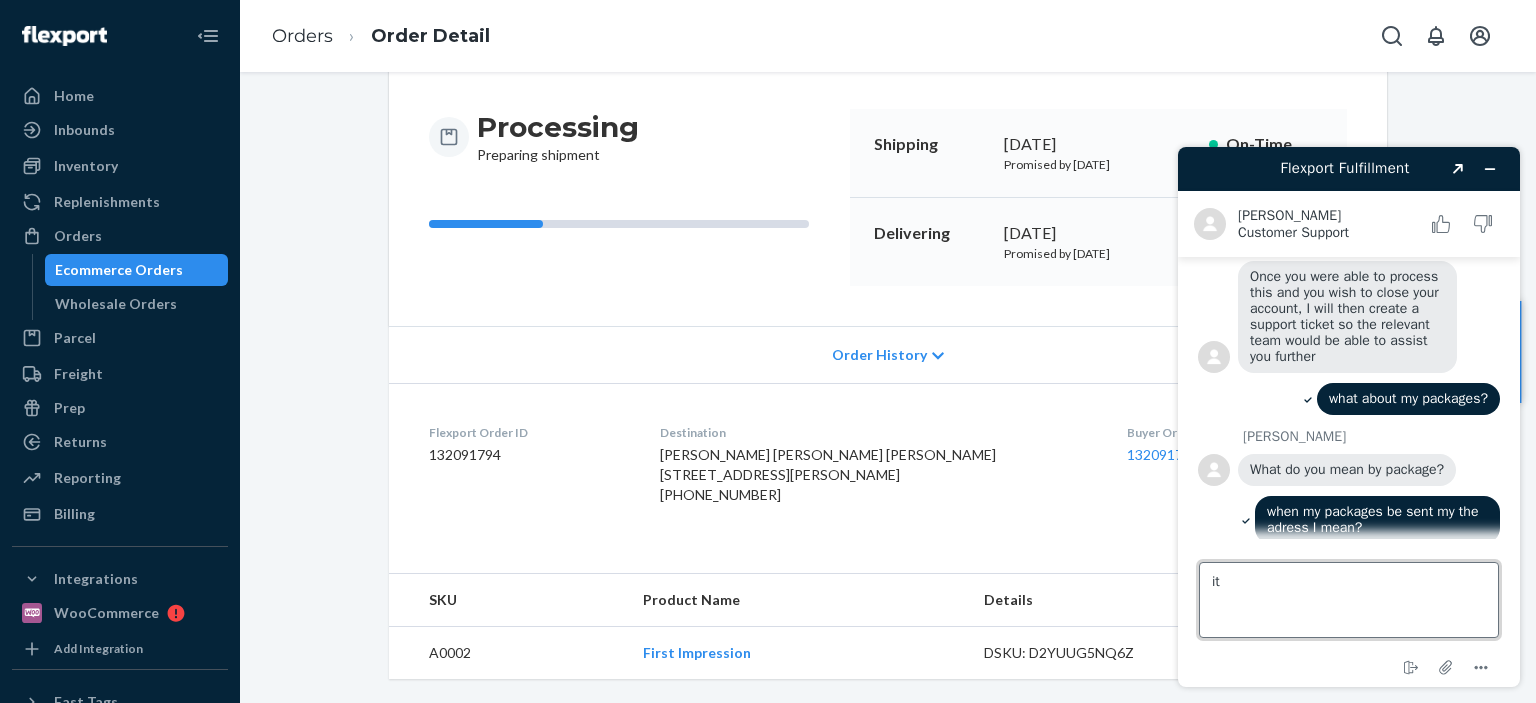 type on "i" 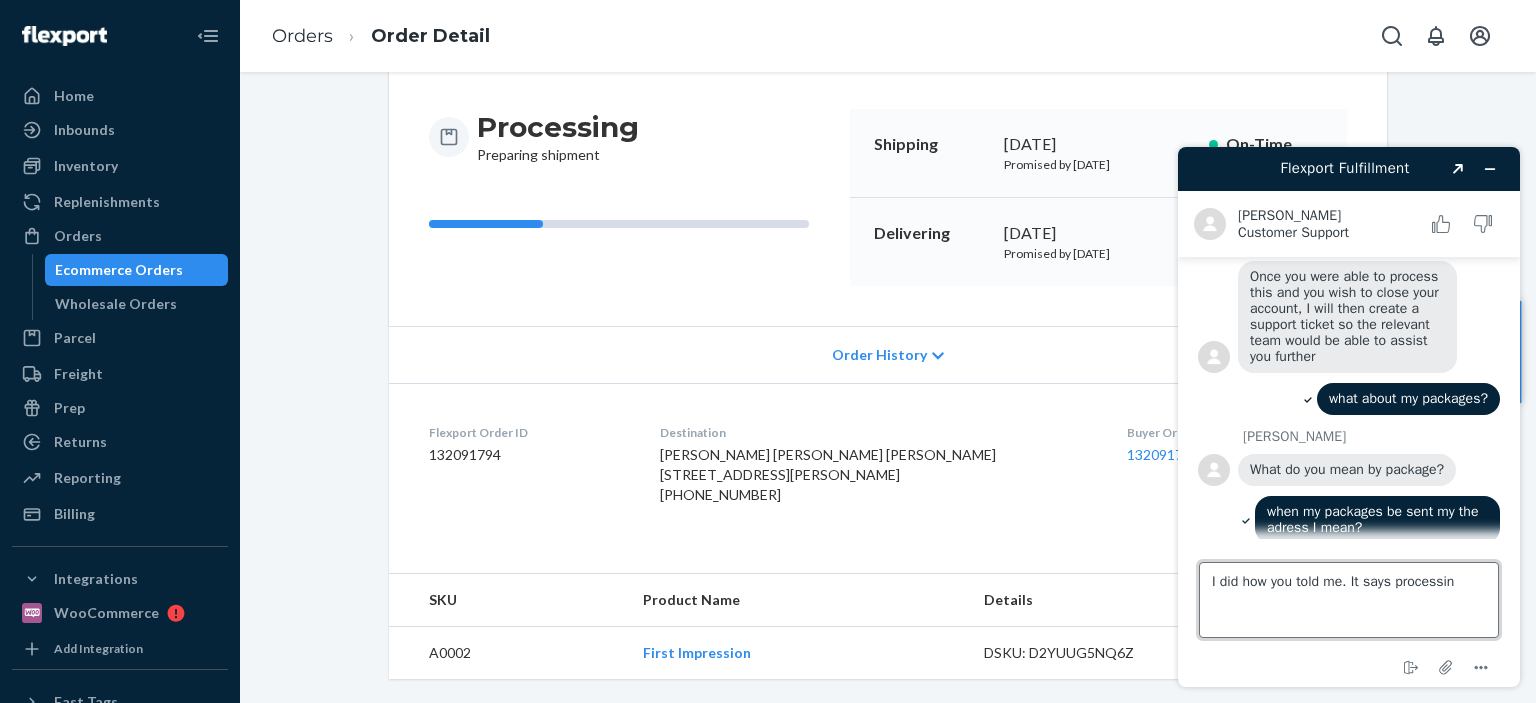 type on "I did how you told me. It says processing" 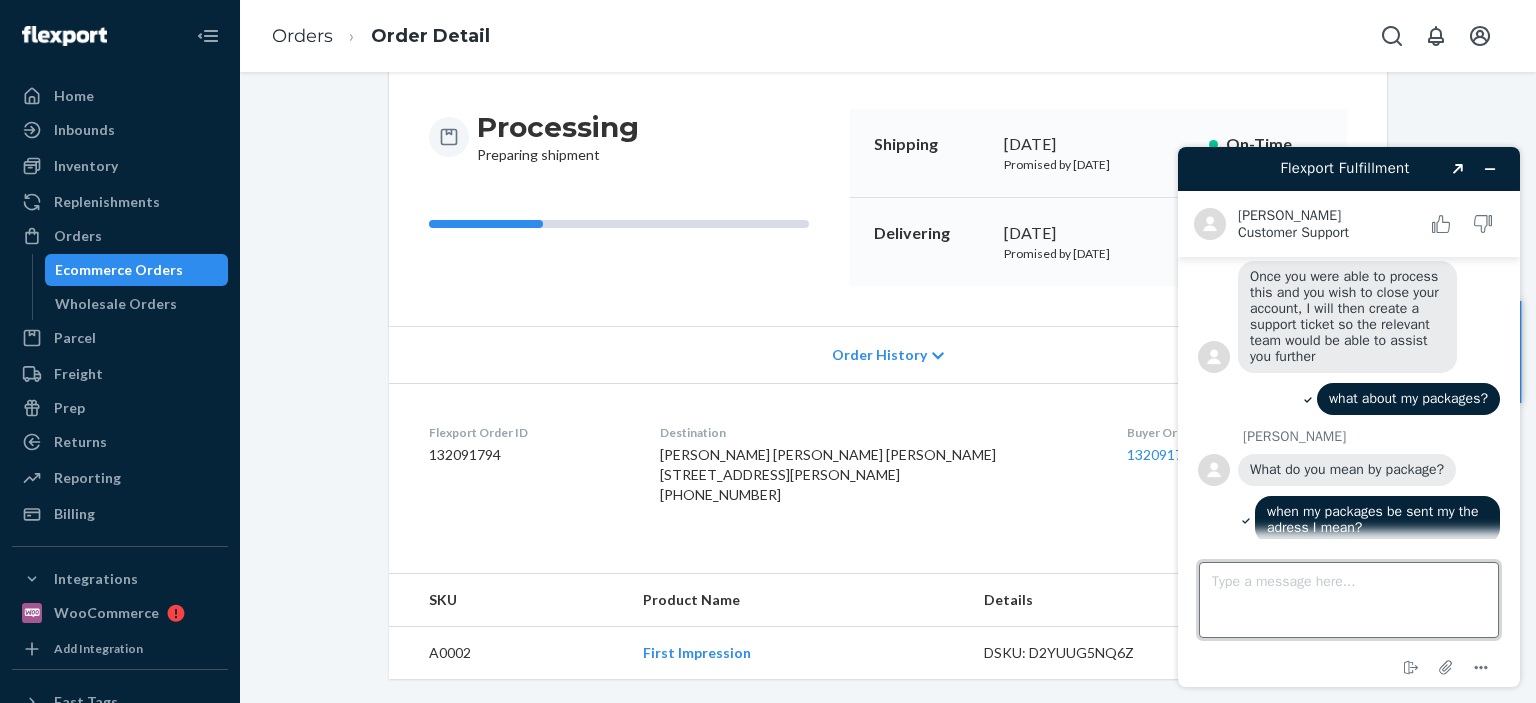 scroll, scrollTop: 958, scrollLeft: 0, axis: vertical 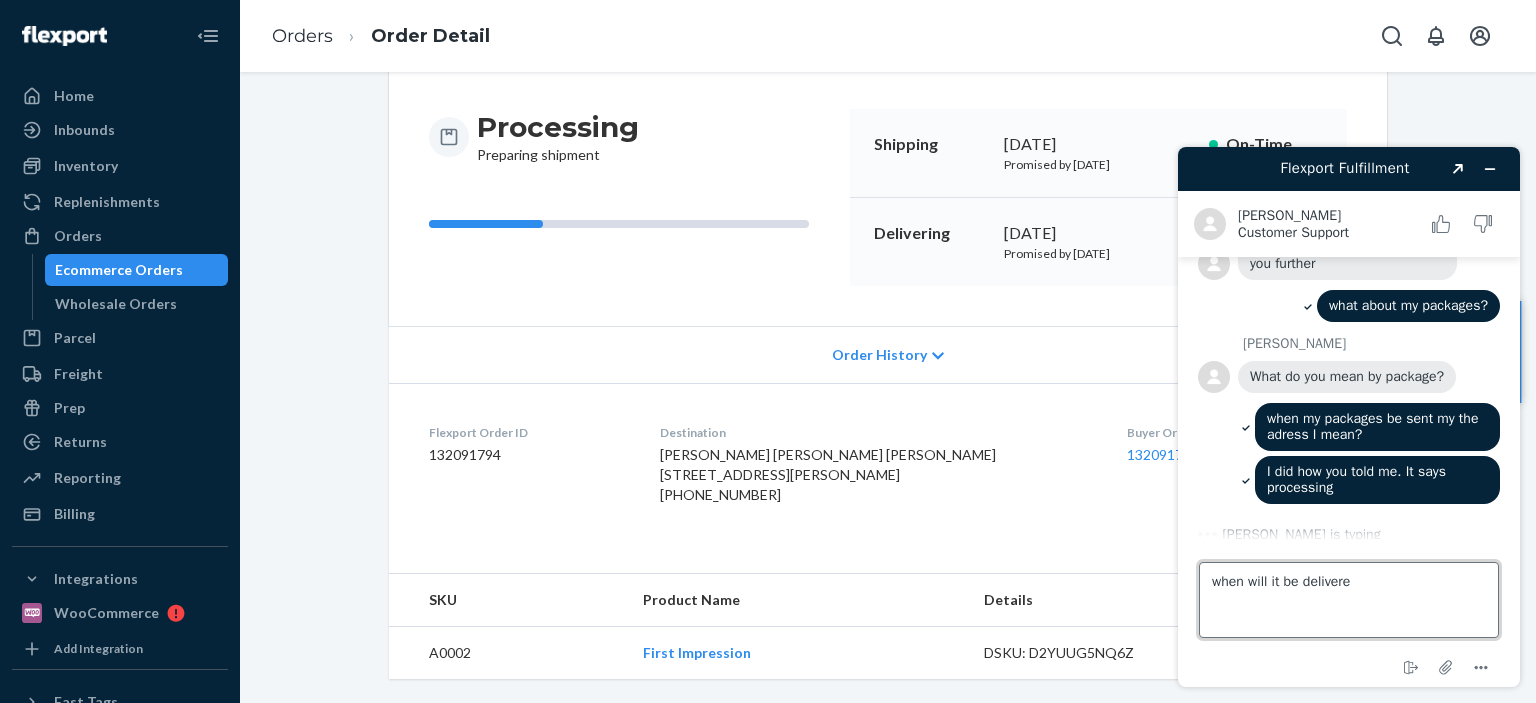 type on "when will it be delivered" 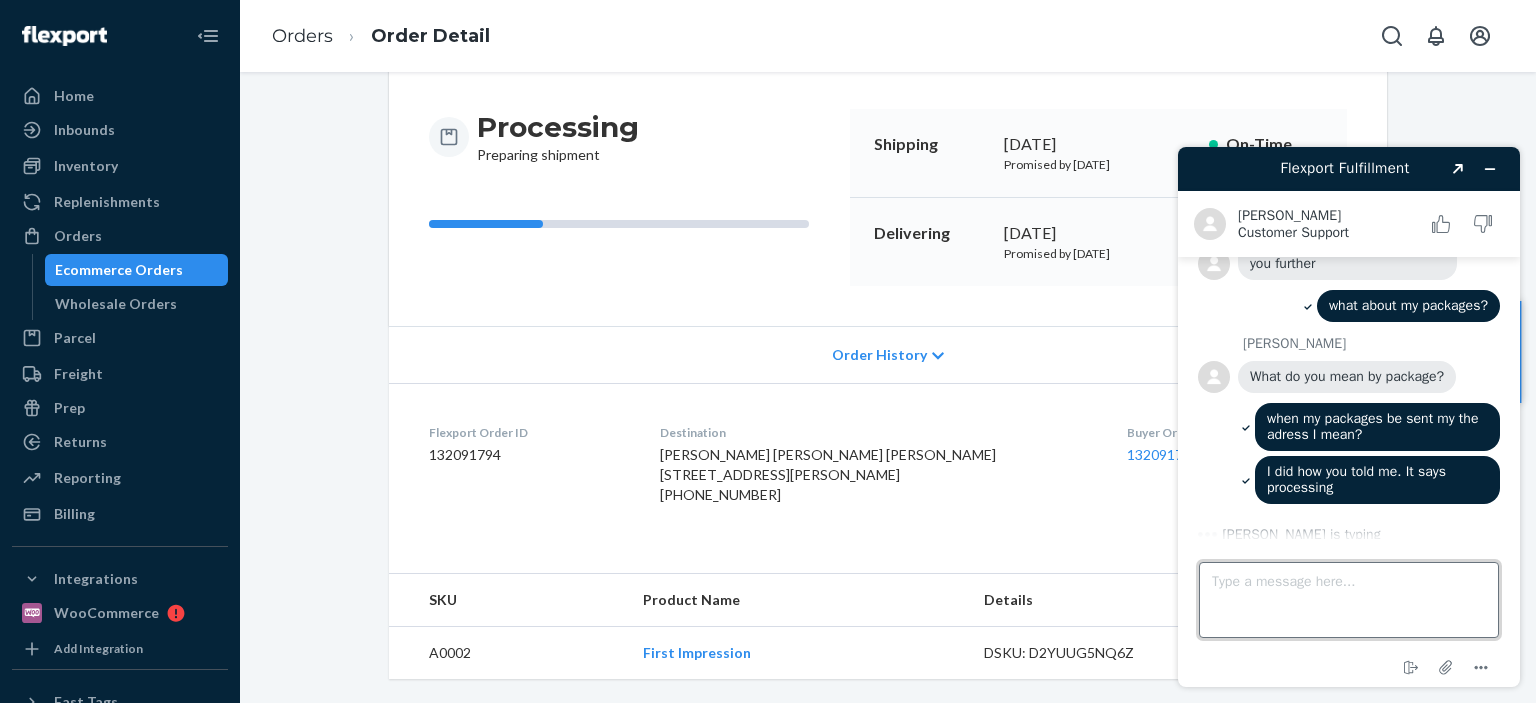 scroll, scrollTop: 995, scrollLeft: 0, axis: vertical 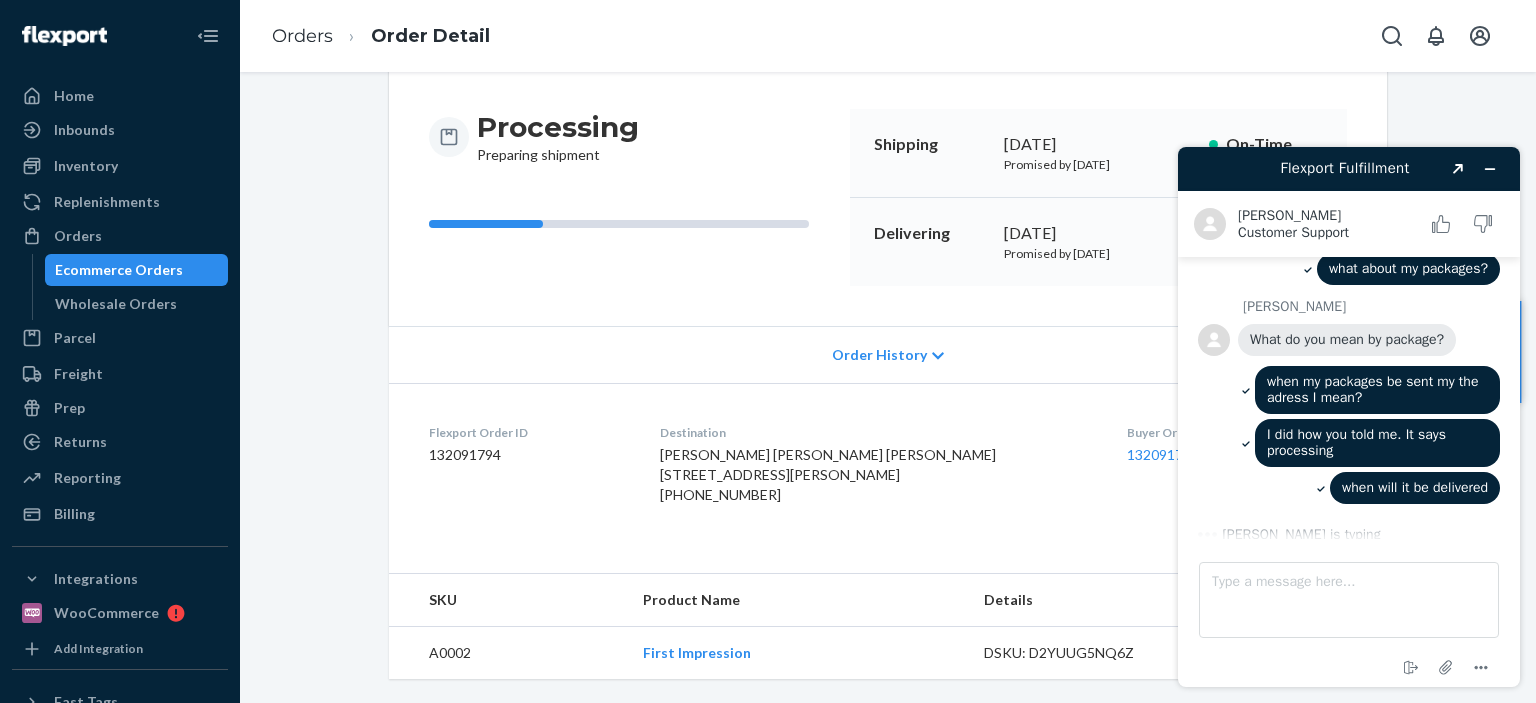 click on "Removal Order # BJIBIHASEL • Ship-to-address Removal Cancel Order Processing Preparing shipment Shipping [DATE] Promised by [DATE] On-Time Delivering [DATE] Promised by [DATE] On-Time Order History Flexport Order ID 132091794 Destination [PERSON_NAME] [PERSON_NAME] [PERSON_NAME]
[STREET_ADDRESS][PERSON_NAME] [PHONE_NUMBER] Buyer Order Tracking 132091794 SKU Product Name Details Qty A0002 First Impression DSKU: D2YUUG5NQ6Z 44" at bounding box center (888, 314) 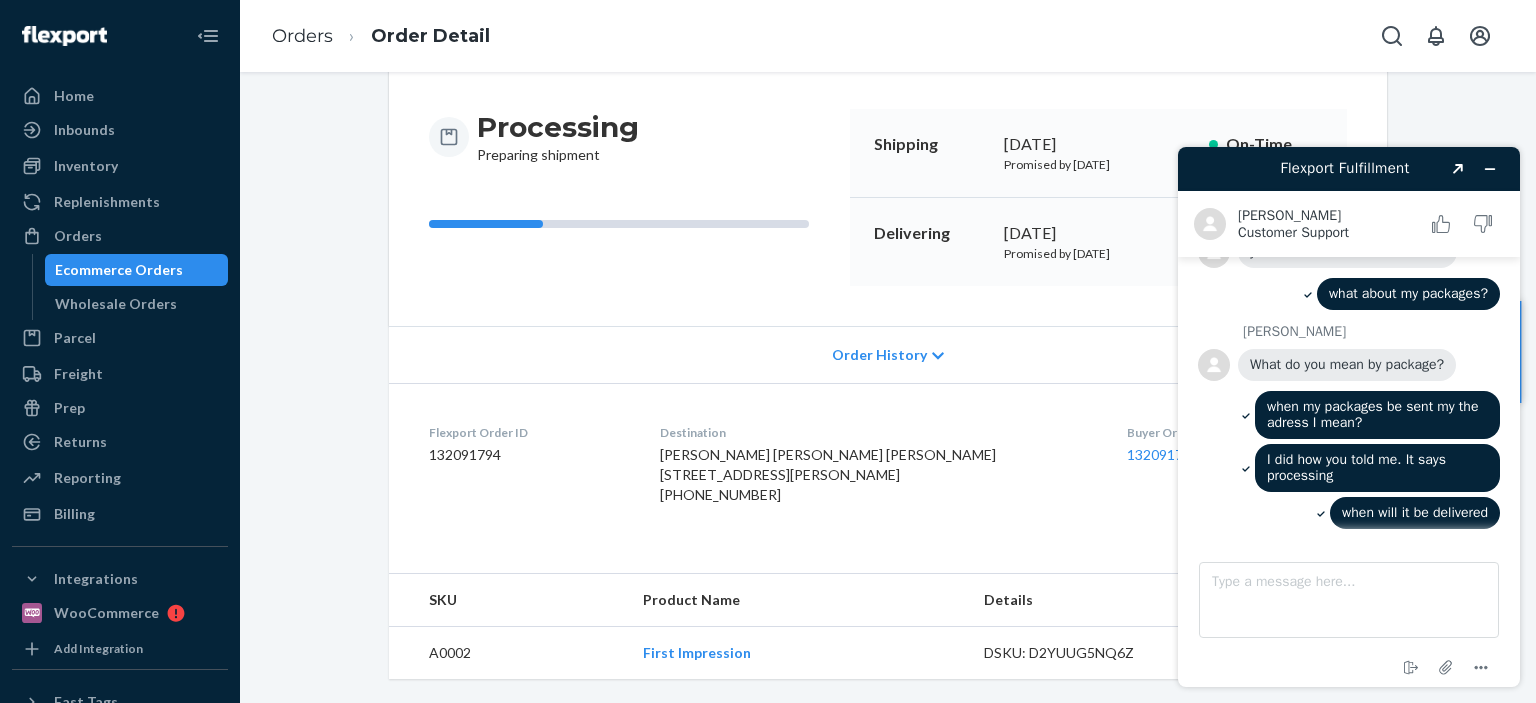 scroll, scrollTop: 192, scrollLeft: 0, axis: vertical 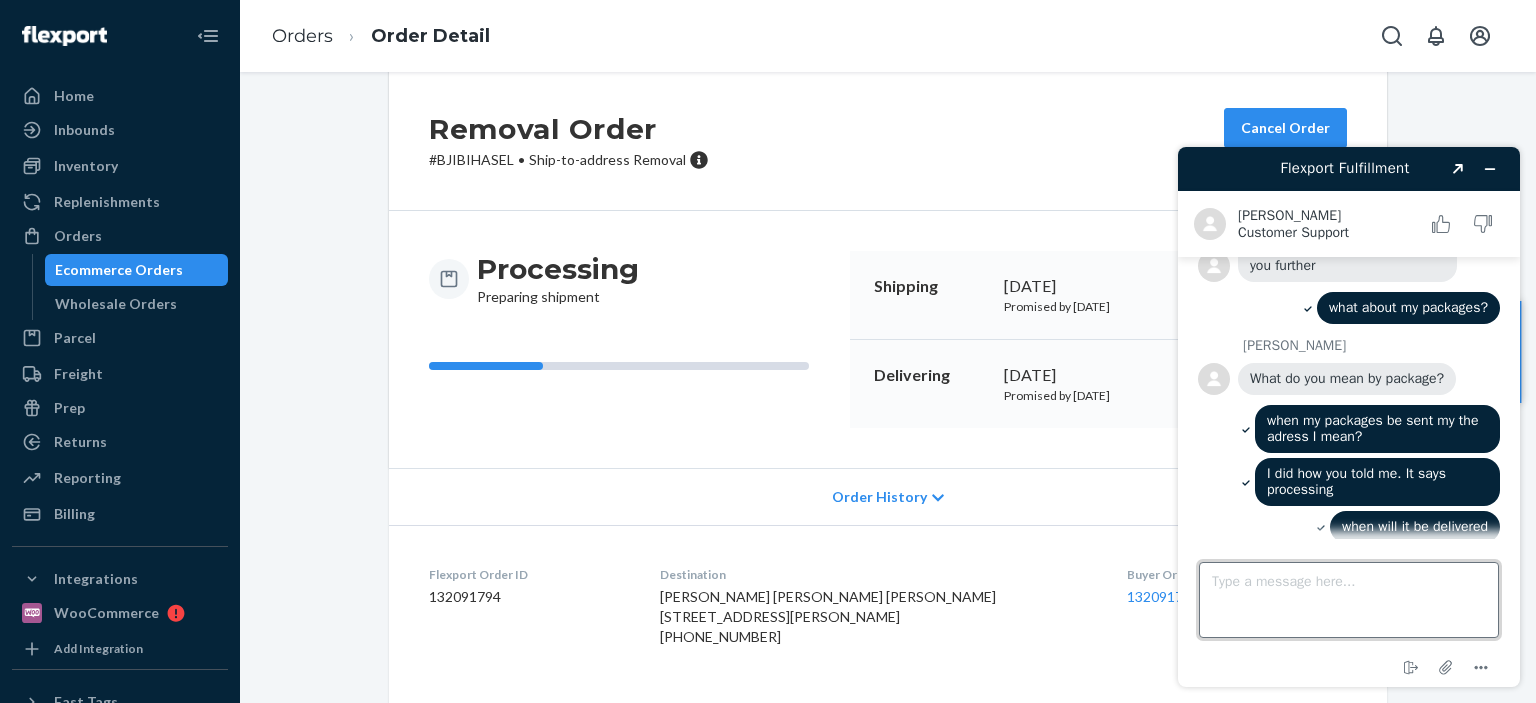 click on "Type a message here..." at bounding box center (1349, 600) 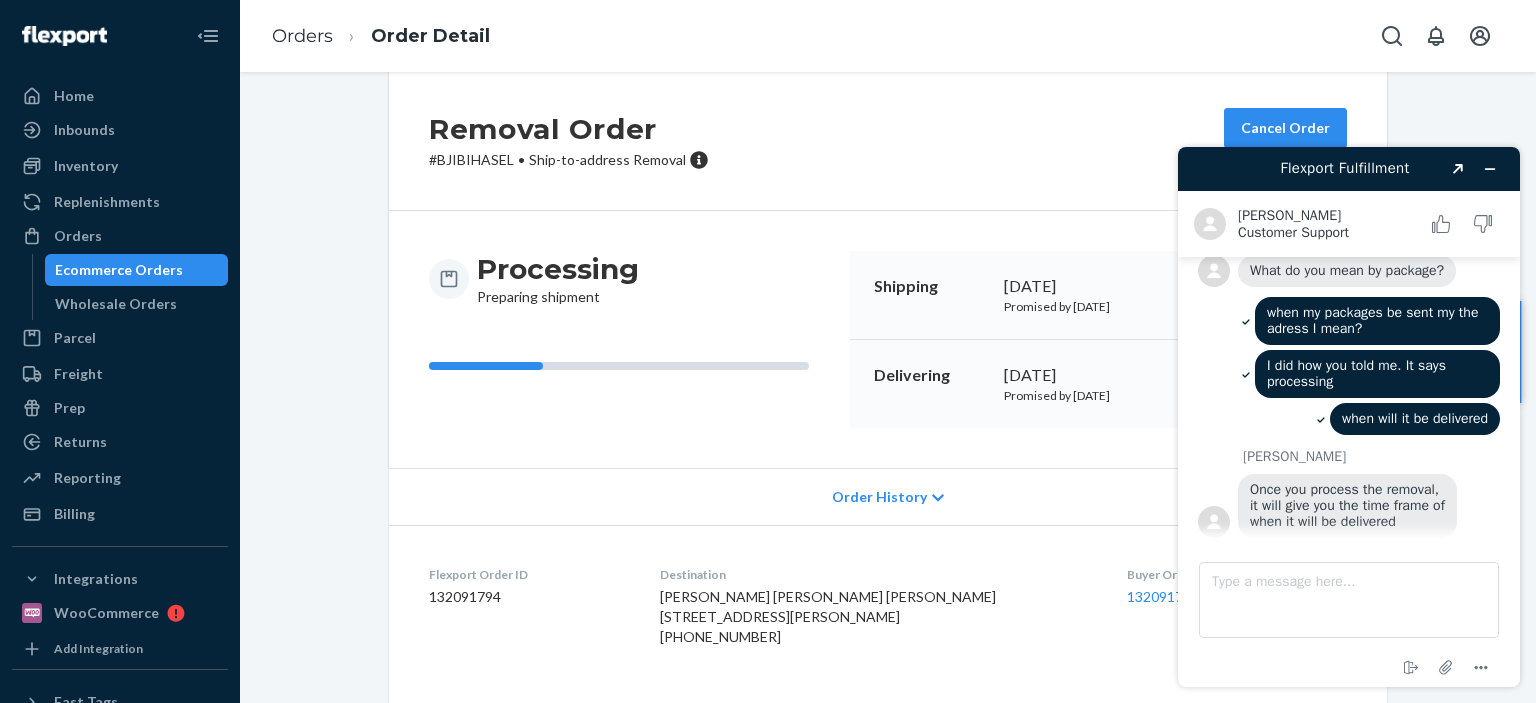 click on "Removal Order # BJIBIHASEL • Ship-to-address Removal Cancel Order Processing Preparing shipment Shipping [DATE] Promised by [DATE] On-Time Delivering [DATE] Promised by [DATE] On-Time Order History Flexport Order ID 132091794 Destination [PERSON_NAME] [PERSON_NAME] [PERSON_NAME]
[STREET_ADDRESS][PERSON_NAME] [PHONE_NUMBER] Buyer Order Tracking 132091794 SKU Product Name Details Qty A0002 First Impression DSKU: D2YUUG5NQ6Z 44" at bounding box center [888, 444] 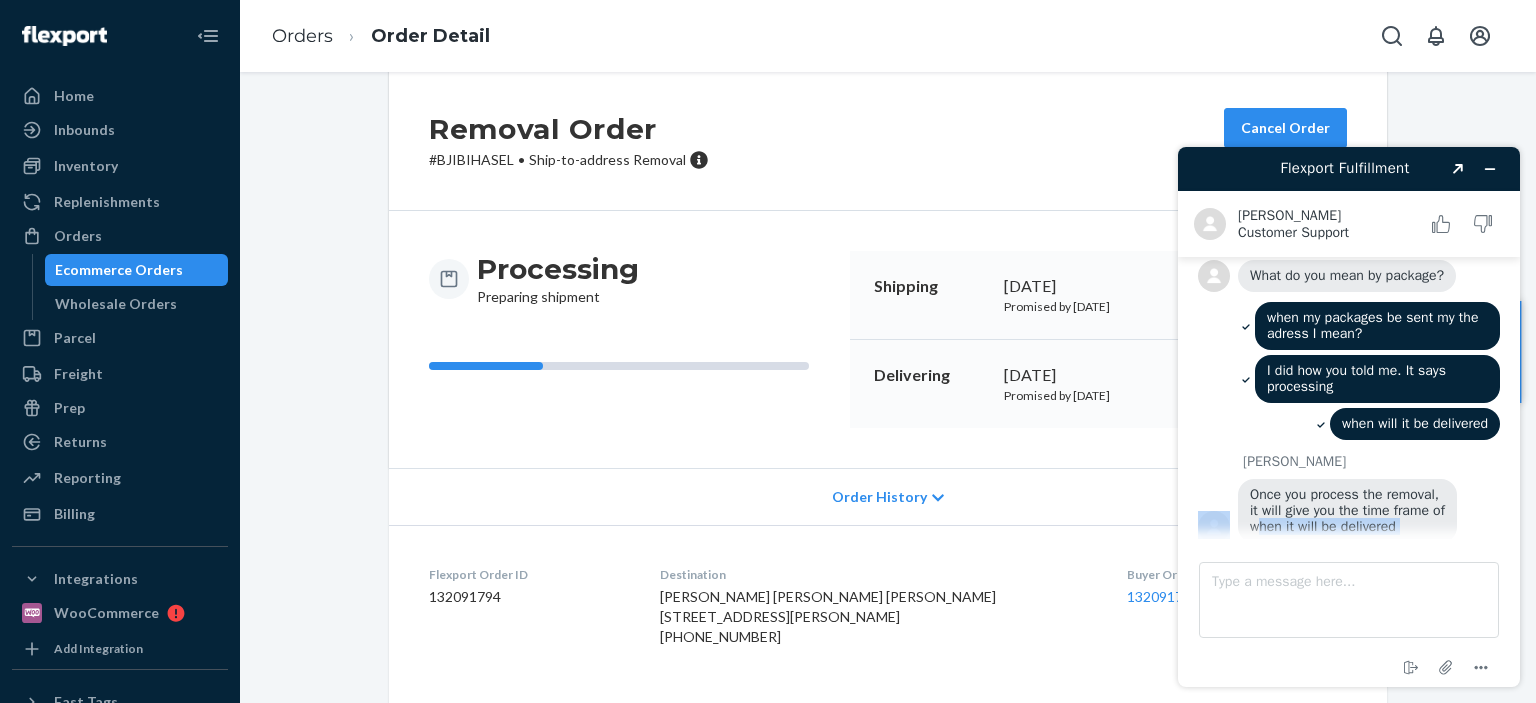 drag, startPoint x: 1279, startPoint y: 522, endPoint x: 1336, endPoint y: 546, distance: 61.846584 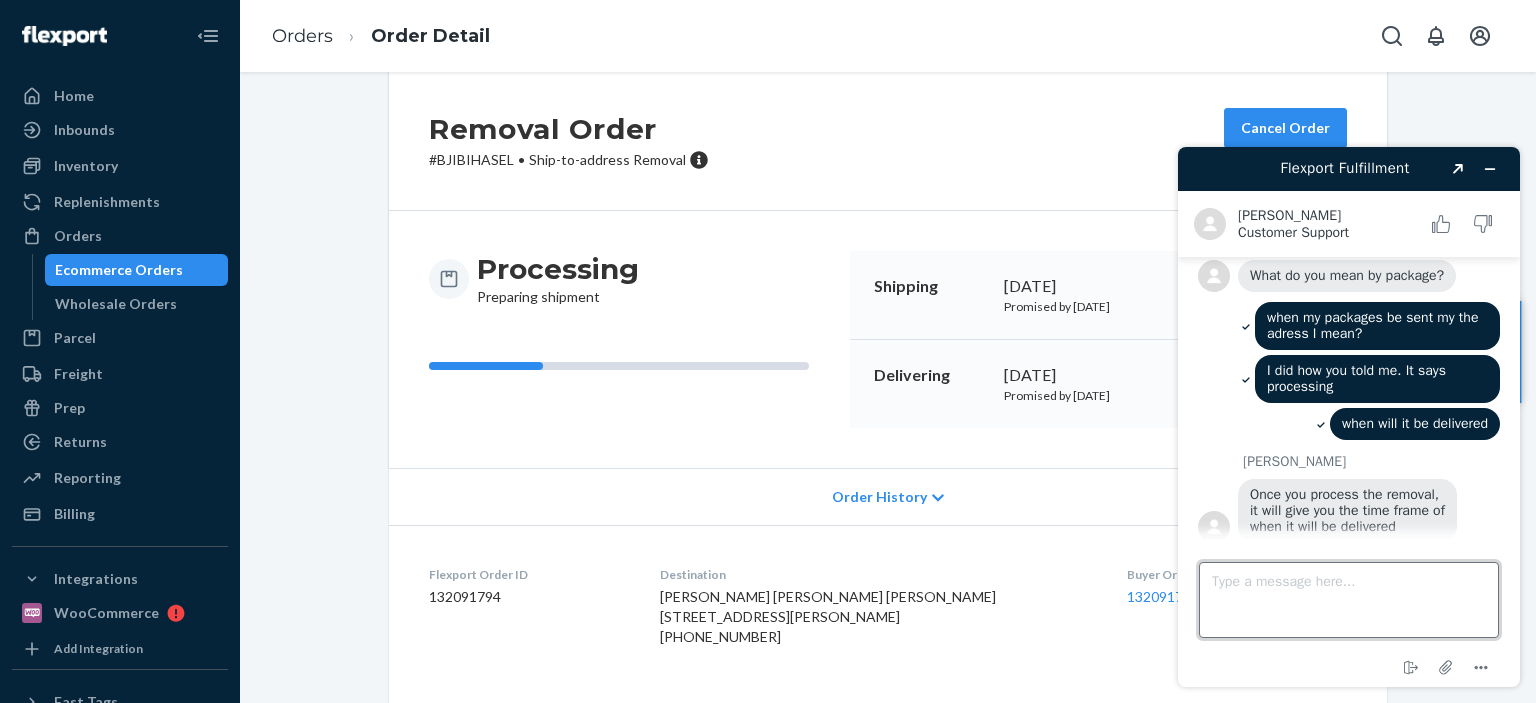 click on "Type a message here..." at bounding box center [1349, 600] 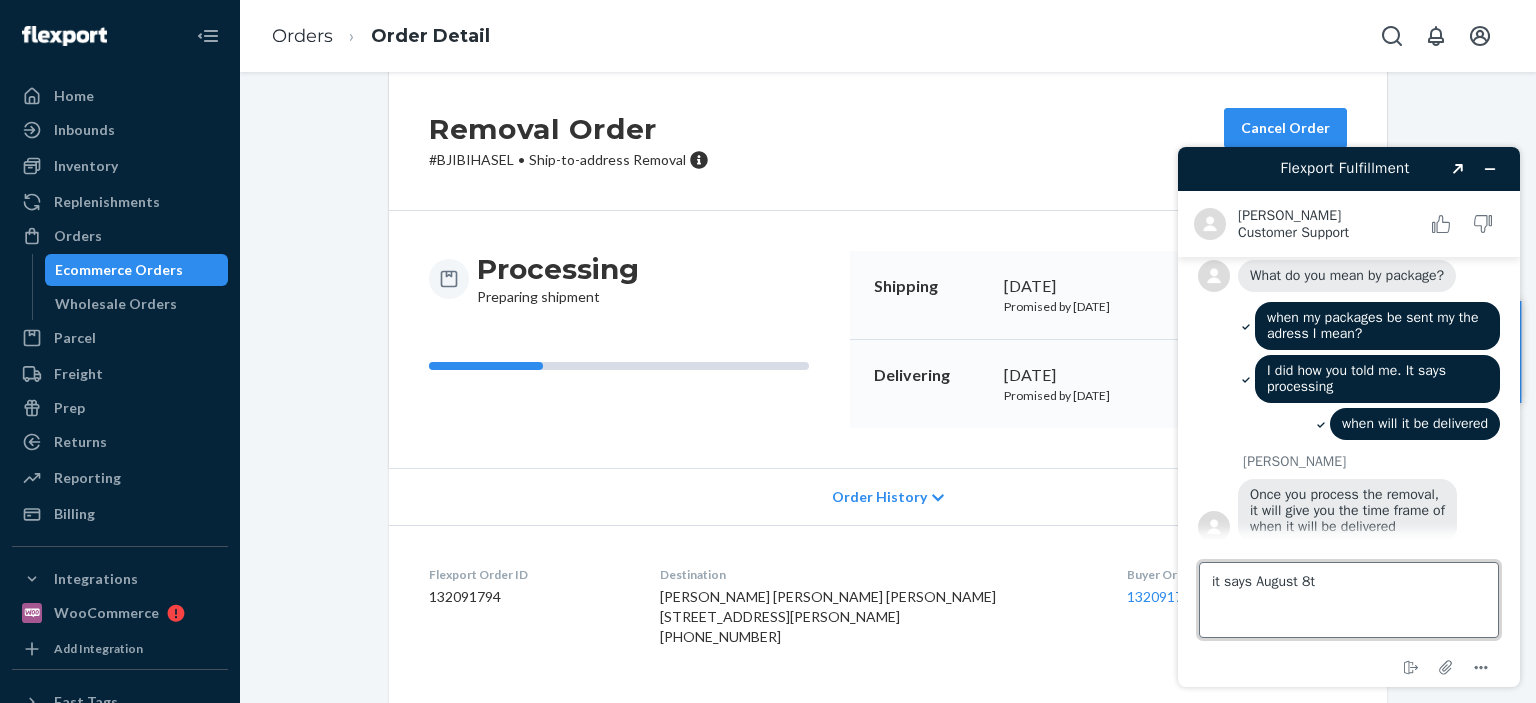 type on "it says [DATE]" 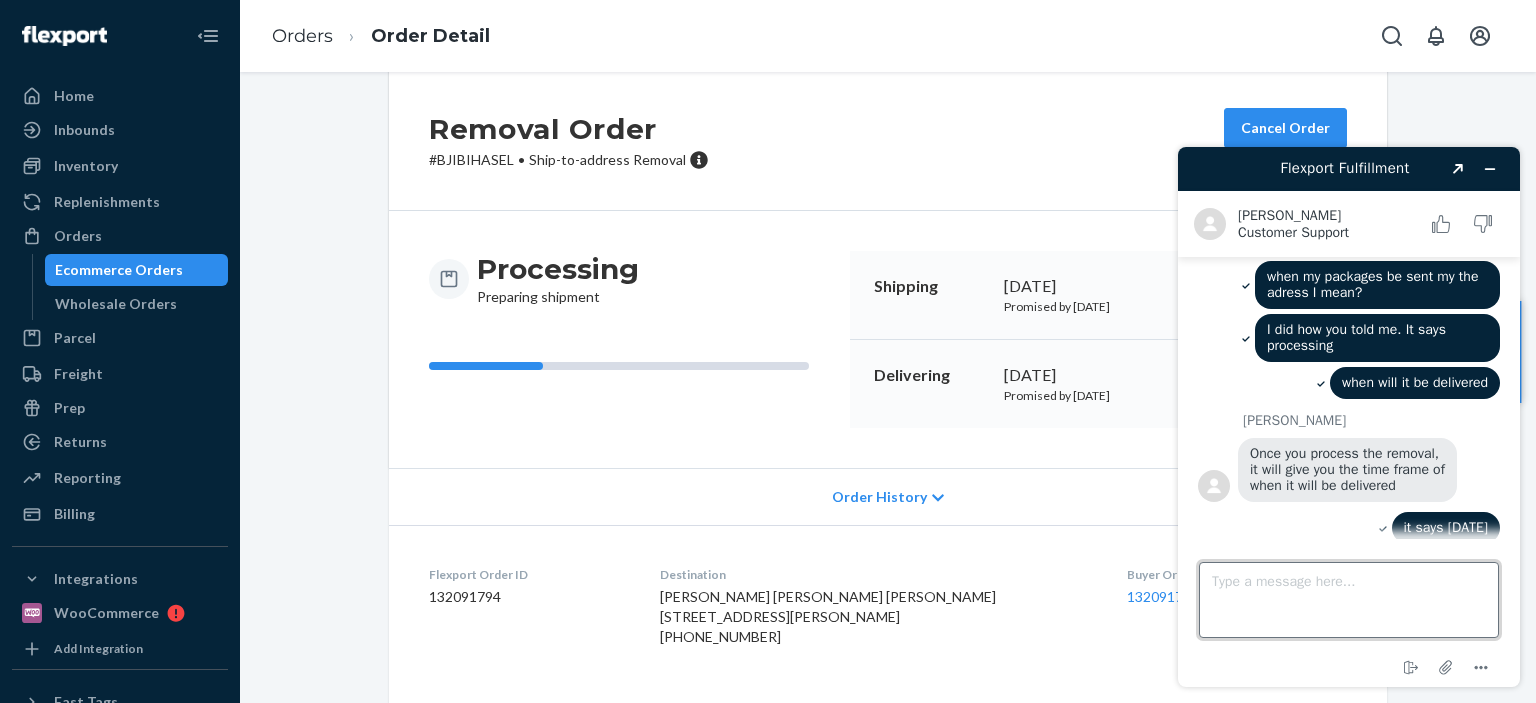 scroll, scrollTop: 1106, scrollLeft: 0, axis: vertical 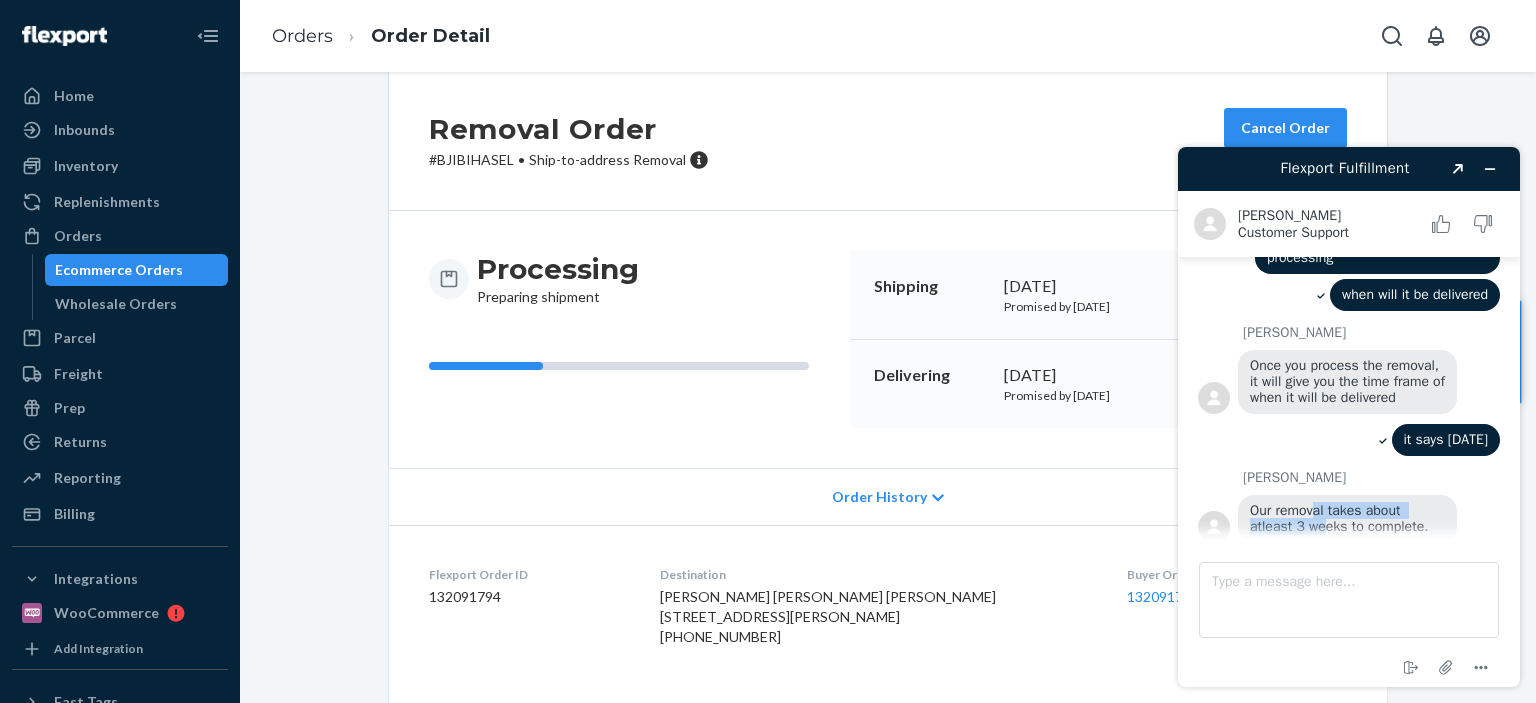 drag, startPoint x: 1313, startPoint y: 498, endPoint x: 1326, endPoint y: 528, distance: 32.695564 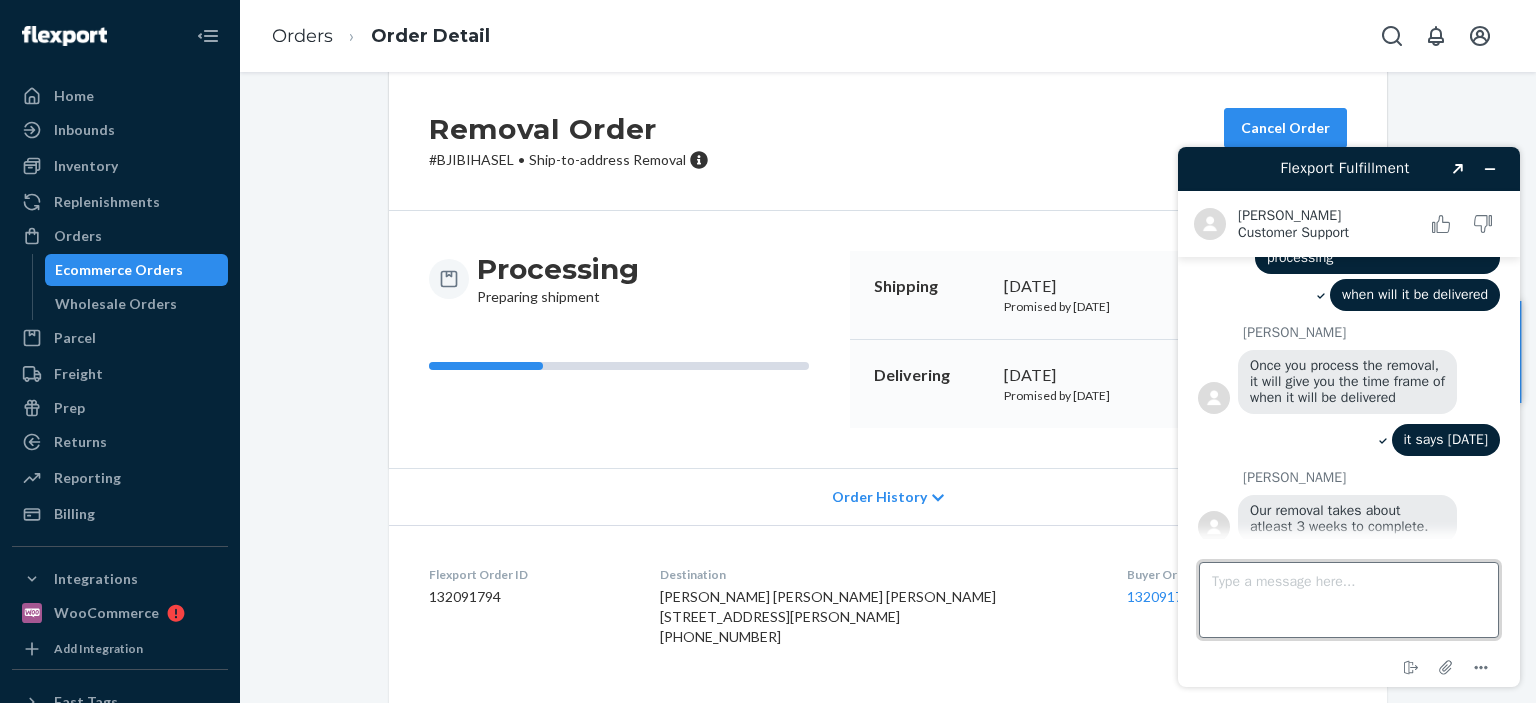 click on "Type a message here..." at bounding box center [1349, 600] 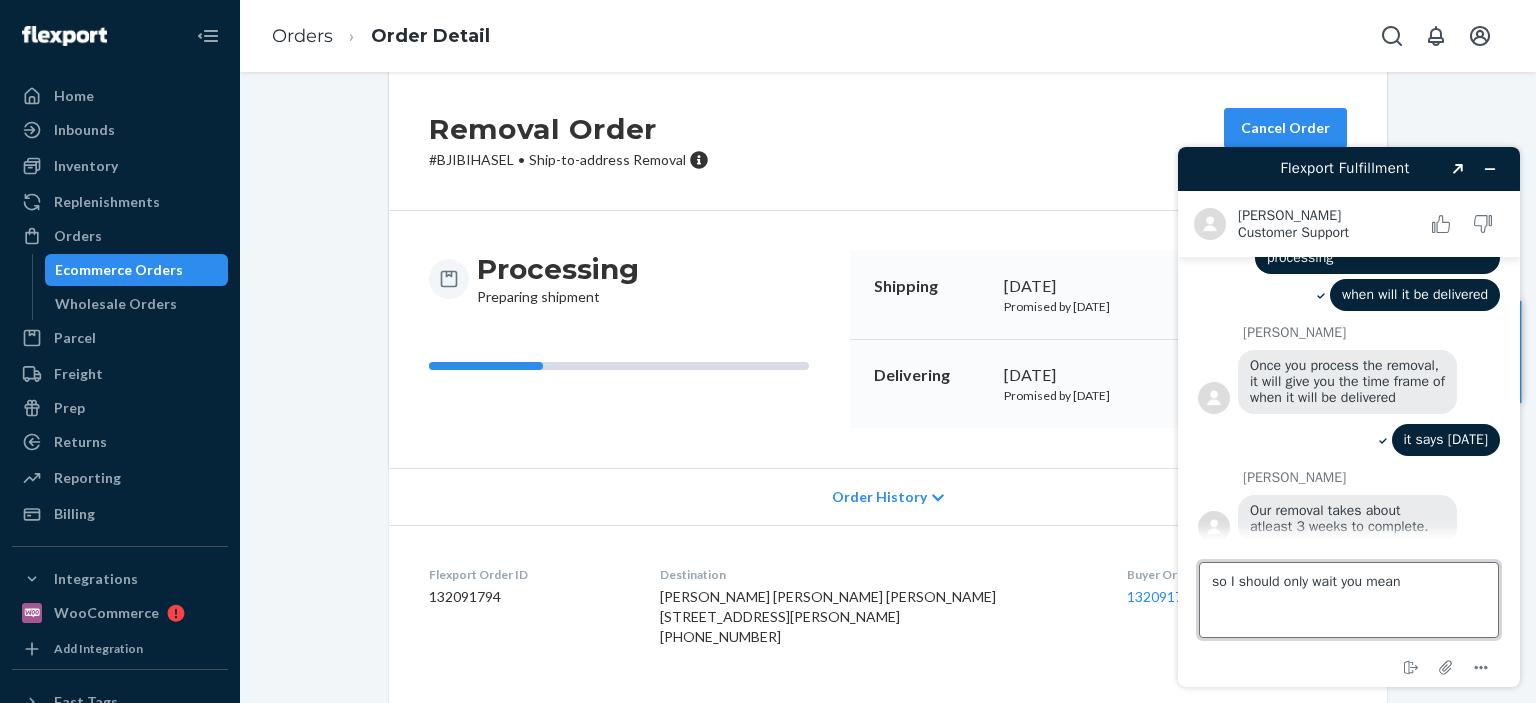 type on "so I should only wait you mean?" 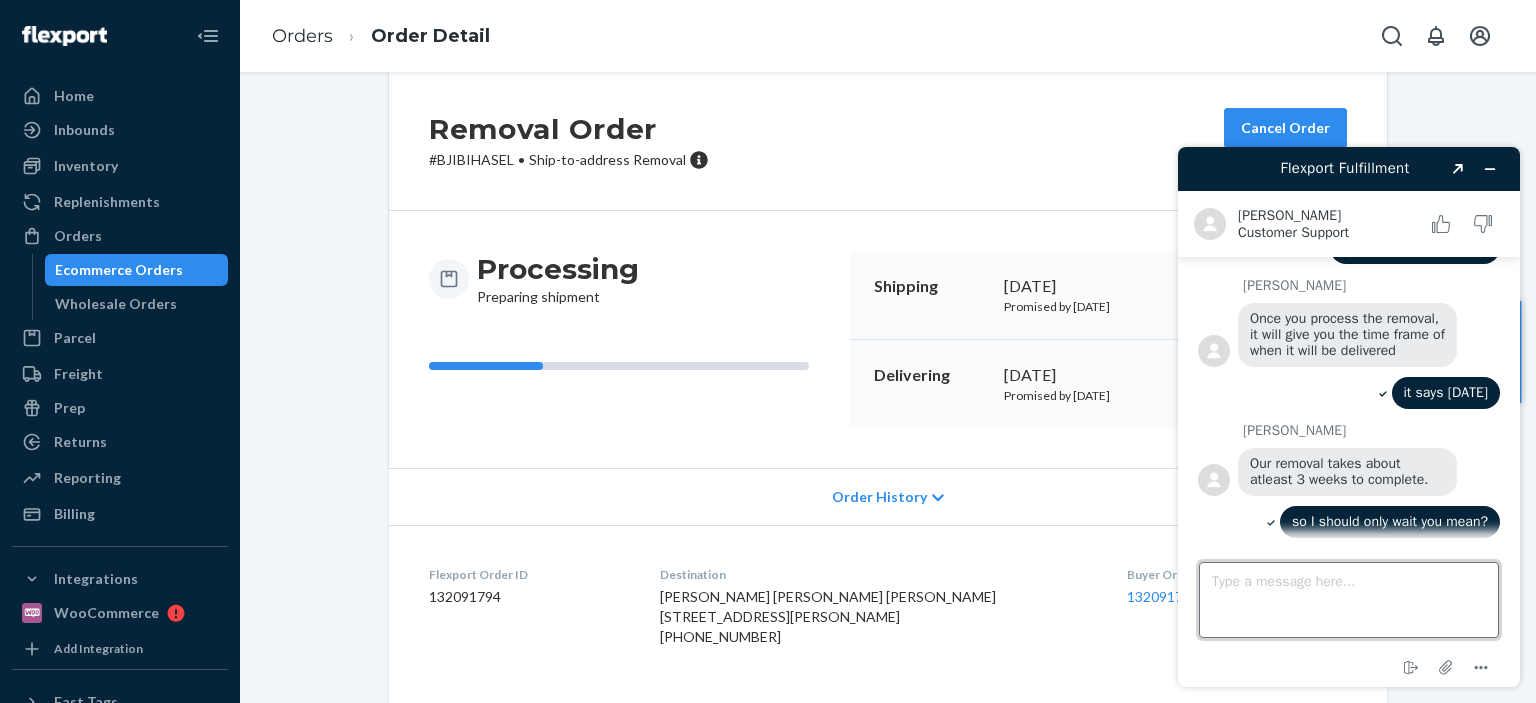 scroll, scrollTop: 1230, scrollLeft: 0, axis: vertical 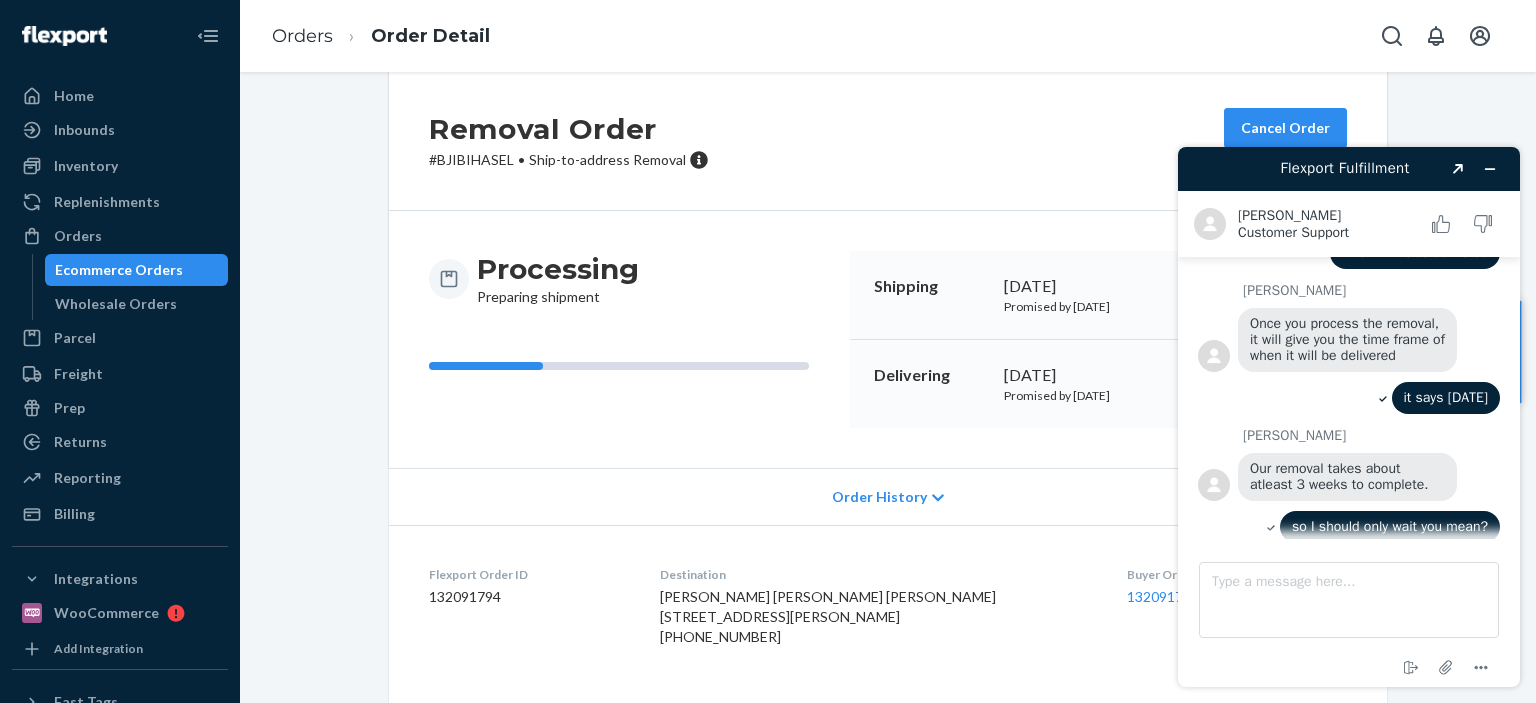 click on "so I should only wait you mean?" at bounding box center [1349, 529] 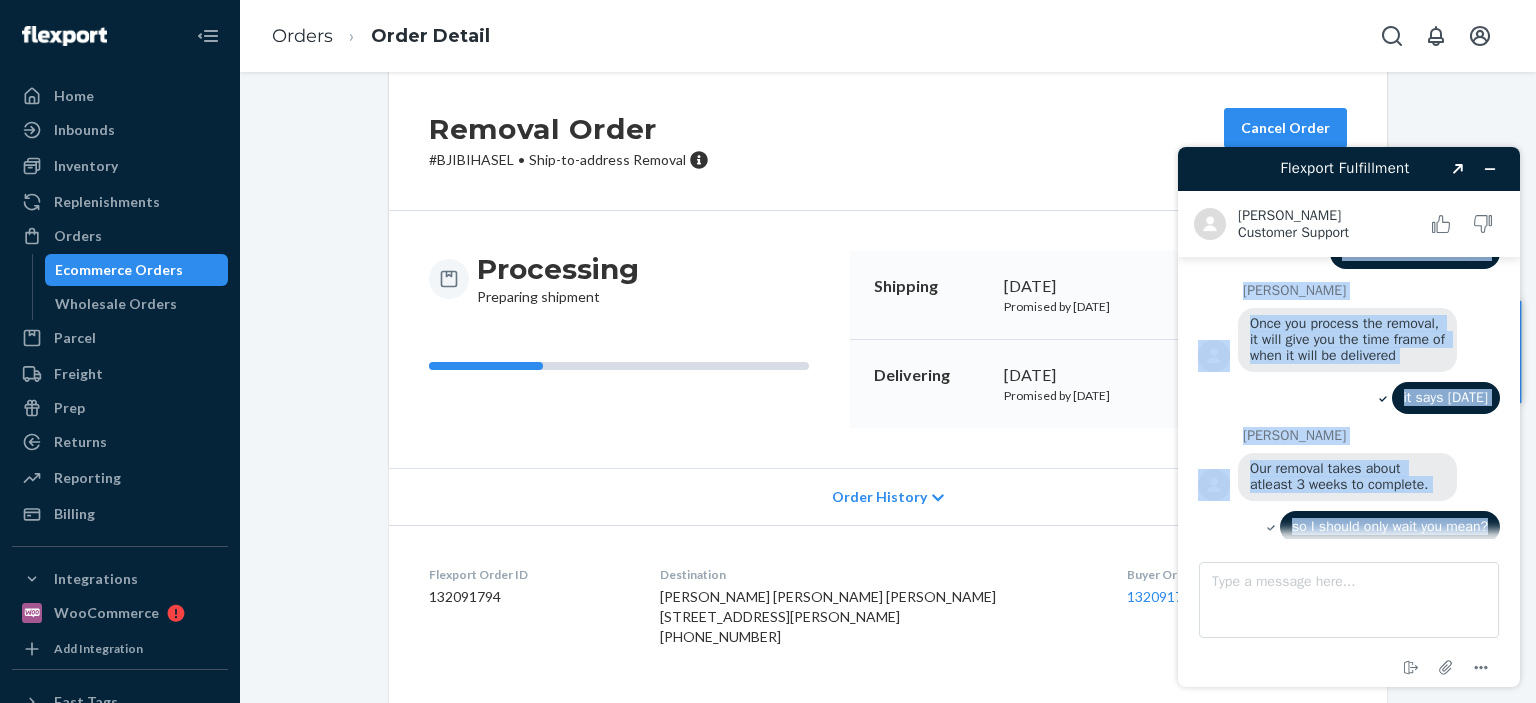 drag, startPoint x: 1535, startPoint y: 213, endPoint x: 1535, endPoint y: 495, distance: 282 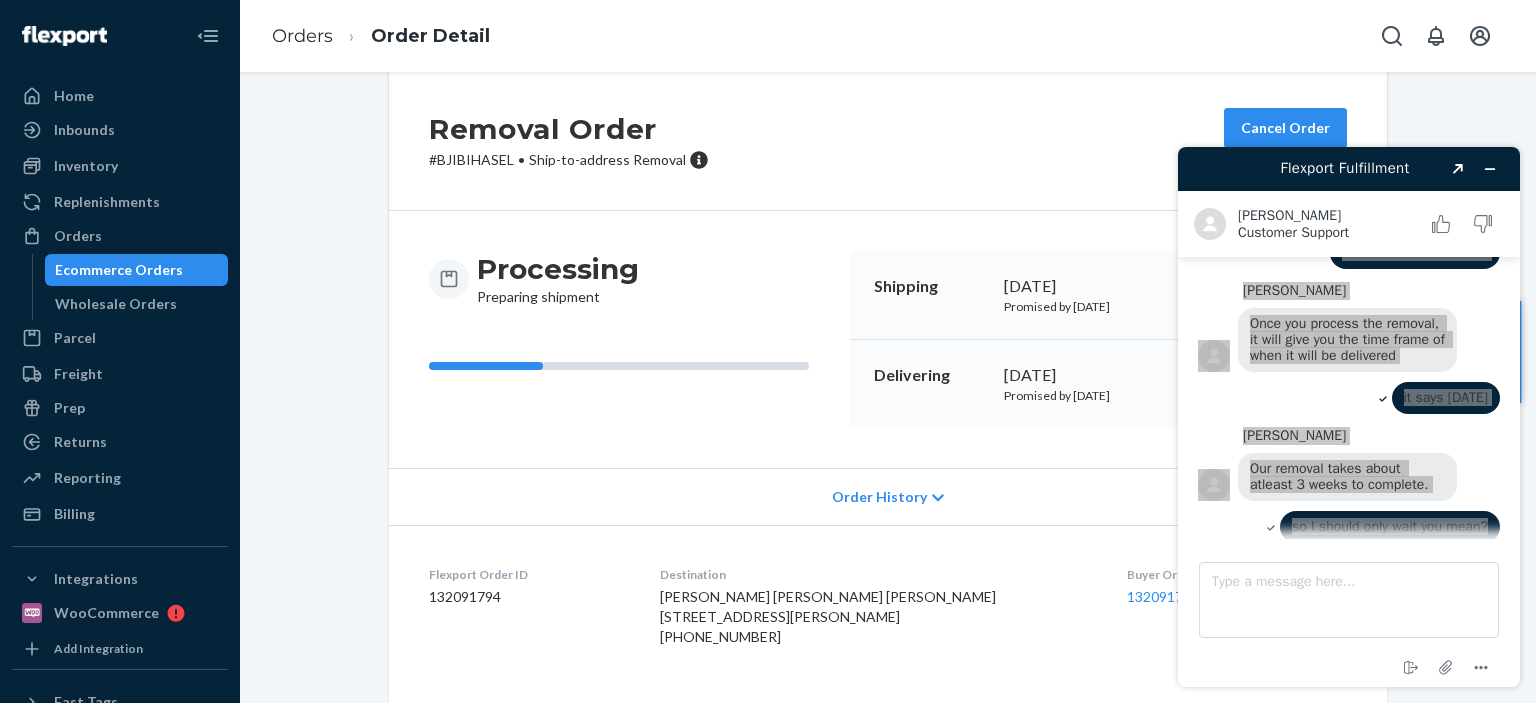 click on "Removal Order # BJIBIHASEL • Ship-to-address Removal Cancel Order Processing Preparing shipment Shipping [DATE] Promised by [DATE] On-Time Delivering [DATE] Promised by [DATE] On-Time Order History Flexport Order ID 132091794 Destination [PERSON_NAME] [PERSON_NAME] [PERSON_NAME]
[STREET_ADDRESS][PERSON_NAME] [PHONE_NUMBER] Buyer Order Tracking 132091794 SKU Product Name Details Qty A0002 First Impression DSKU: D2YUUG5NQ6Z 44" at bounding box center (888, 456) 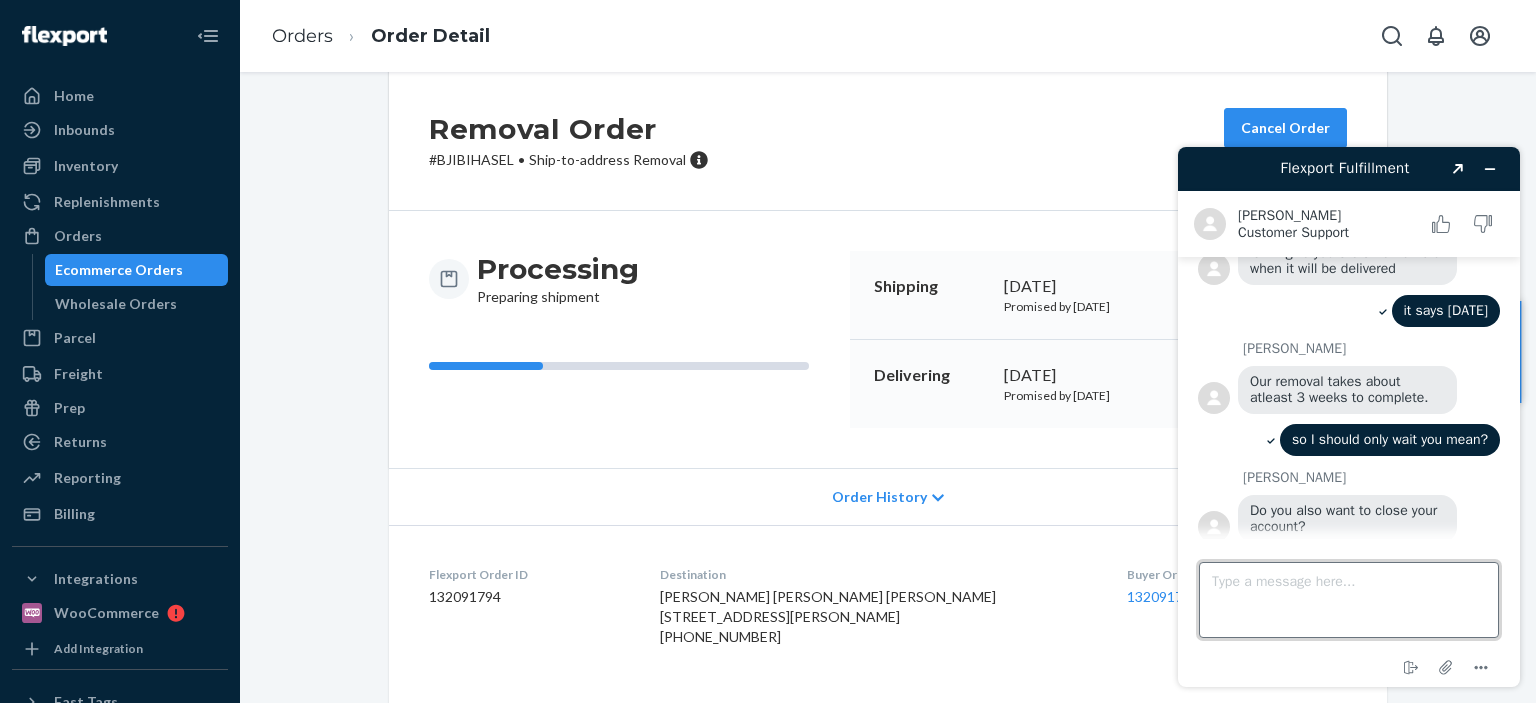 click on "Type a message here..." at bounding box center [1349, 600] 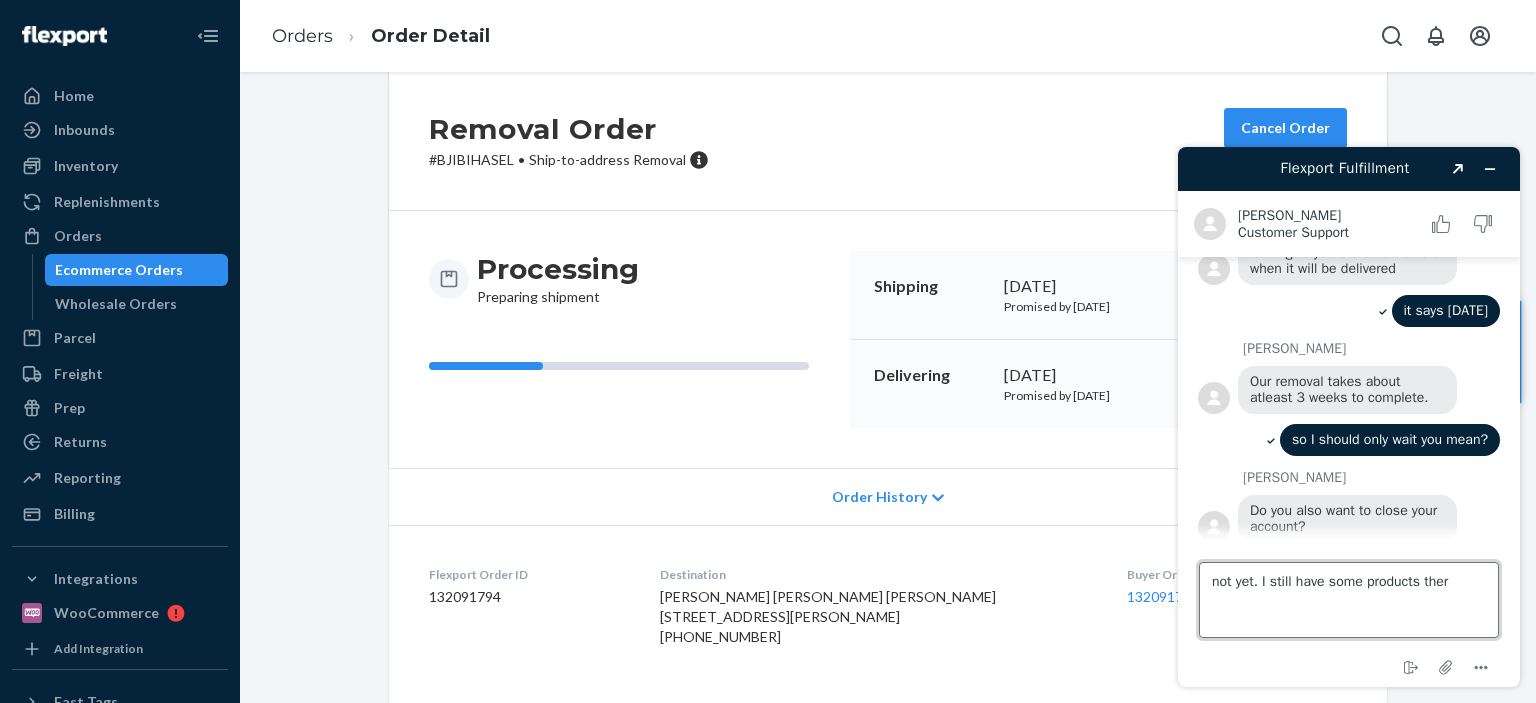 type on "not yet. I still have some products there" 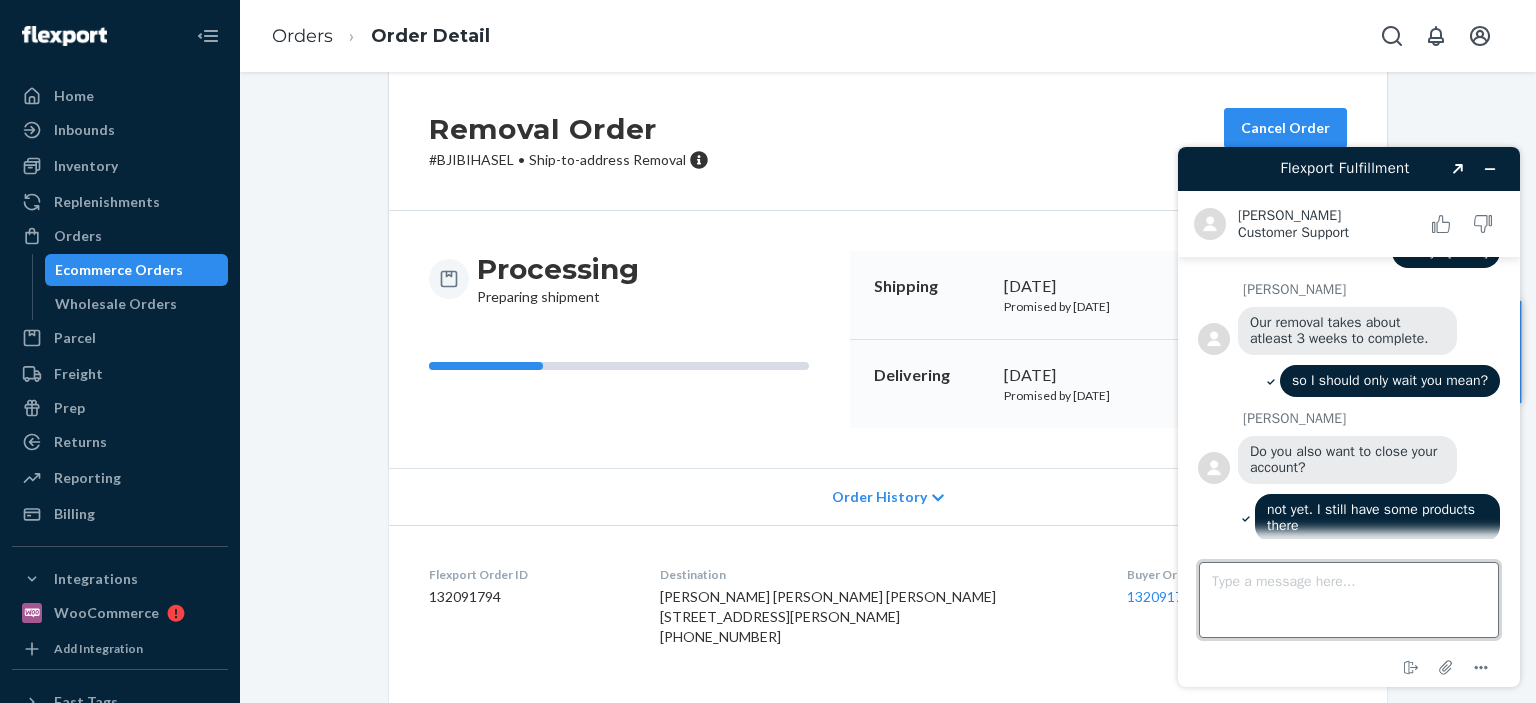 scroll, scrollTop: 1380, scrollLeft: 0, axis: vertical 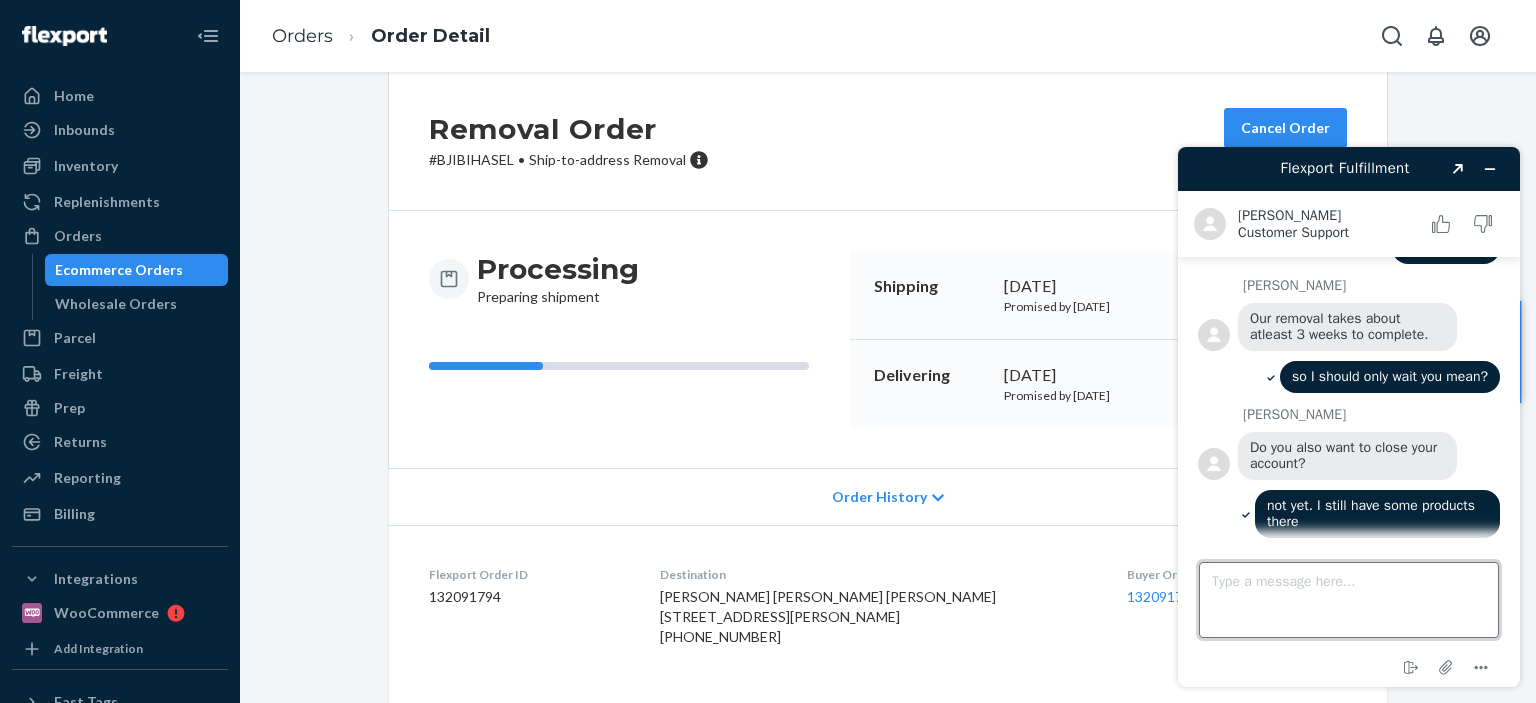 click on "Type a message here..." at bounding box center [1349, 600] 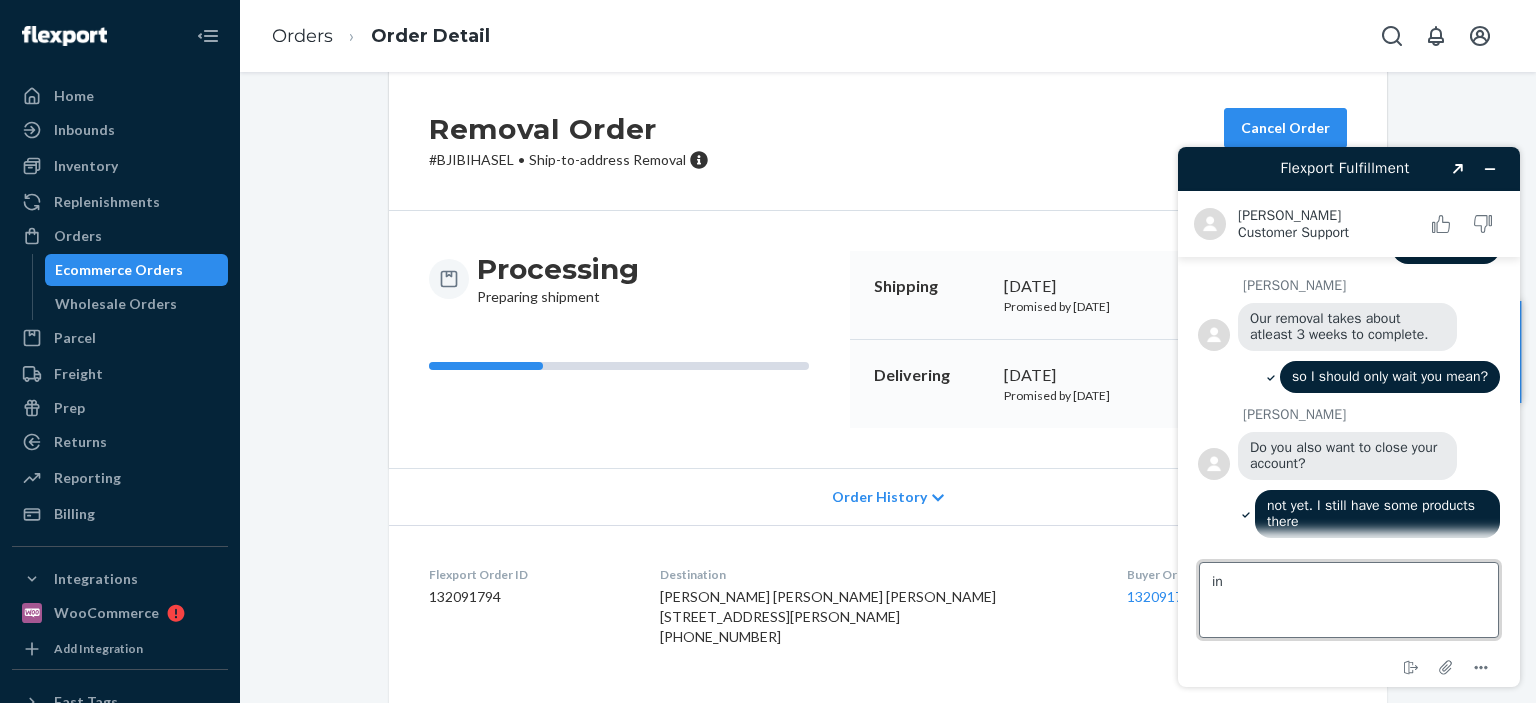type on "i" 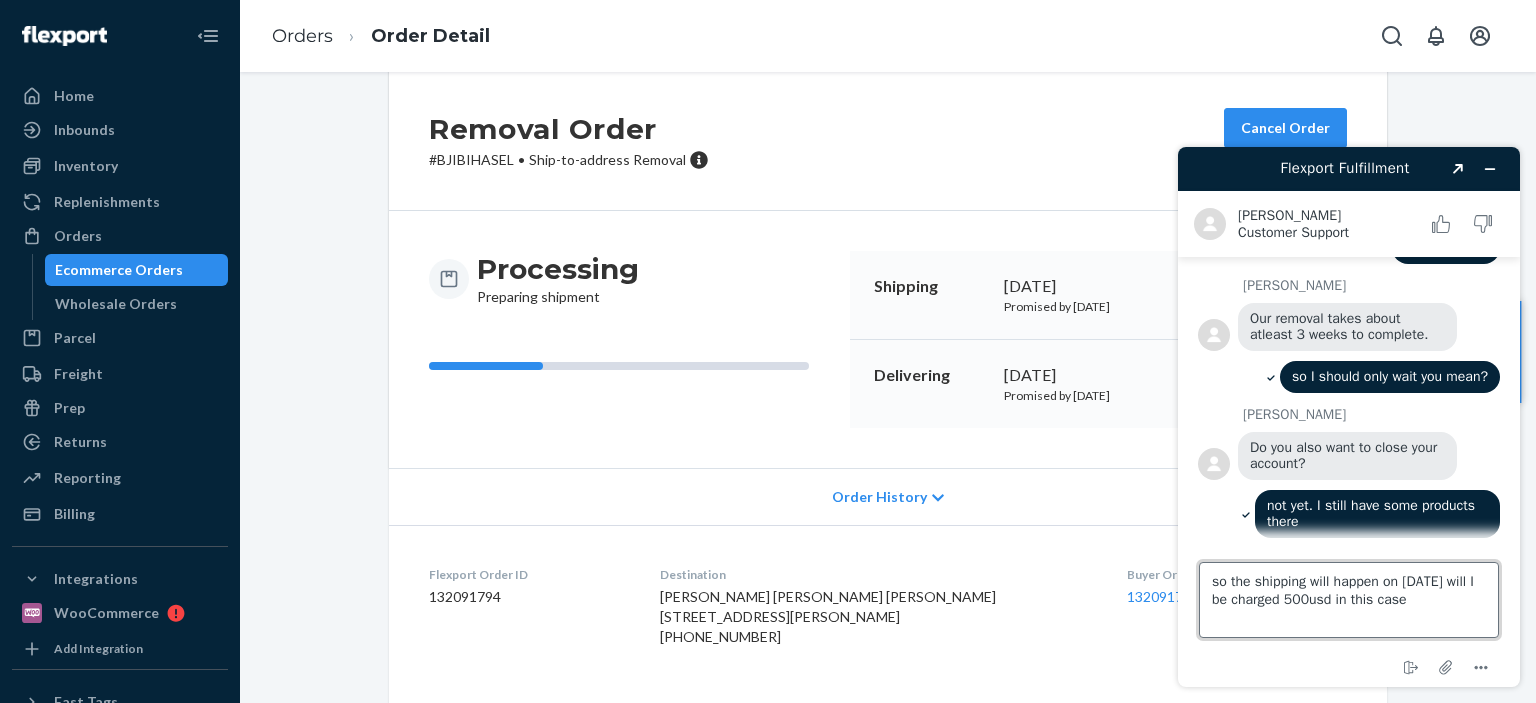 type on "so the shipping will happen on [DATE] will I be charged 500usd in this case?" 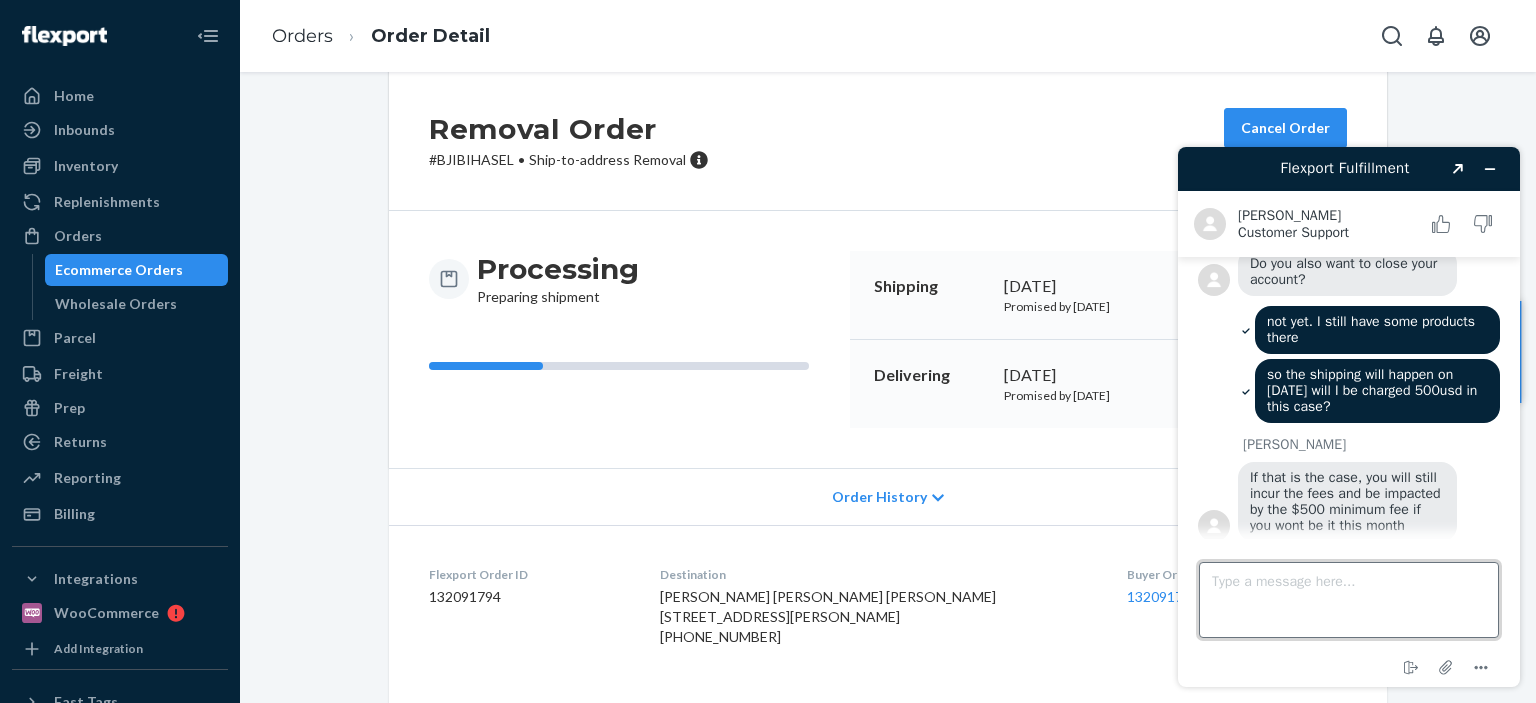 scroll, scrollTop: 1564, scrollLeft: 0, axis: vertical 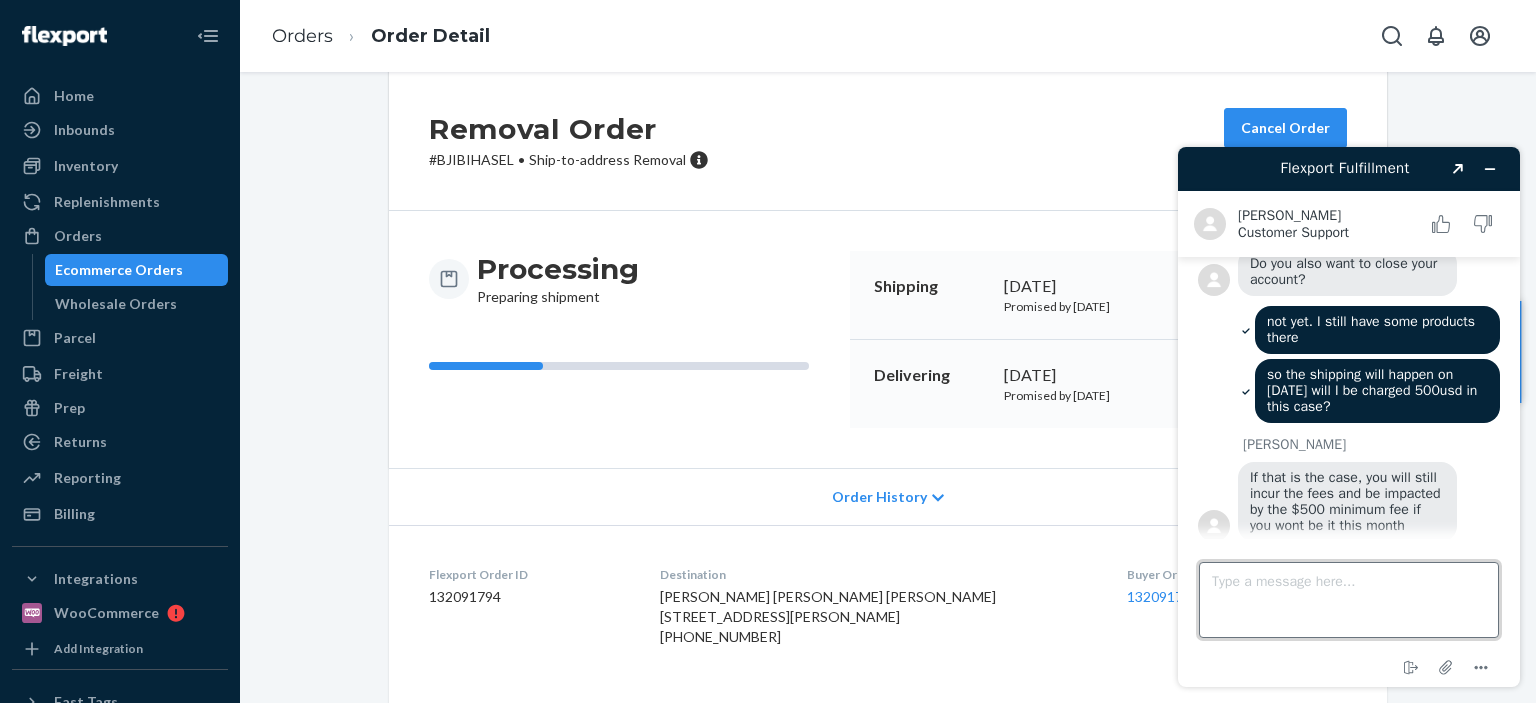 type on "0" 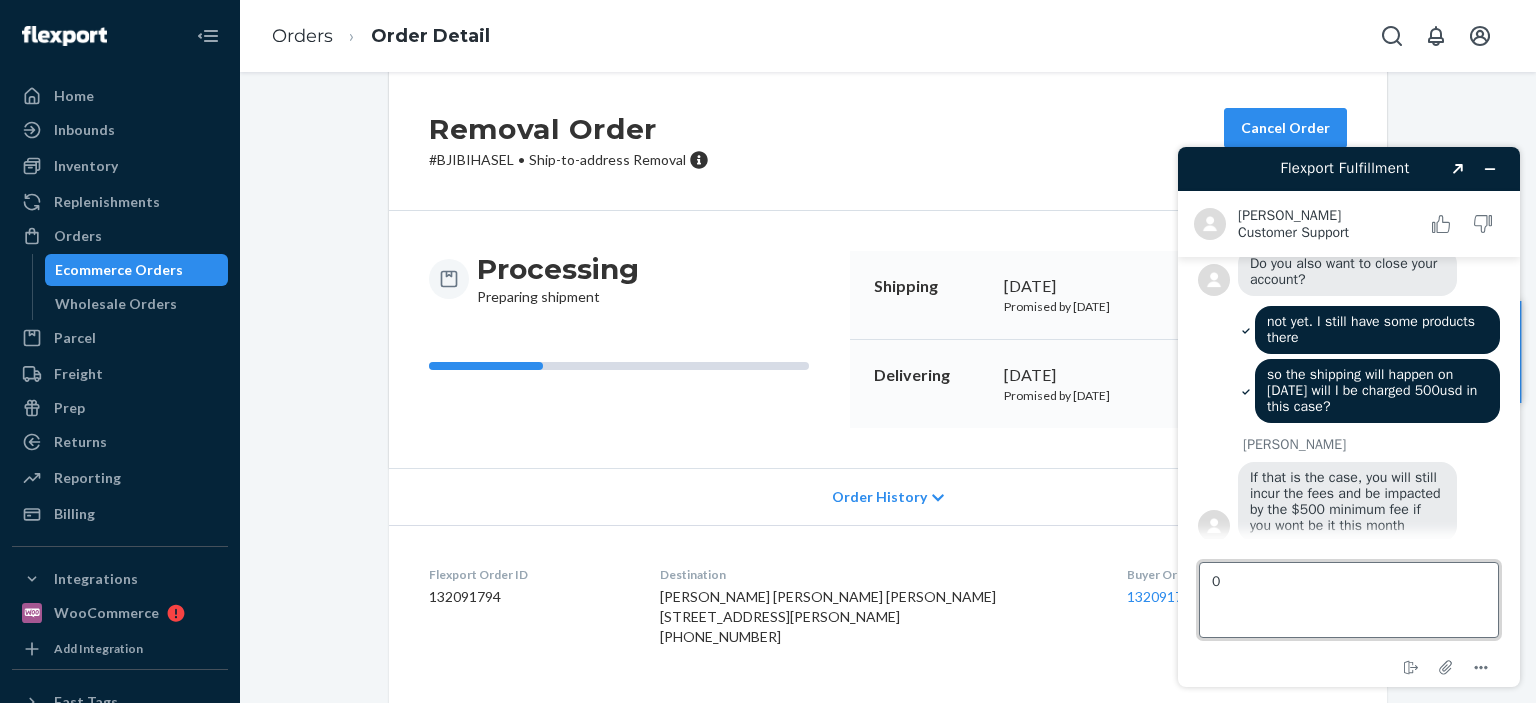 scroll, scrollTop: 1606, scrollLeft: 0, axis: vertical 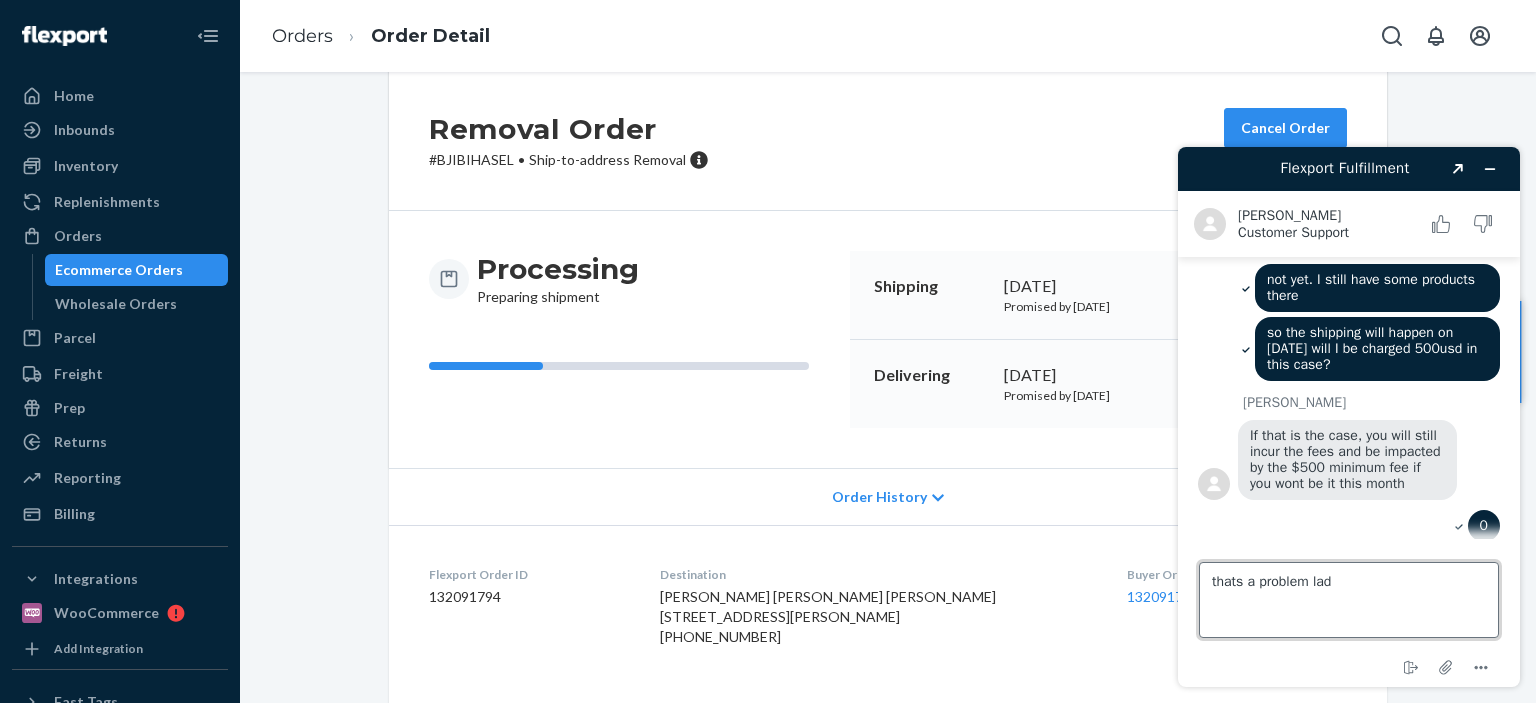 type on "thats a problem [DEMOGRAPHIC_DATA]" 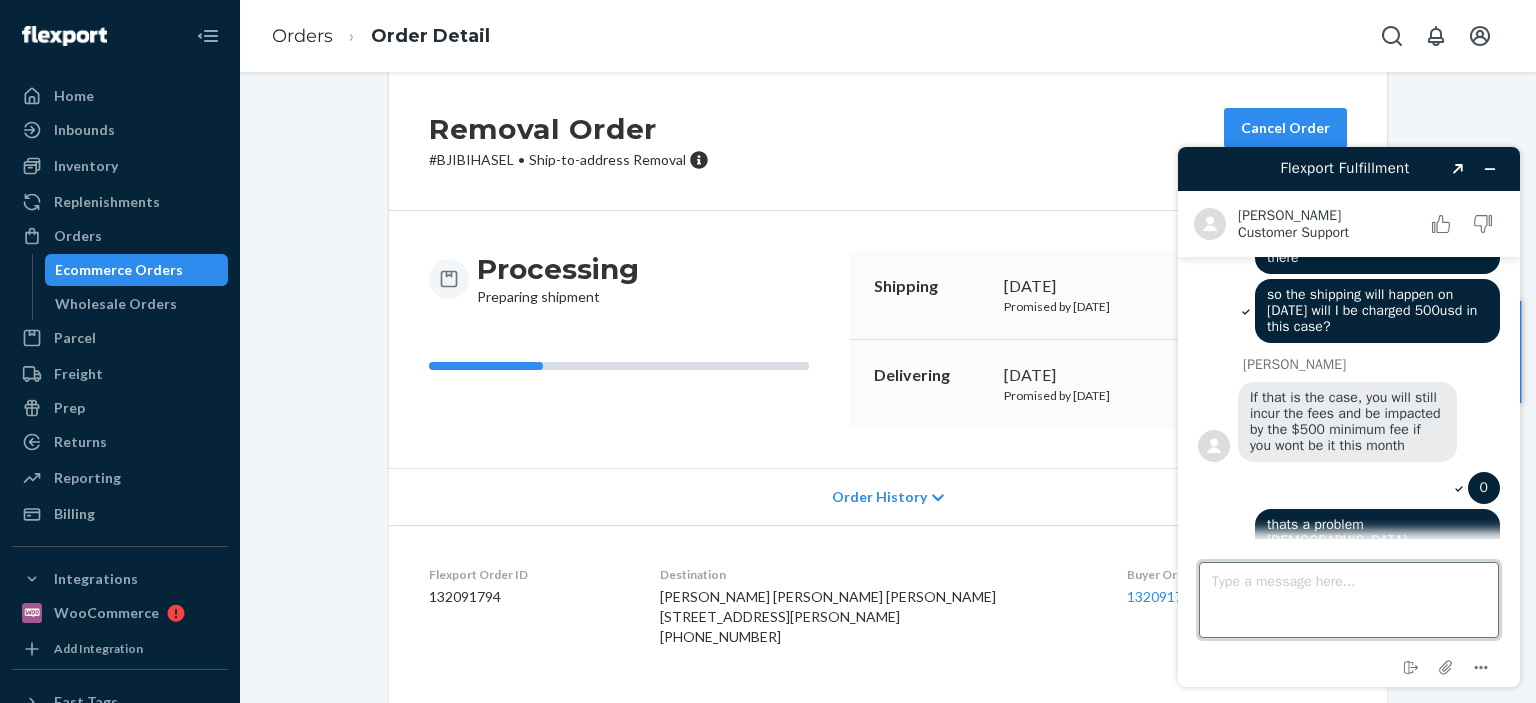 scroll, scrollTop: 1643, scrollLeft: 0, axis: vertical 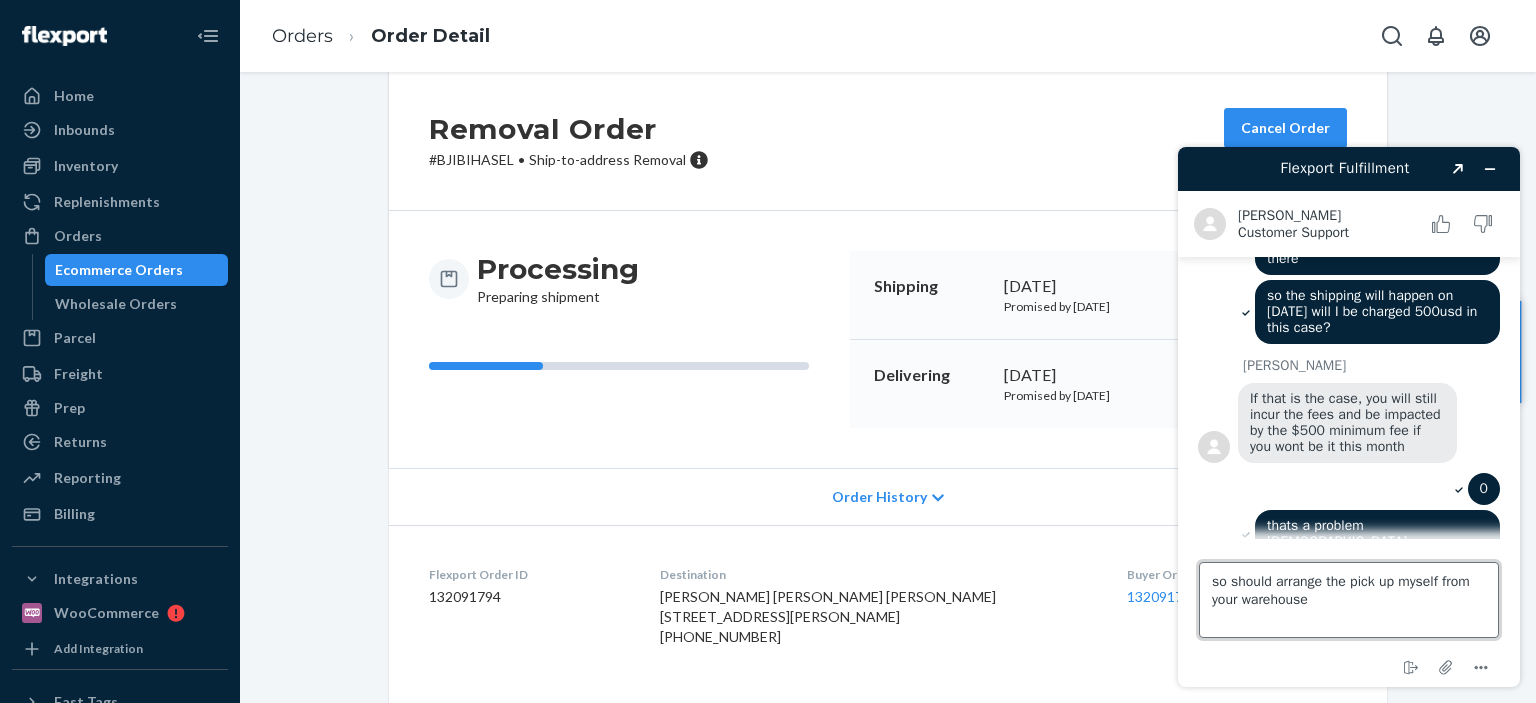 type on "so should arrange the pick up myself from your warehouse?" 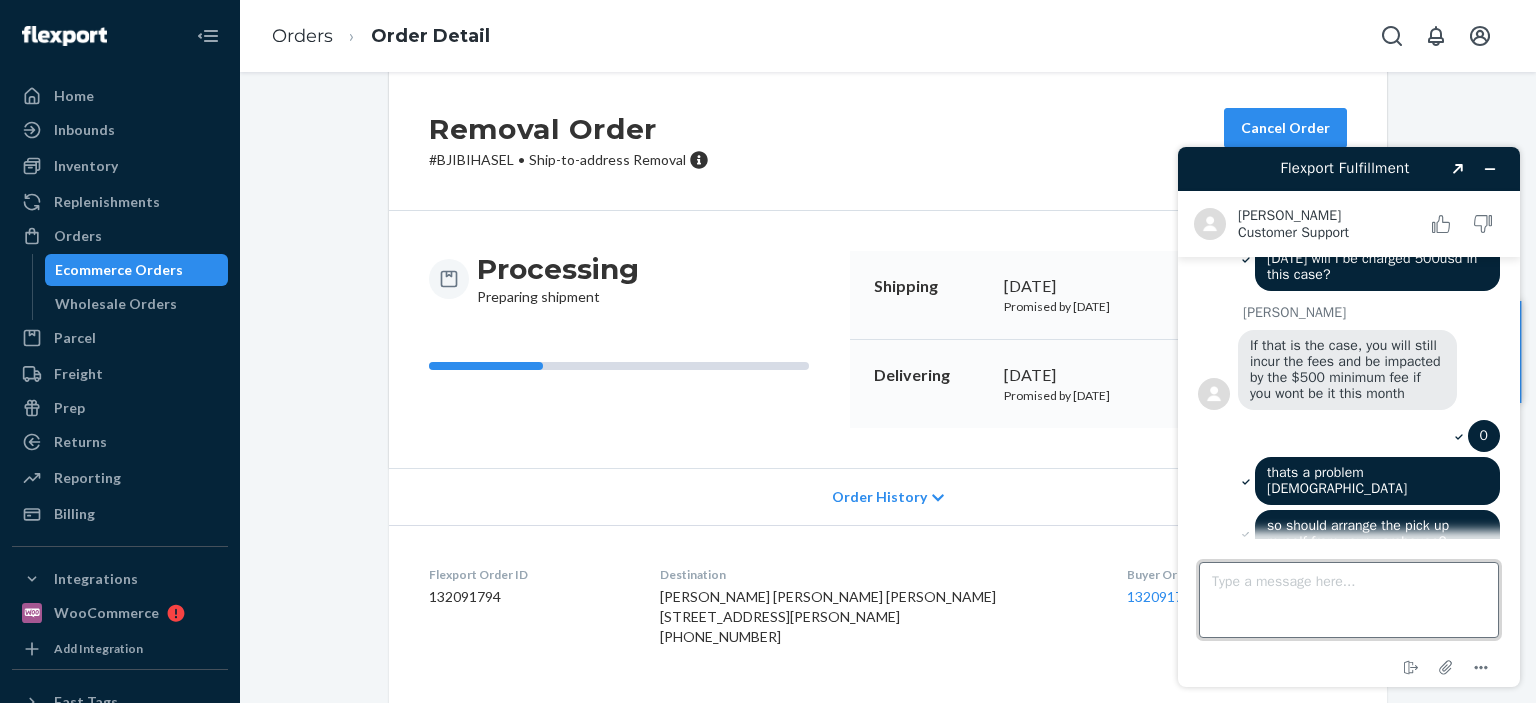 scroll, scrollTop: 1815, scrollLeft: 0, axis: vertical 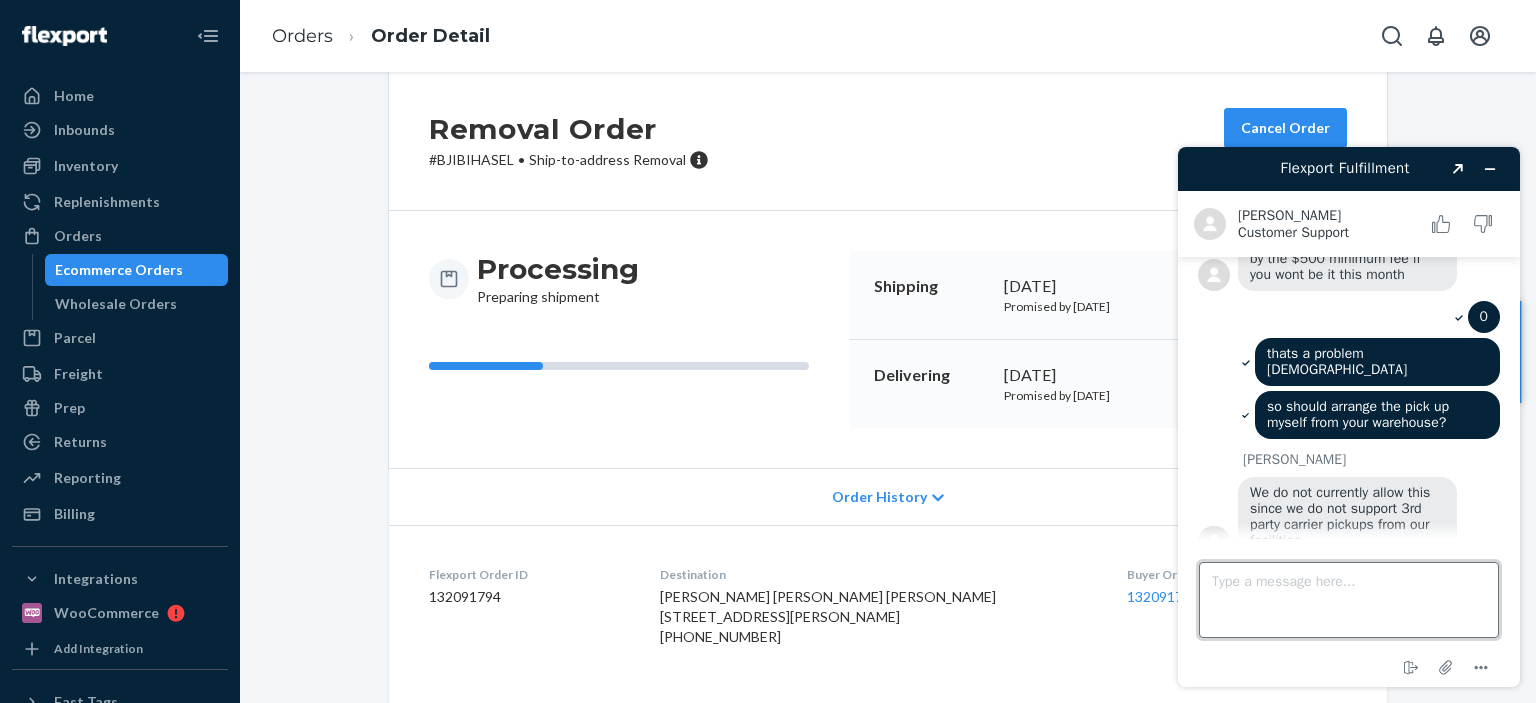 click on "Type a message here..." at bounding box center (1349, 600) 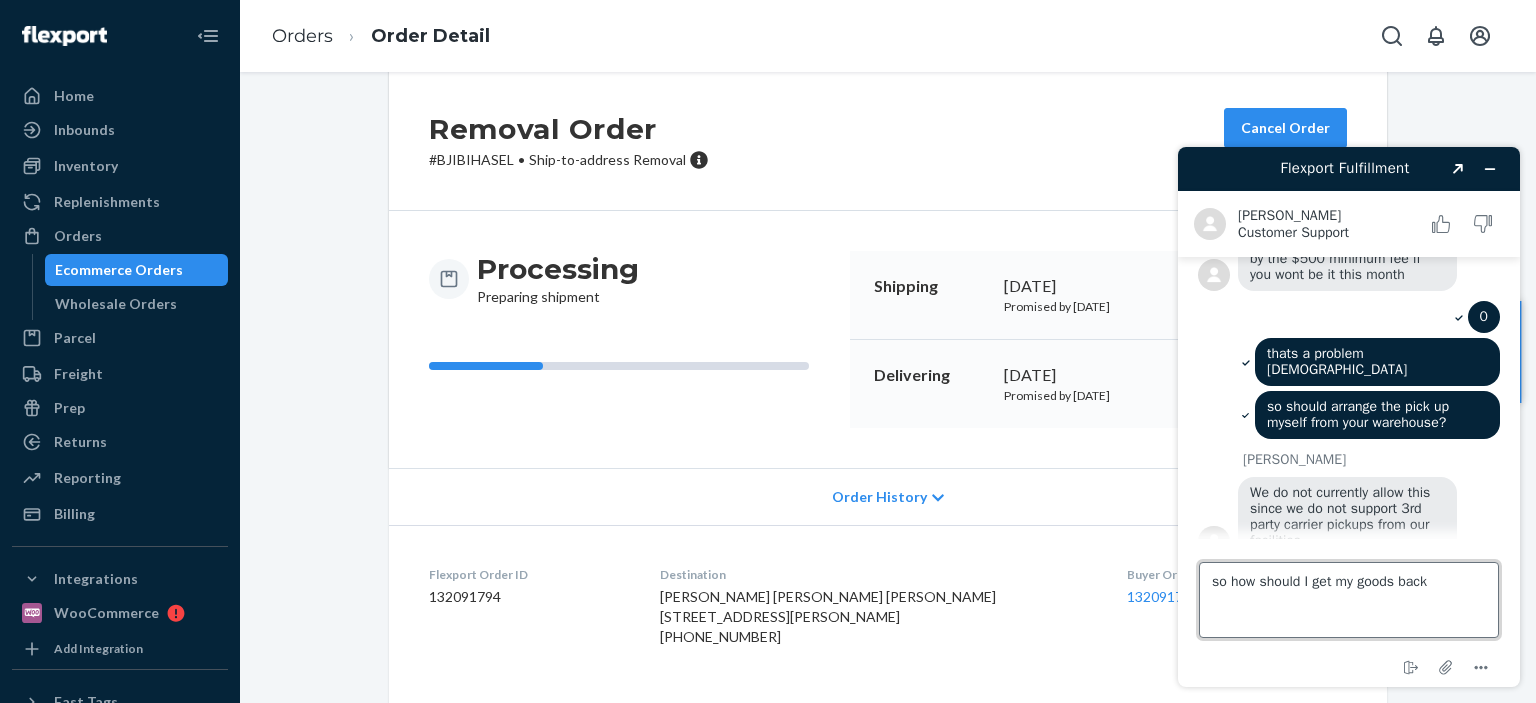 type on "so how should I get my goods back?" 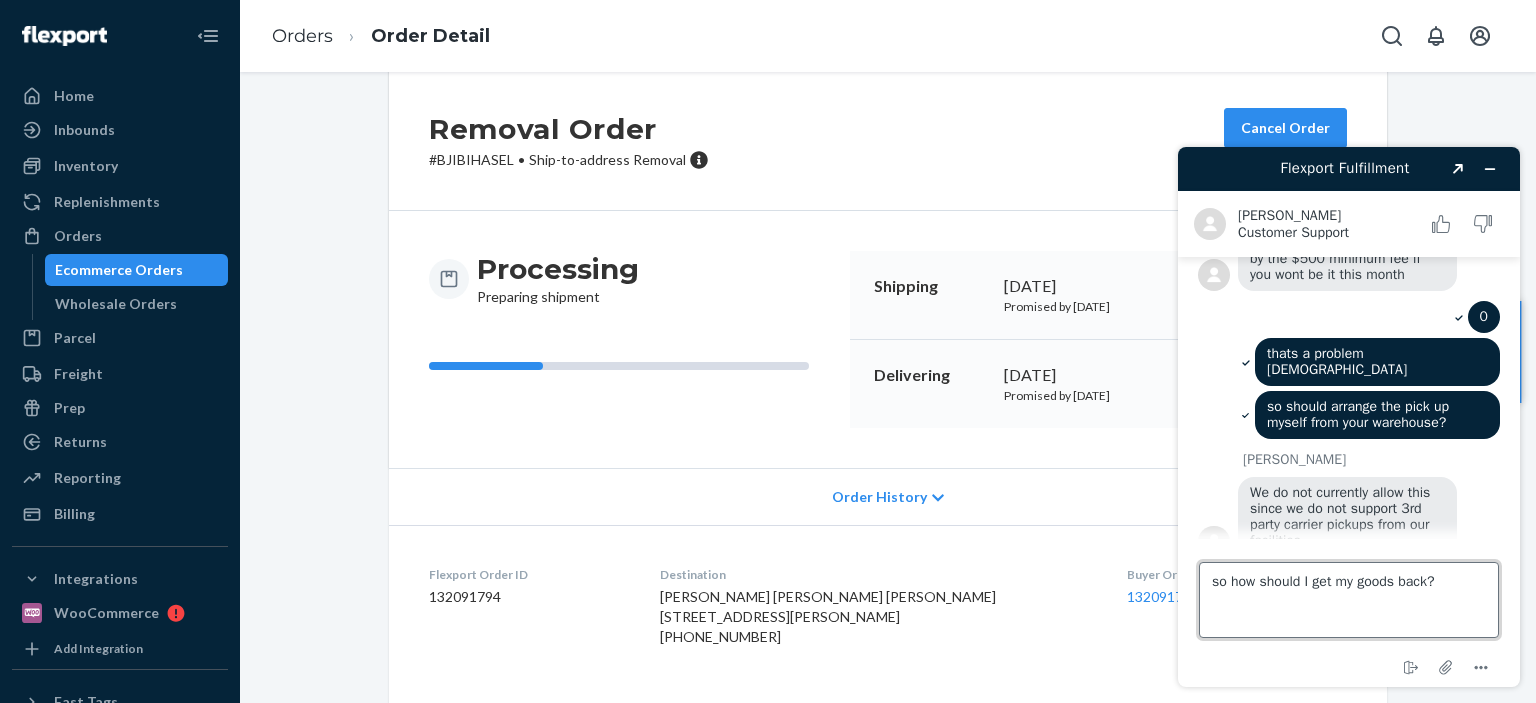 scroll, scrollTop: 1873, scrollLeft: 0, axis: vertical 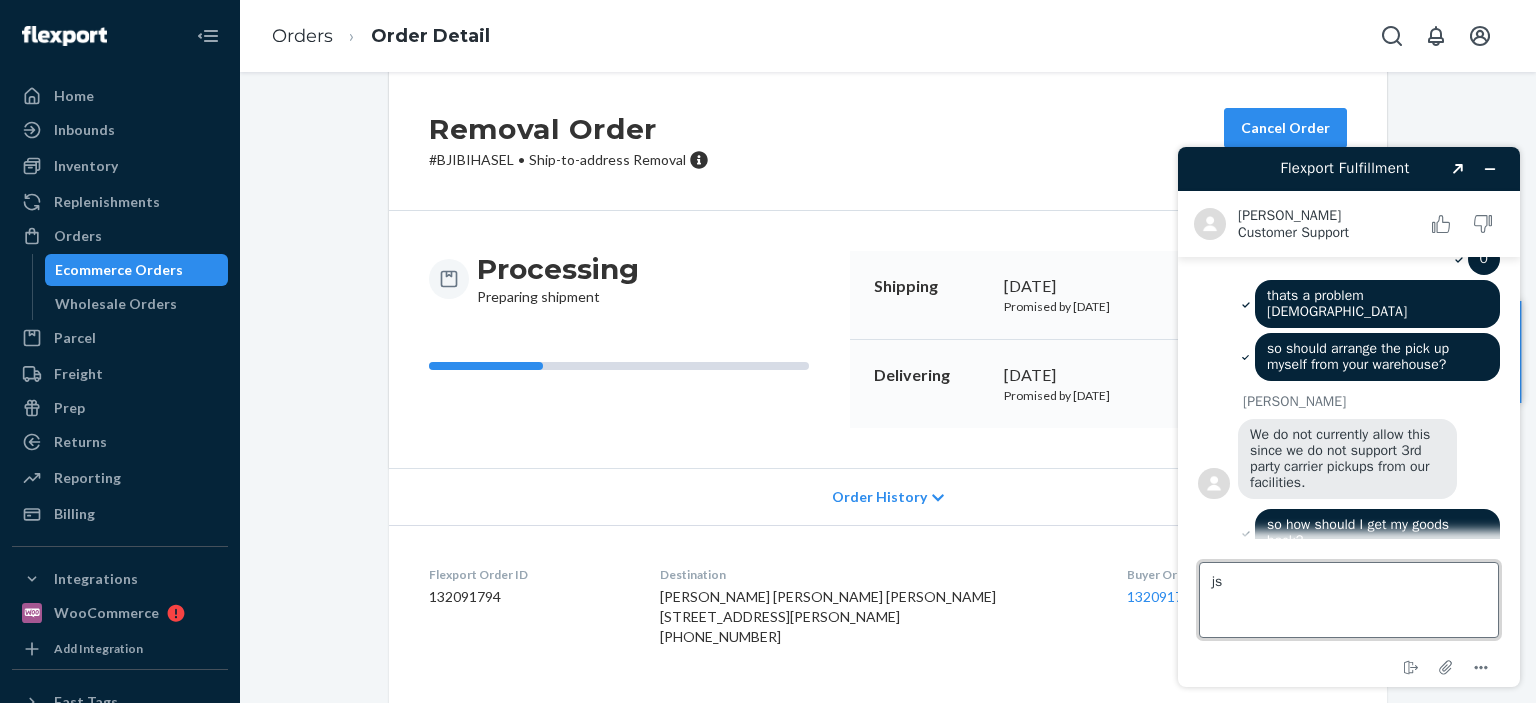 type on "j" 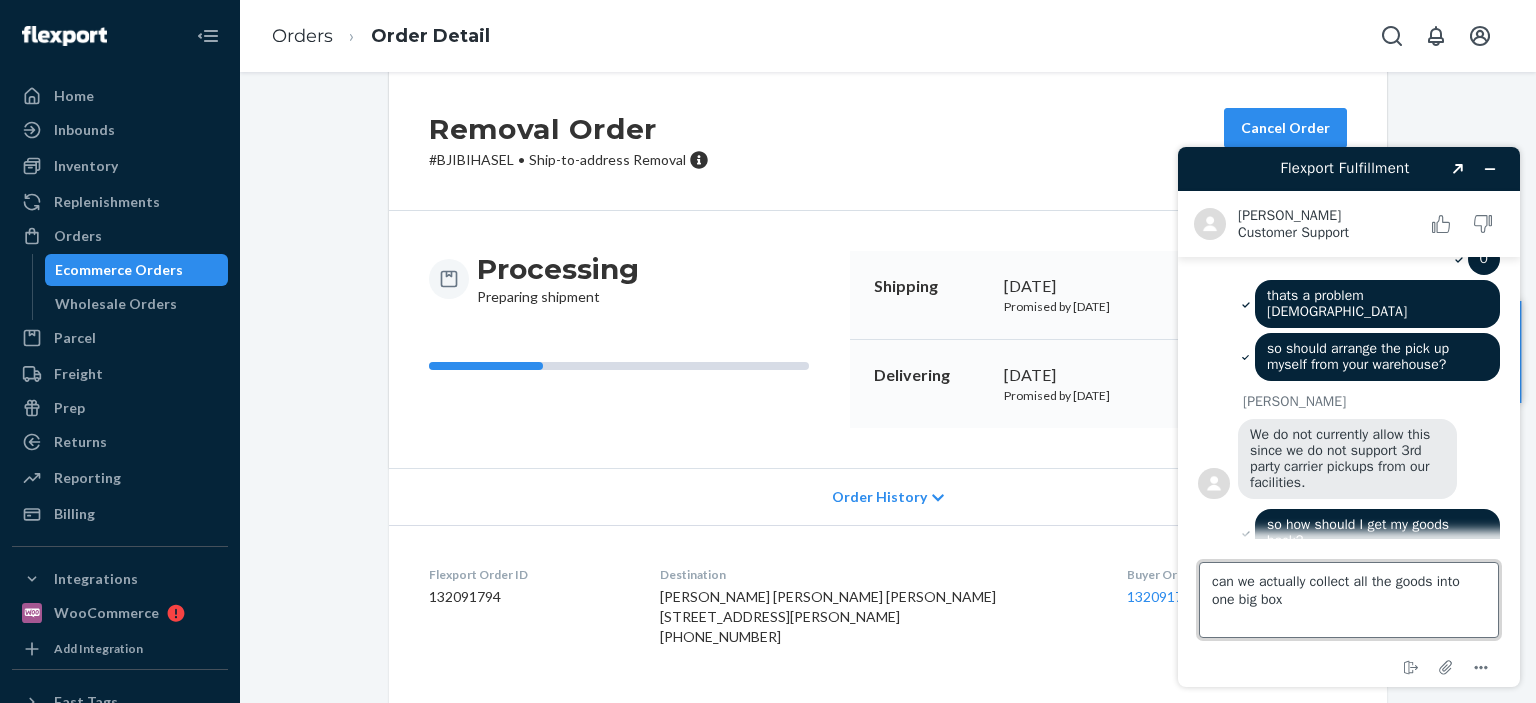 type on "can we actually collect all the goods into one big box?" 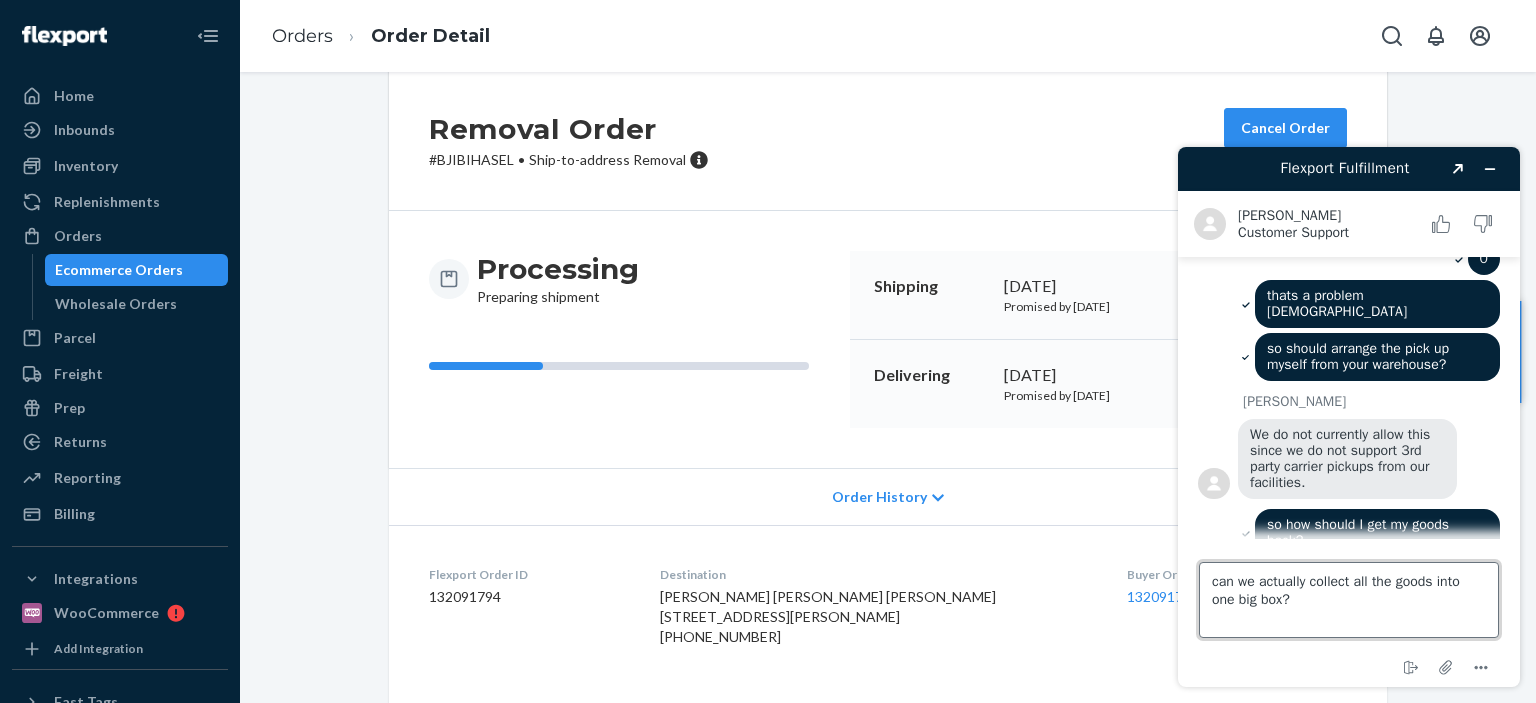 scroll, scrollTop: 1926, scrollLeft: 0, axis: vertical 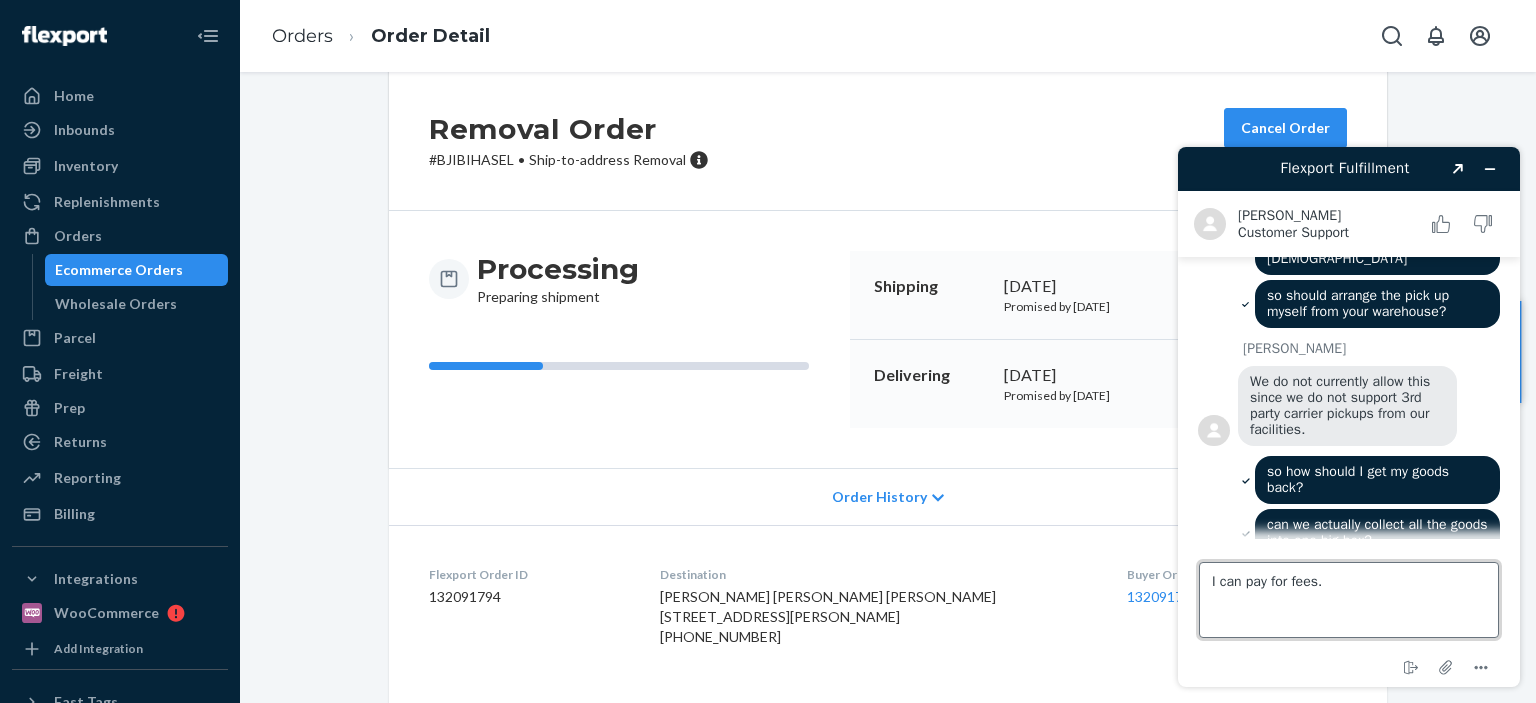 type on "I can pay for fees." 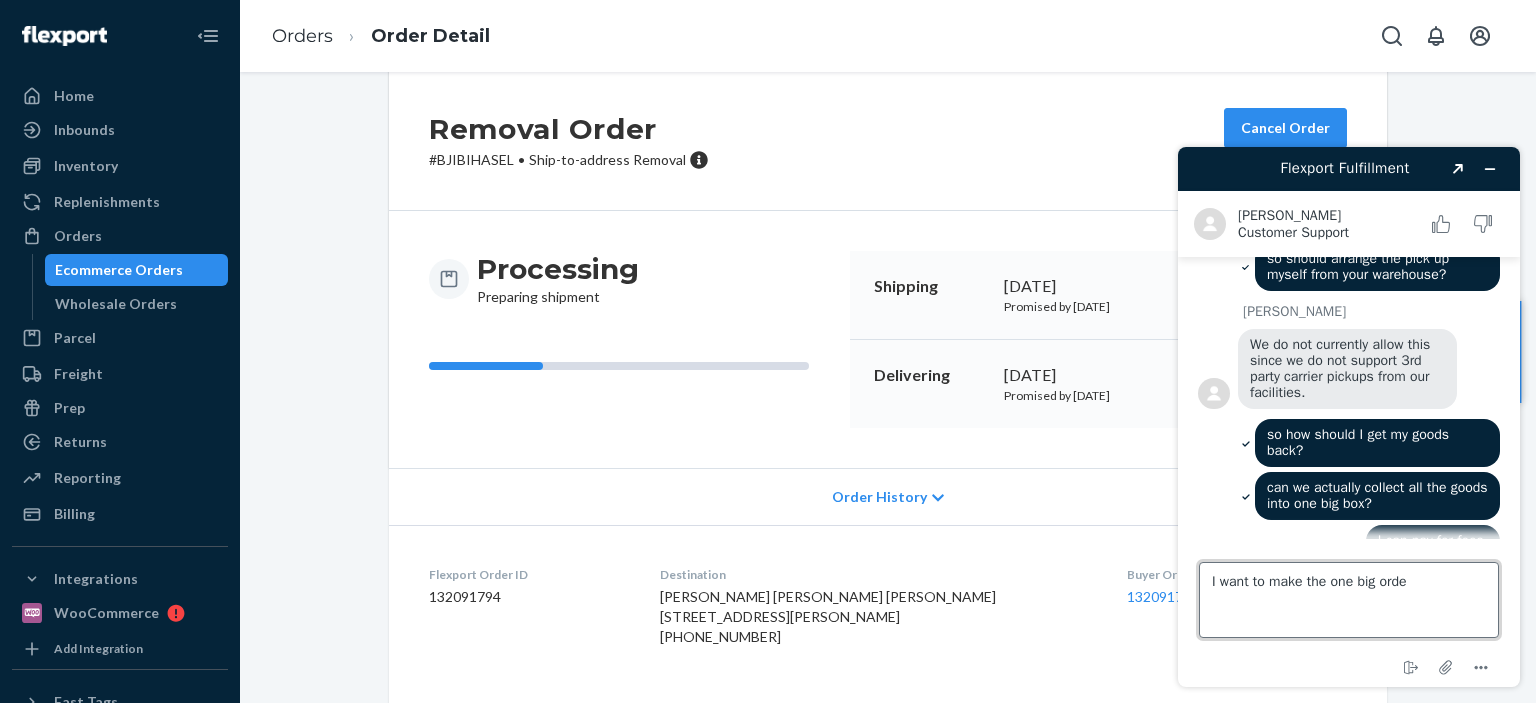 type on "I want to make the one big order" 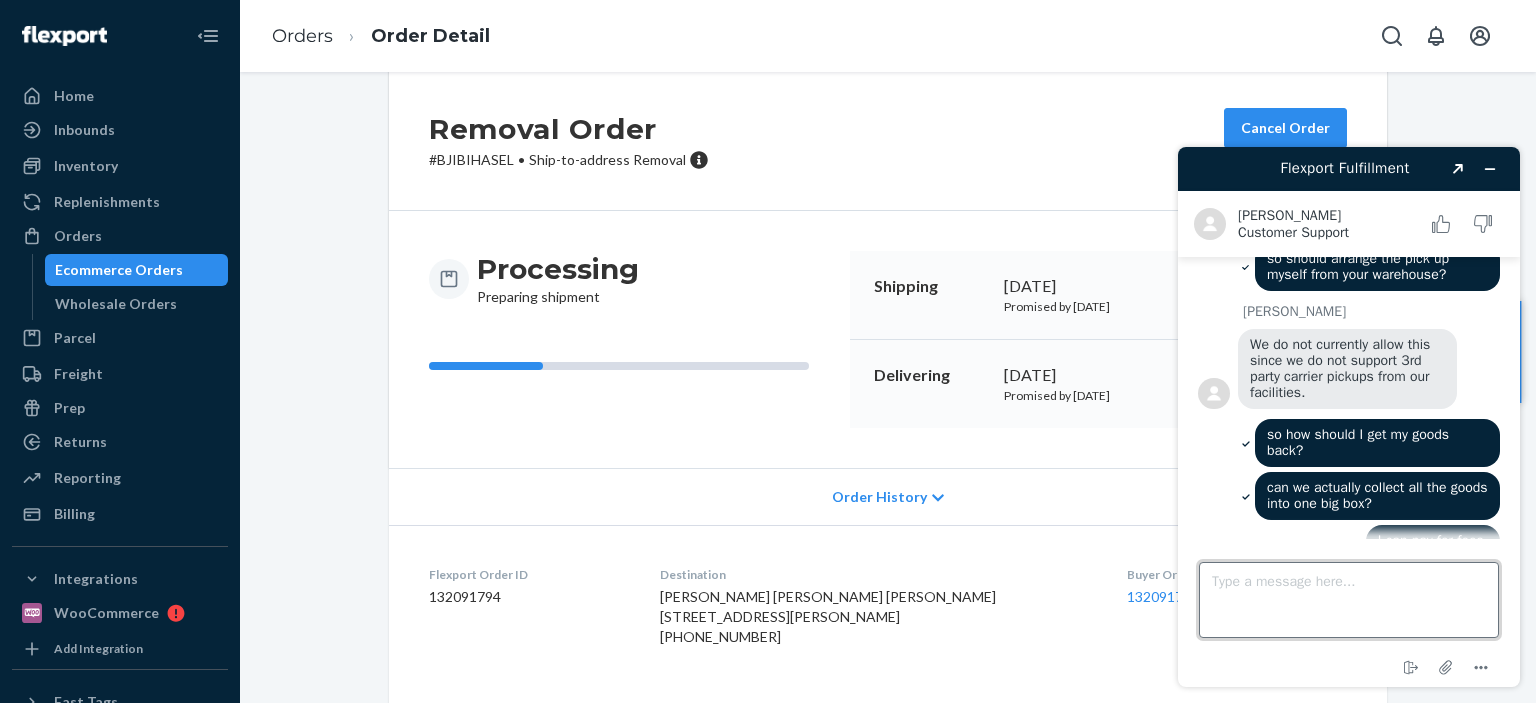 scroll, scrollTop: 2000, scrollLeft: 0, axis: vertical 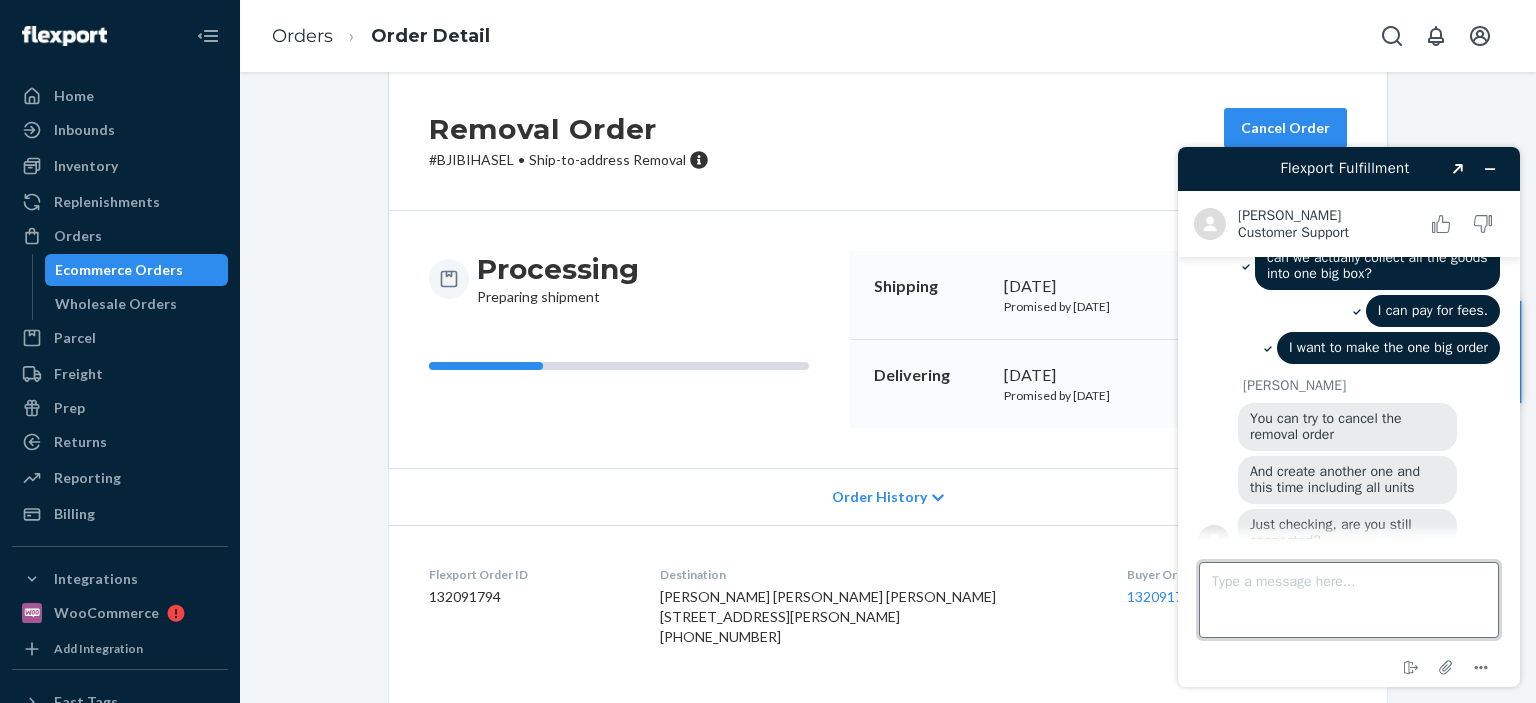 click on "Type a message here..." at bounding box center [1349, 600] 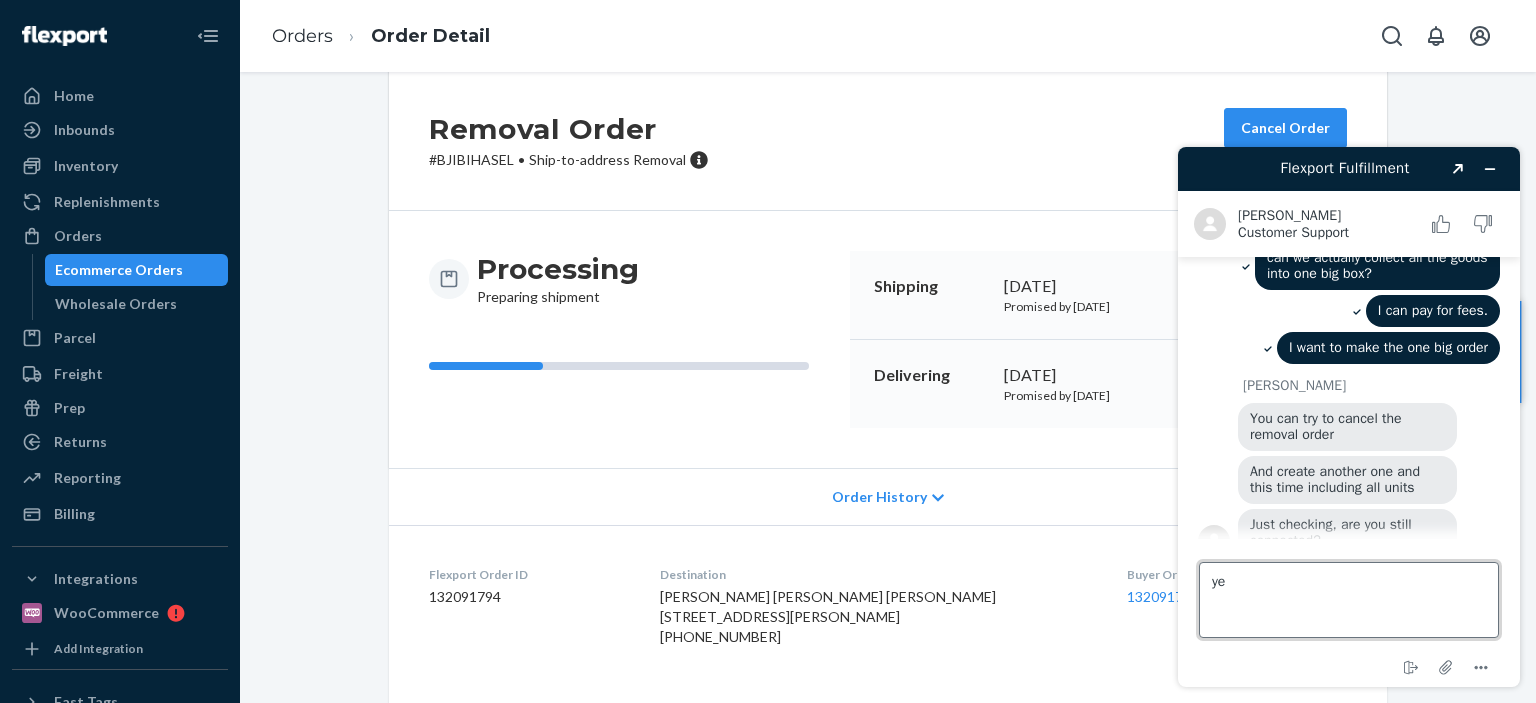 type on "yes" 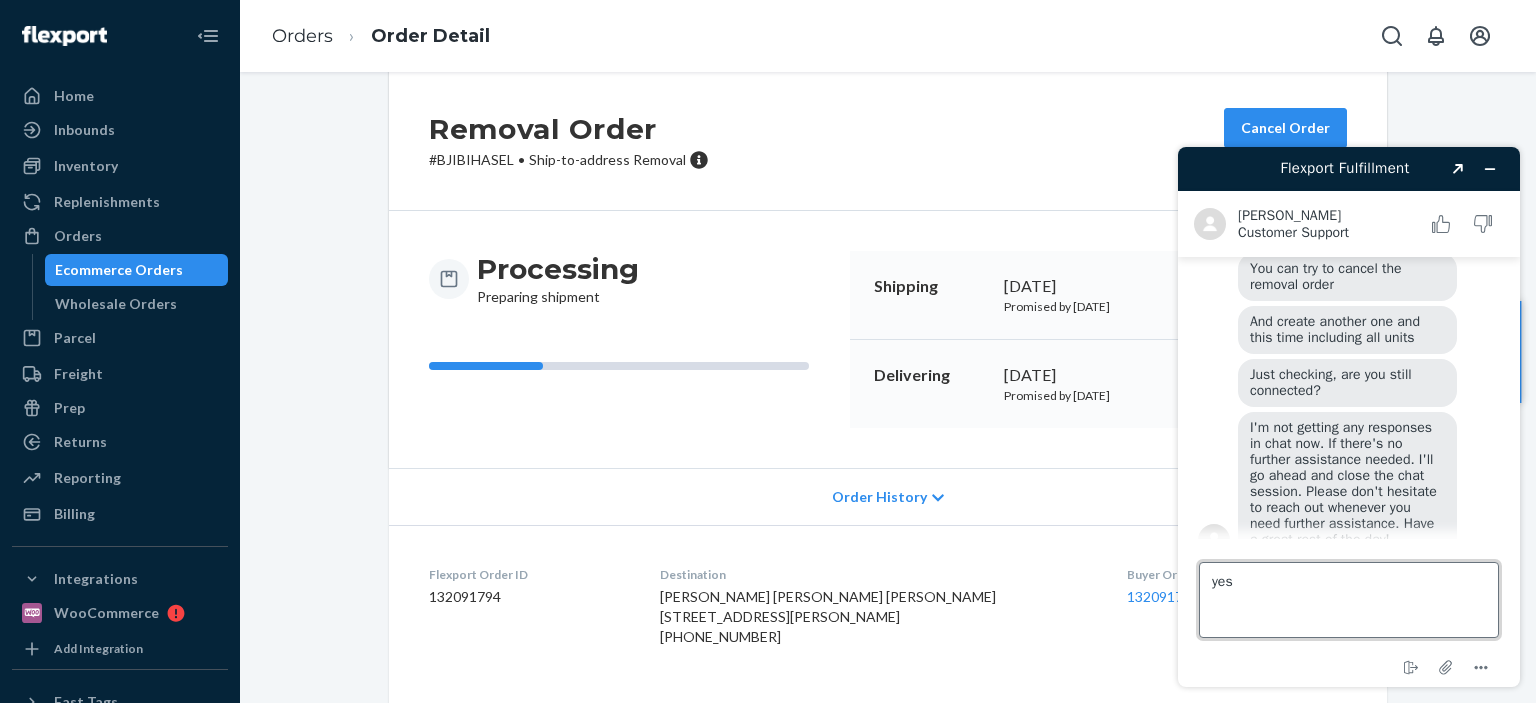 type 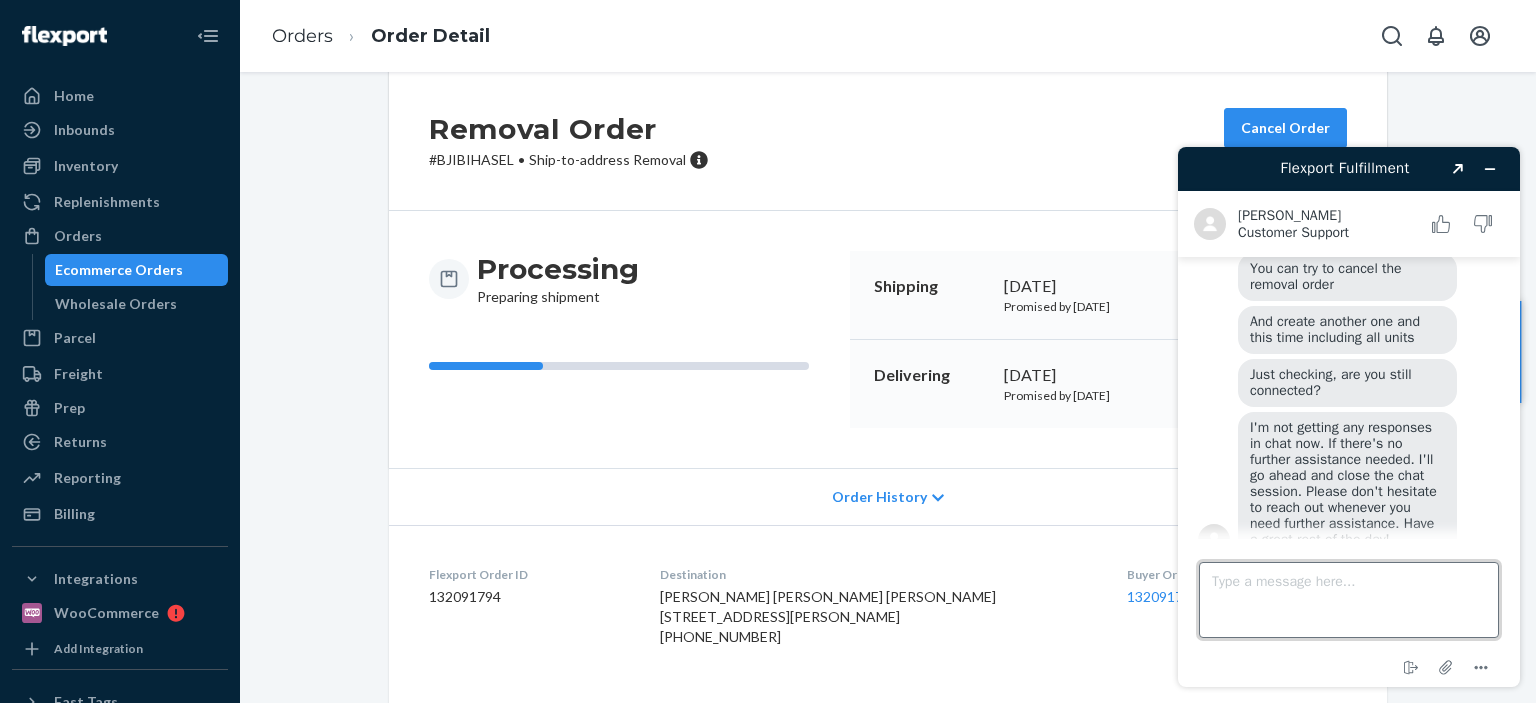 scroll, scrollTop: 2384, scrollLeft: 0, axis: vertical 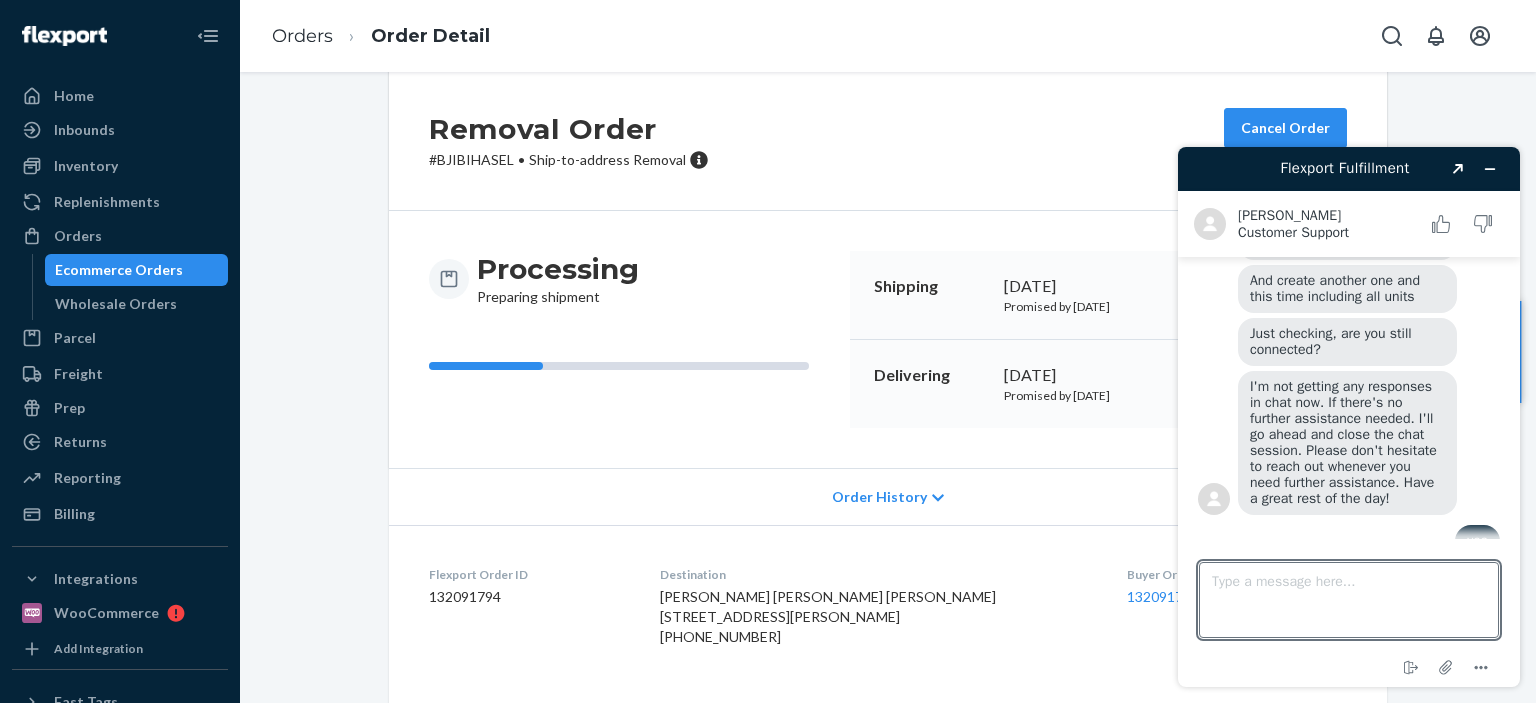 click on "[PERSON_NAME] You can try to cancel the removal order And create another one and this time including all units Just checking, are you still connected? I'm not getting any responses in chat now. If there's no further assistance needed. I'll go ahead and close the chat session. Please don't hesitate to reach out whenever you need further assistance. Have a great rest of the day!" at bounding box center (1349, 353) 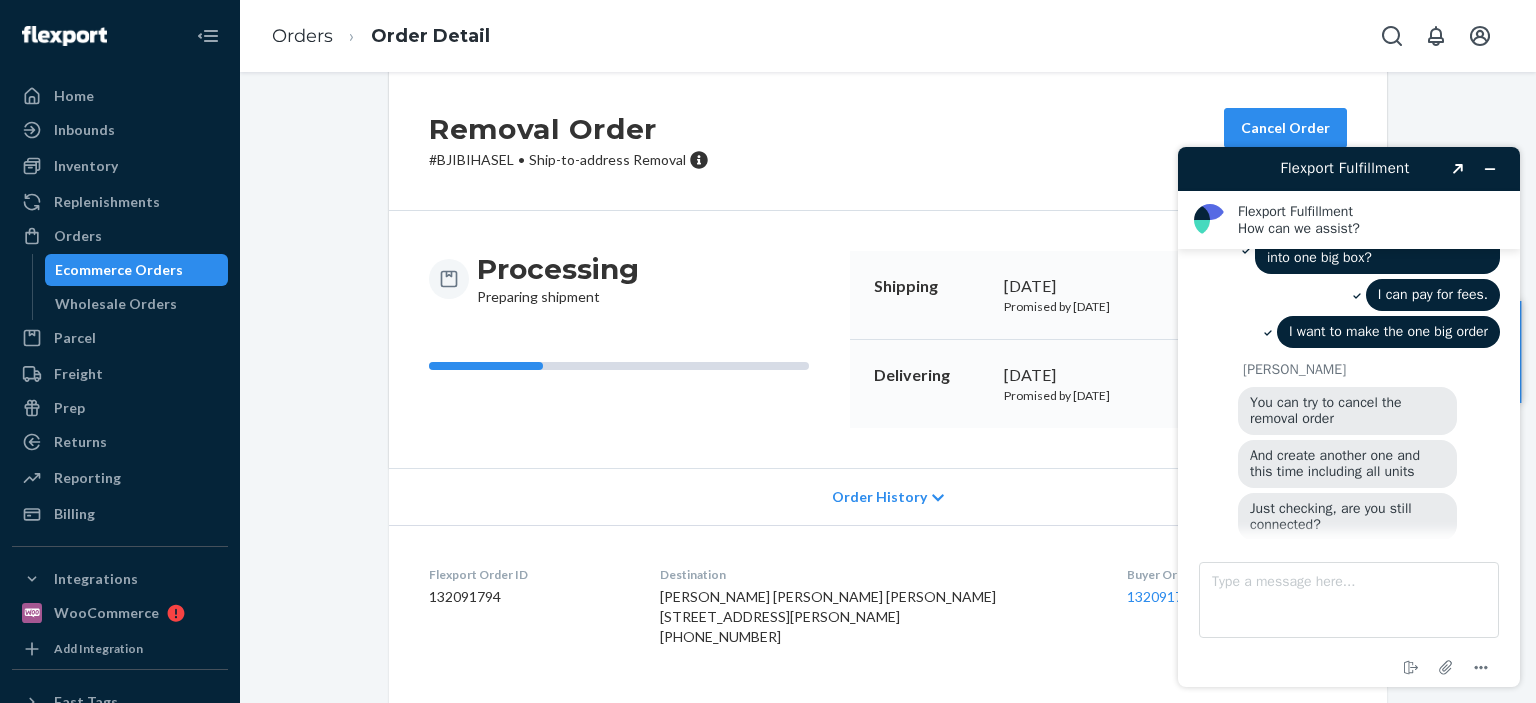 scroll, scrollTop: 2241, scrollLeft: 0, axis: vertical 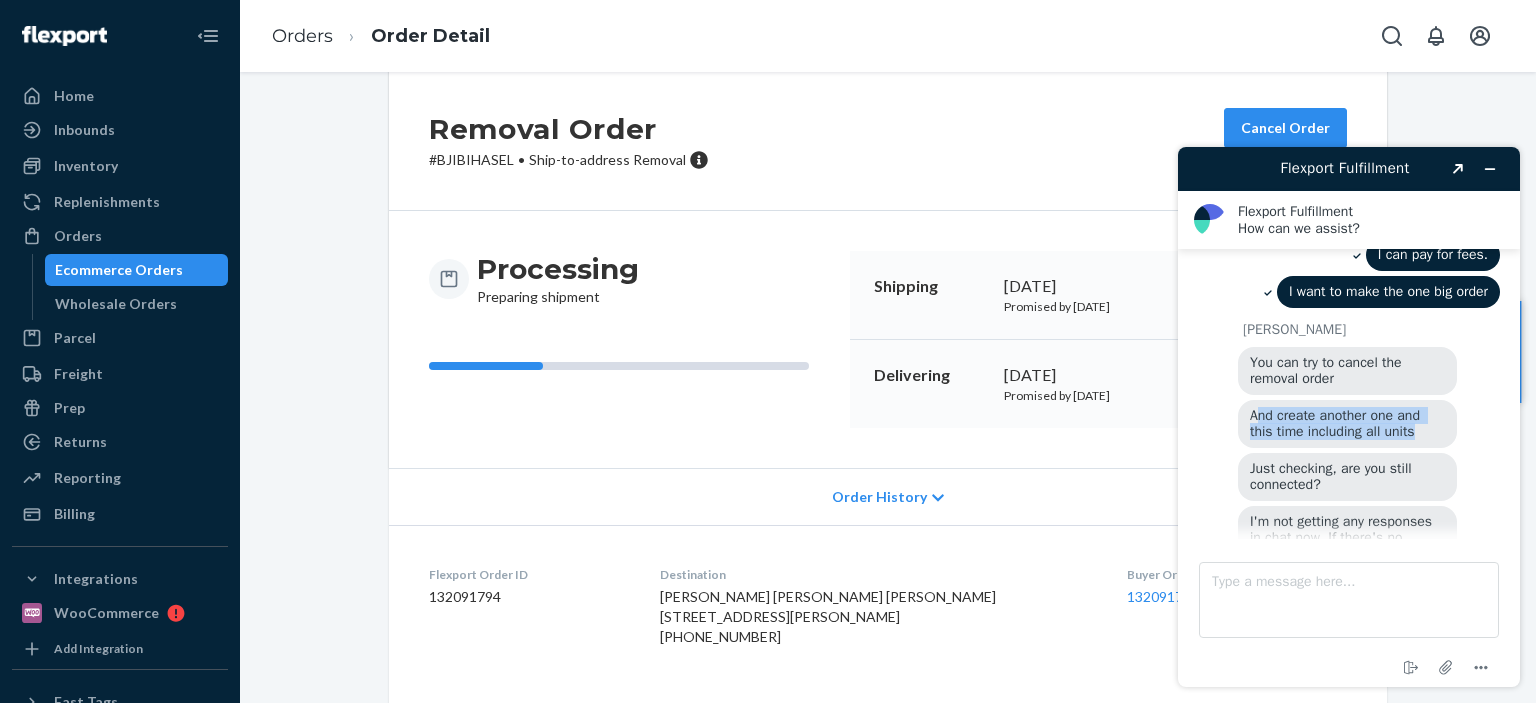 drag, startPoint x: 1255, startPoint y: 384, endPoint x: 1416, endPoint y: 403, distance: 162.11725 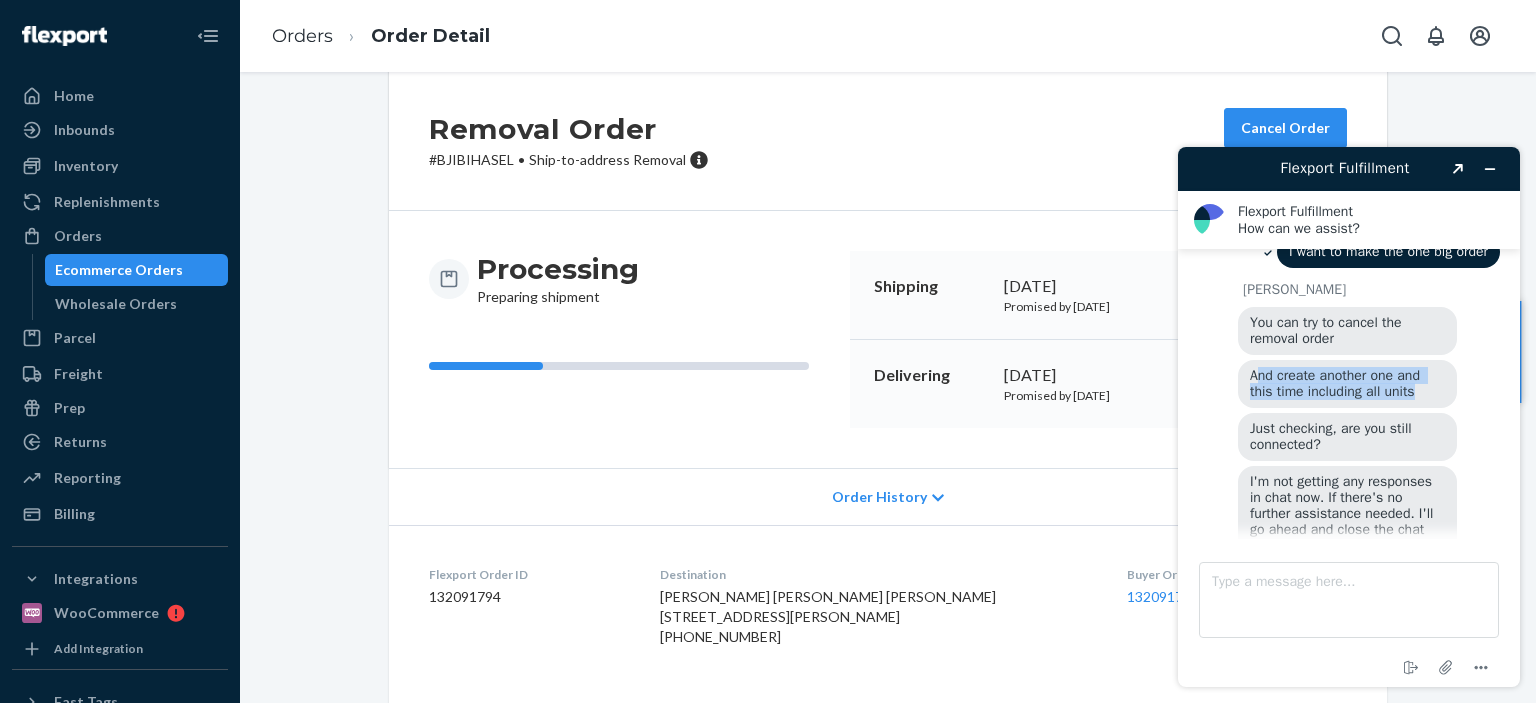scroll, scrollTop: 2481, scrollLeft: 0, axis: vertical 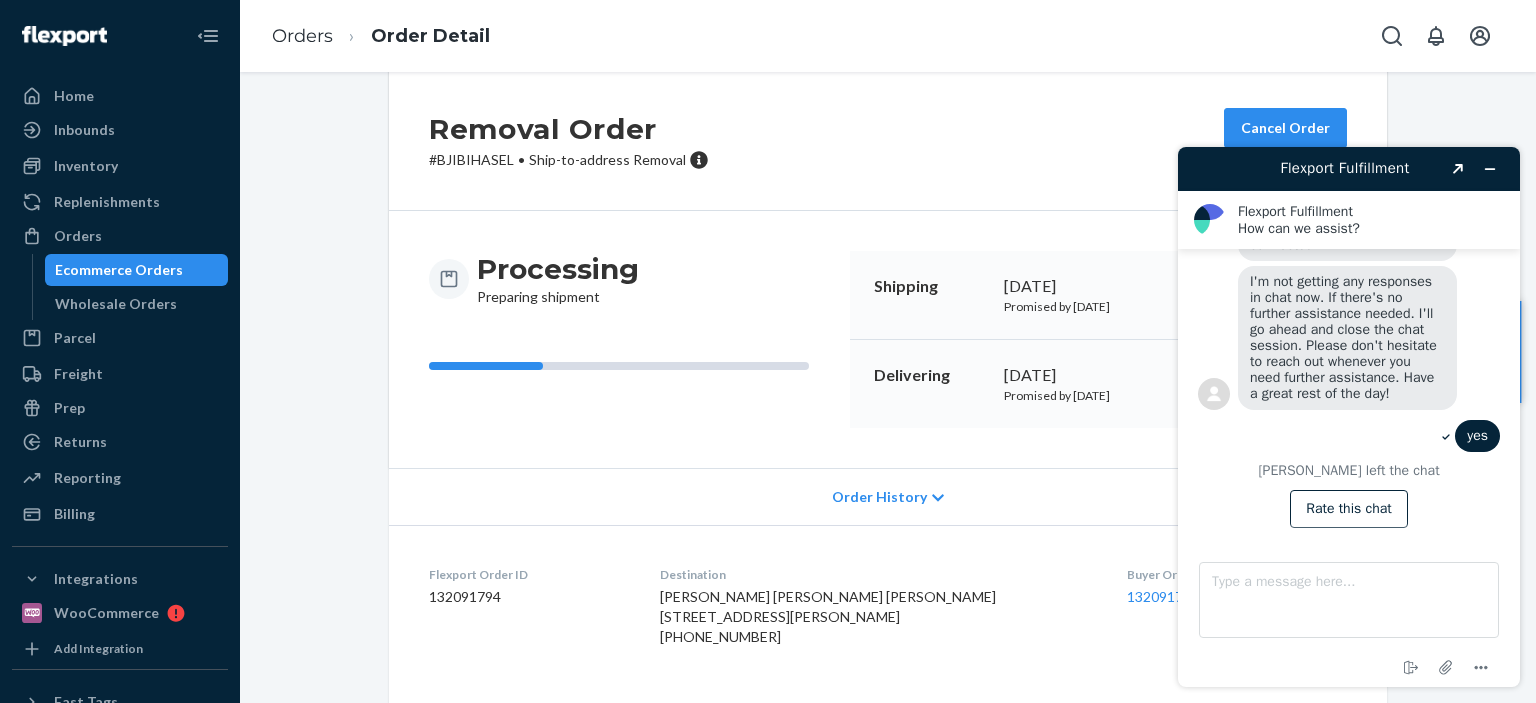 click on "yes" at bounding box center (1349, 438) 